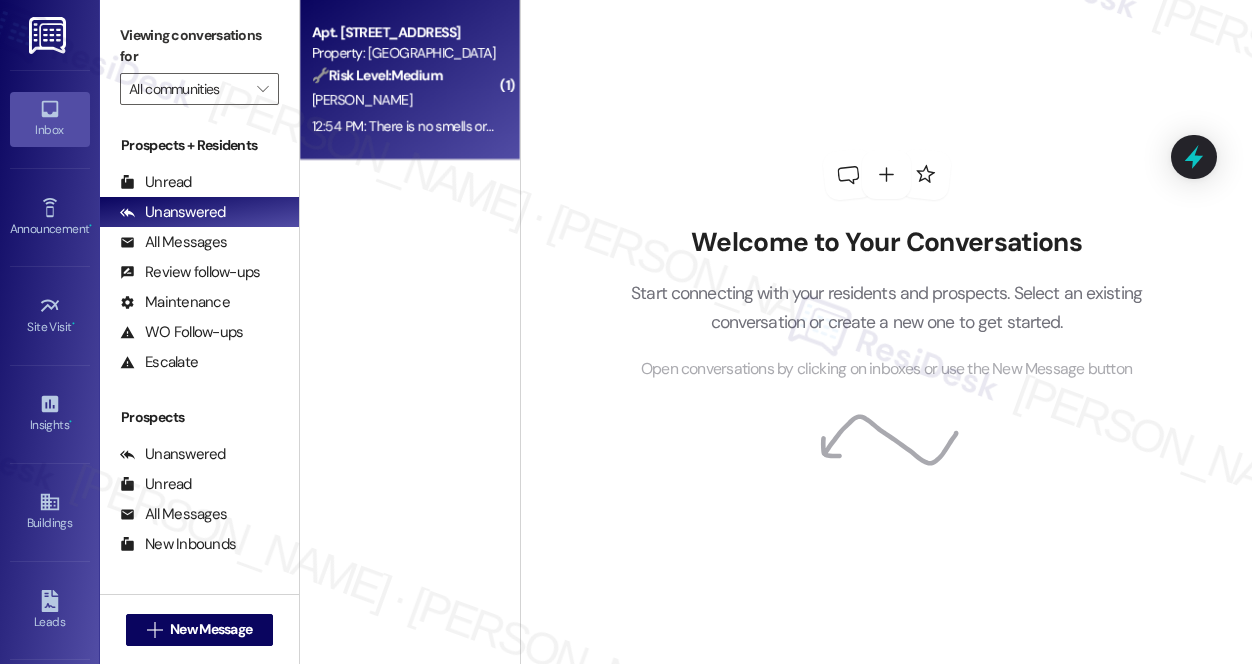scroll, scrollTop: 0, scrollLeft: 0, axis: both 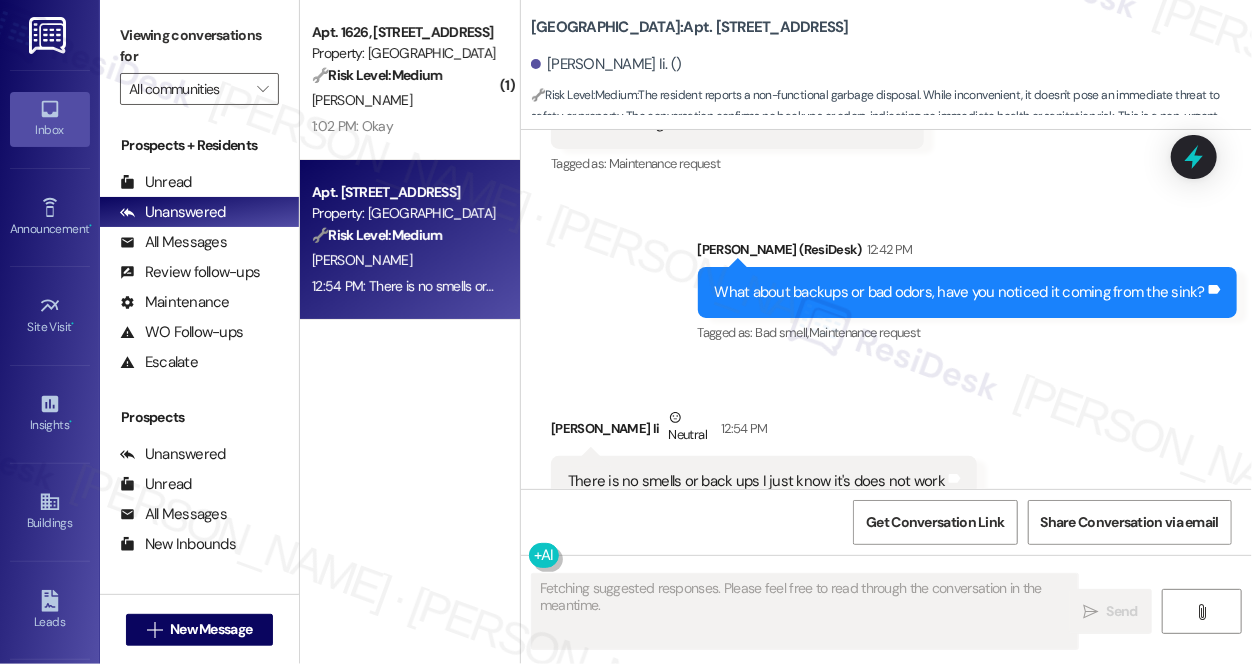 click on "There is no smells or back ups I just know it's does not work" at bounding box center (756, 481) 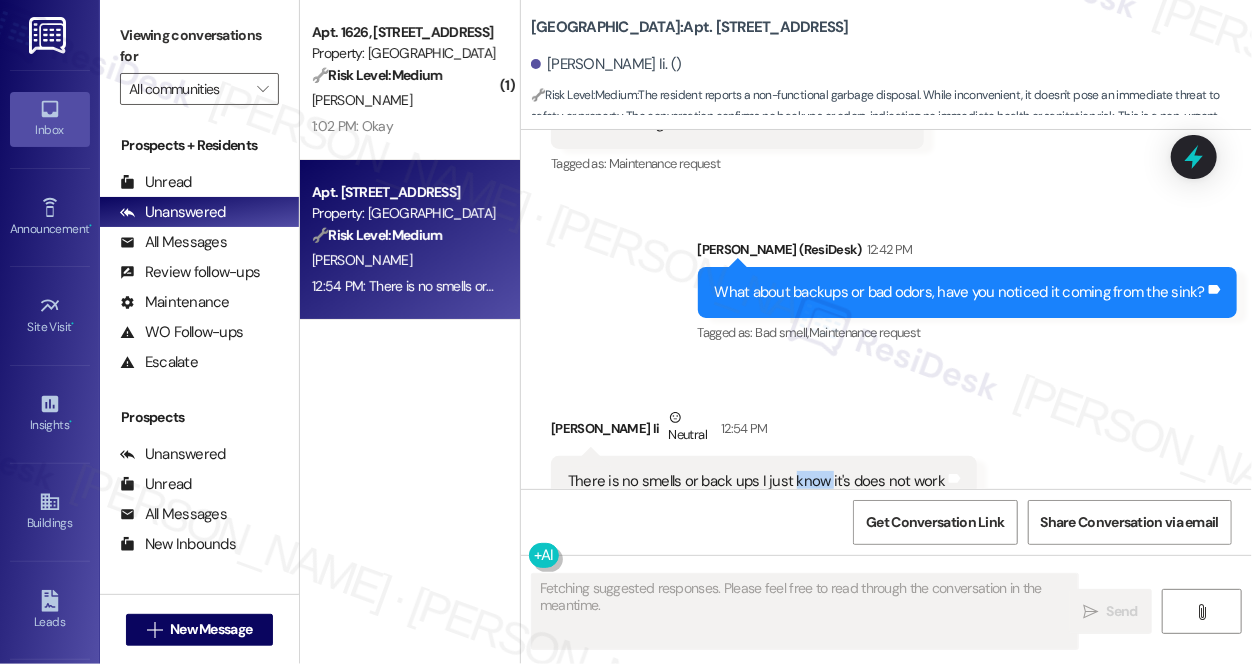 click on "There is no smells or back ups I just know it's does not work" at bounding box center (756, 481) 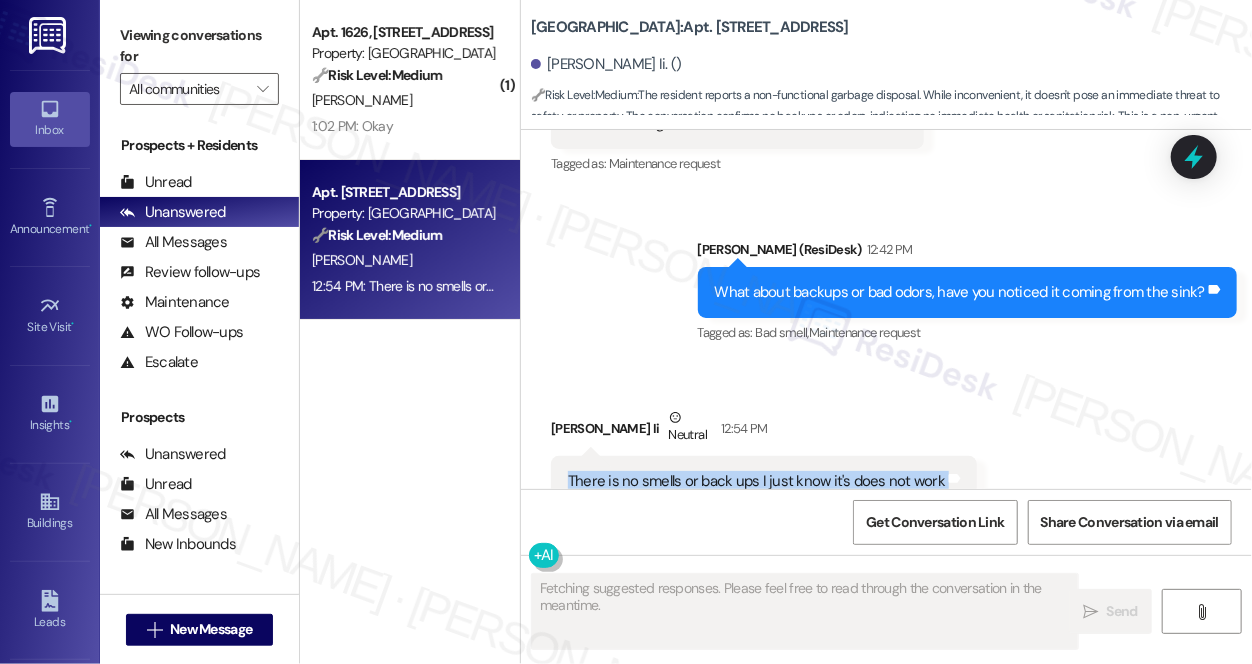 click on "There is no smells or back ups I just know it's does not work" at bounding box center (756, 481) 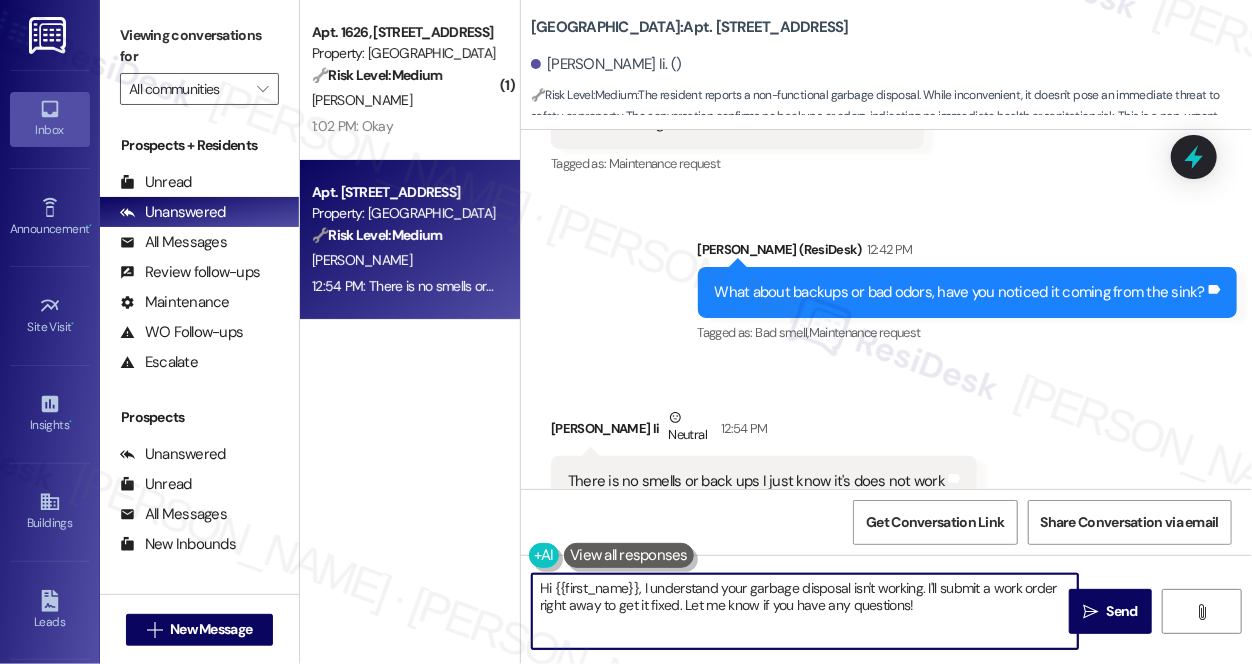 click on "Hi {{first_name}}, I understand your garbage disposal isn't working. I'll submit a work order right away to get it fixed. Let me know if you have any questions!" at bounding box center (805, 611) 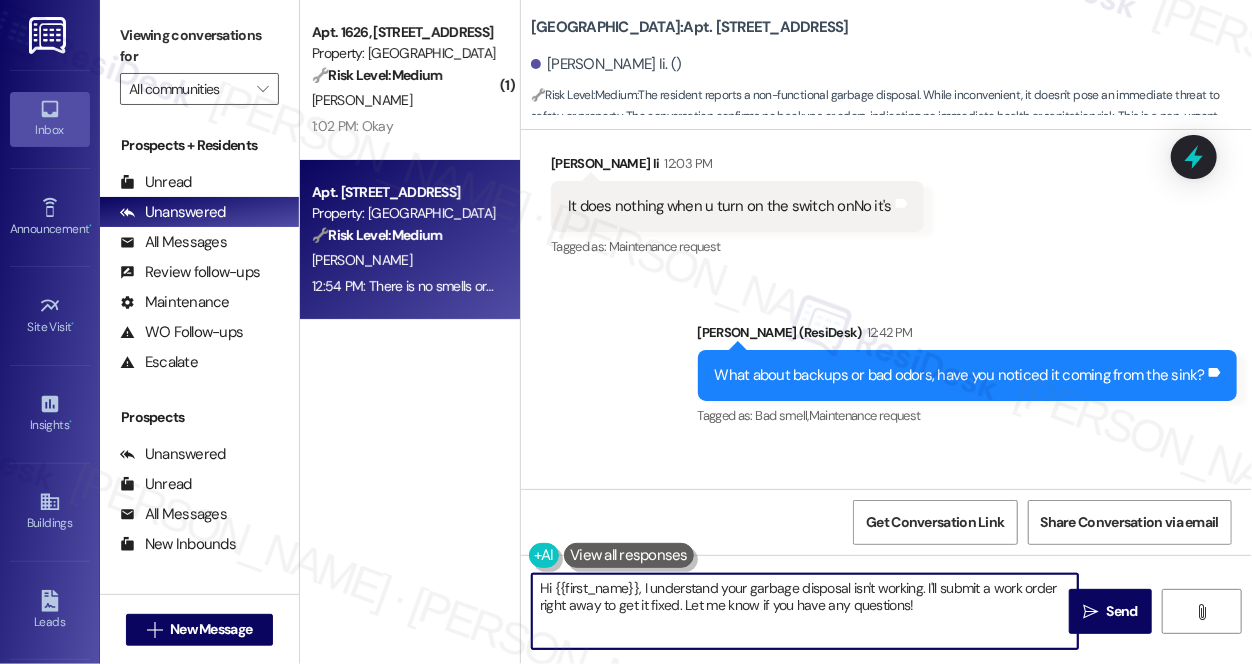 scroll, scrollTop: 17685, scrollLeft: 0, axis: vertical 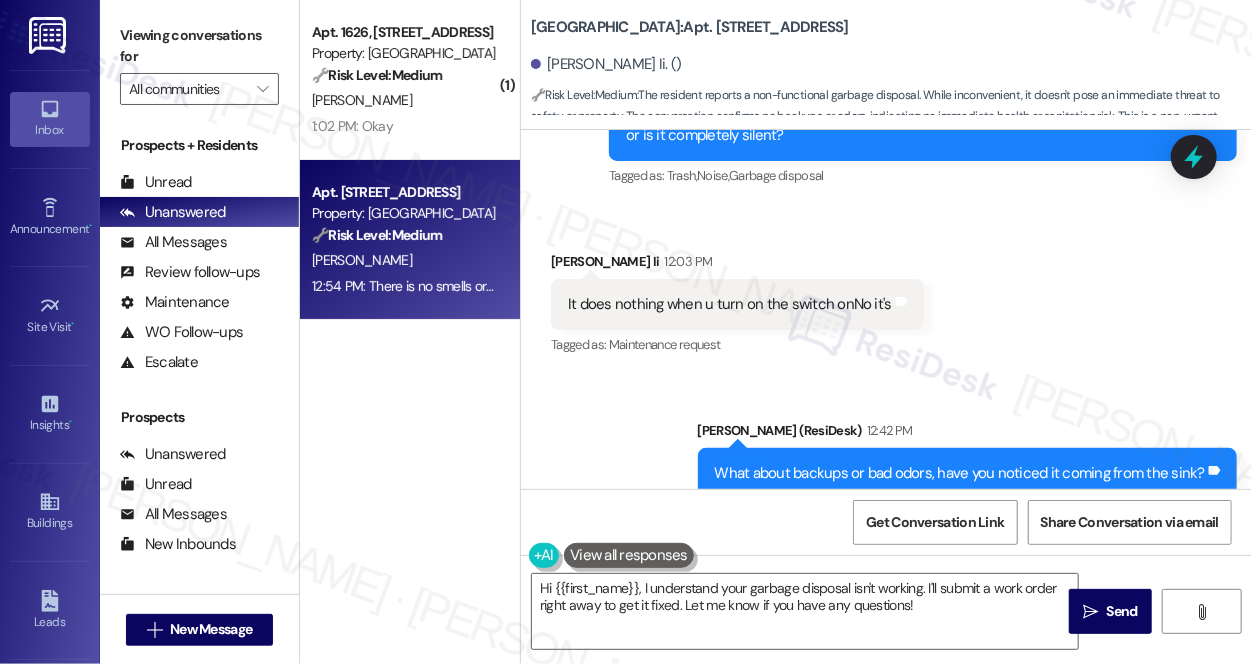 click on "It does nothing when u turn on the switch onNo it's" at bounding box center (730, 304) 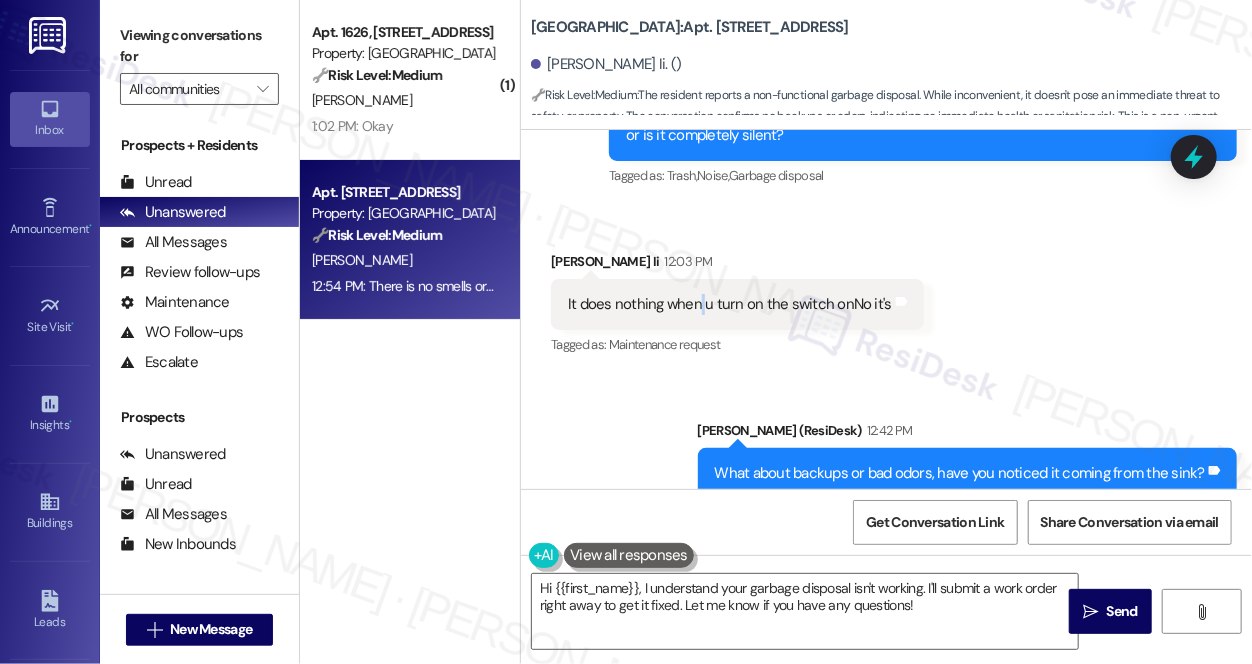 click on "It does nothing when u turn on the switch onNo it's" at bounding box center [730, 304] 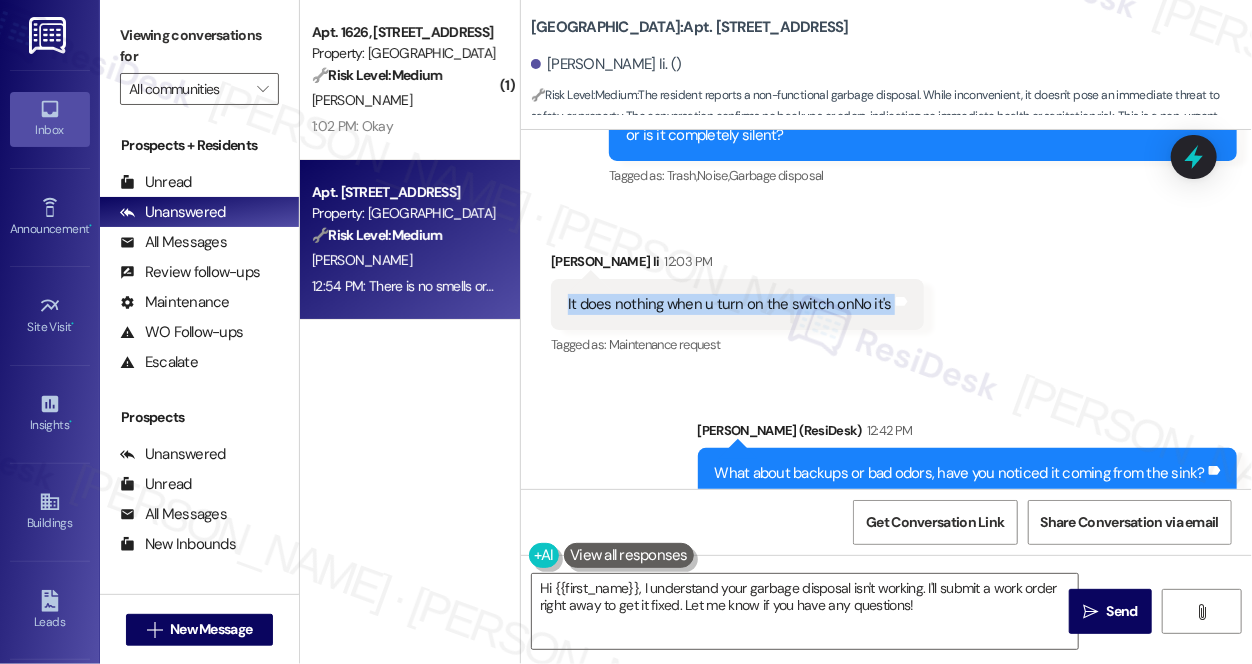 click on "It does nothing when u turn on the switch onNo it's" at bounding box center (730, 304) 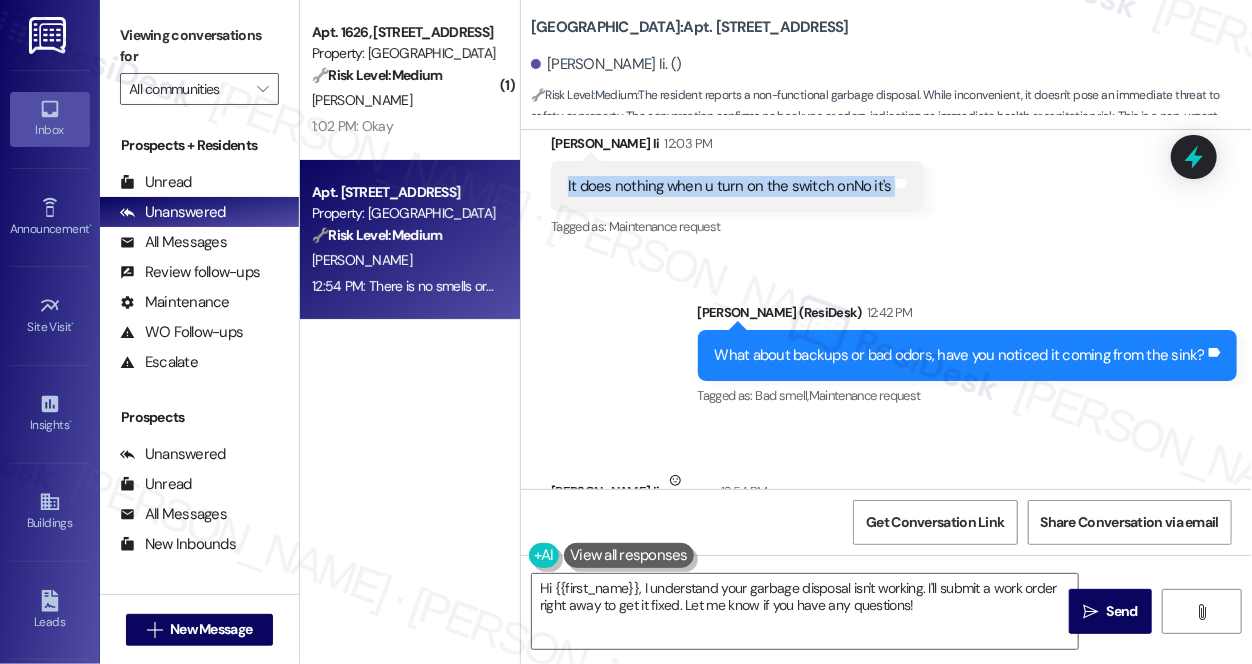 scroll, scrollTop: 17866, scrollLeft: 0, axis: vertical 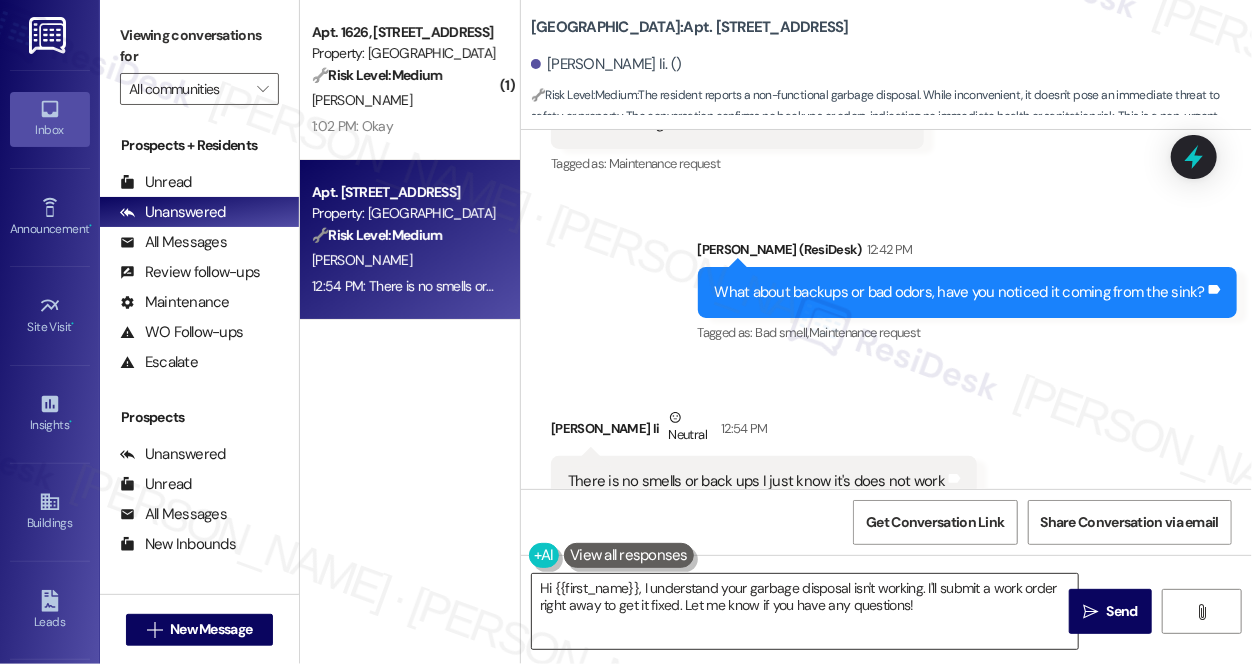 click on "Hi {{first_name}}, I understand your garbage disposal isn't working. I'll submit a work order right away to get it fixed. Let me know if you have any questions!" at bounding box center (805, 611) 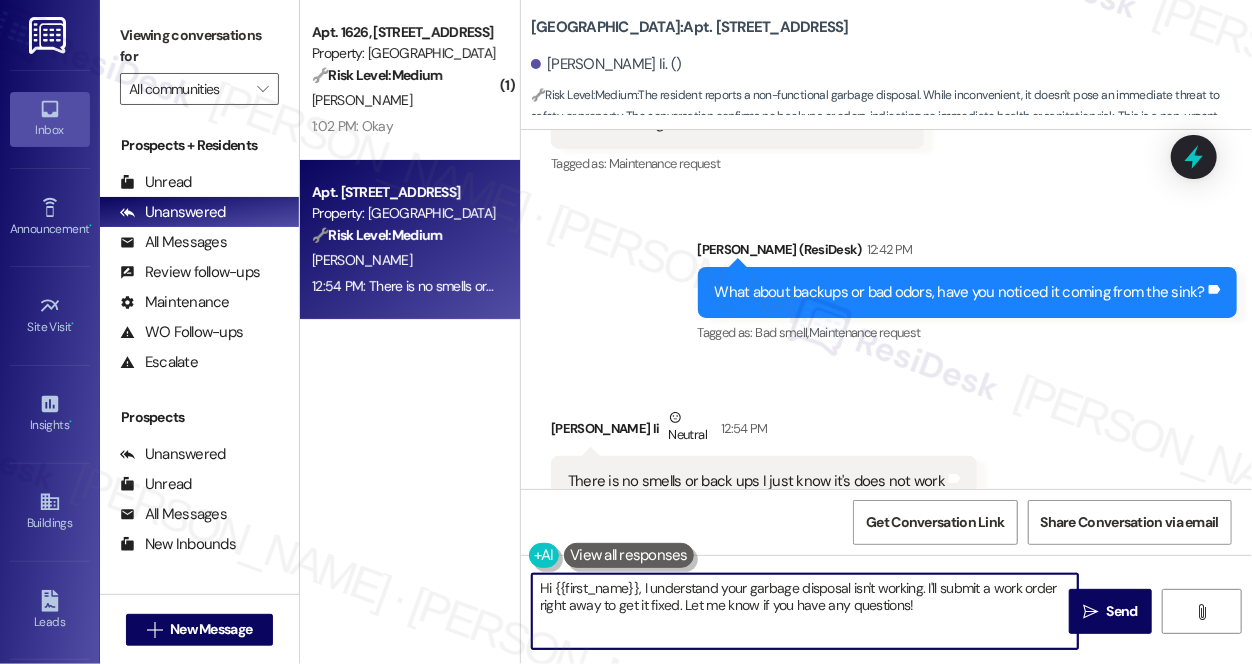 click on "Hi {{first_name}}, I understand your garbage disposal isn't working. I'll submit a work order right away to get it fixed. Let me know if you have any questions!" at bounding box center (805, 611) 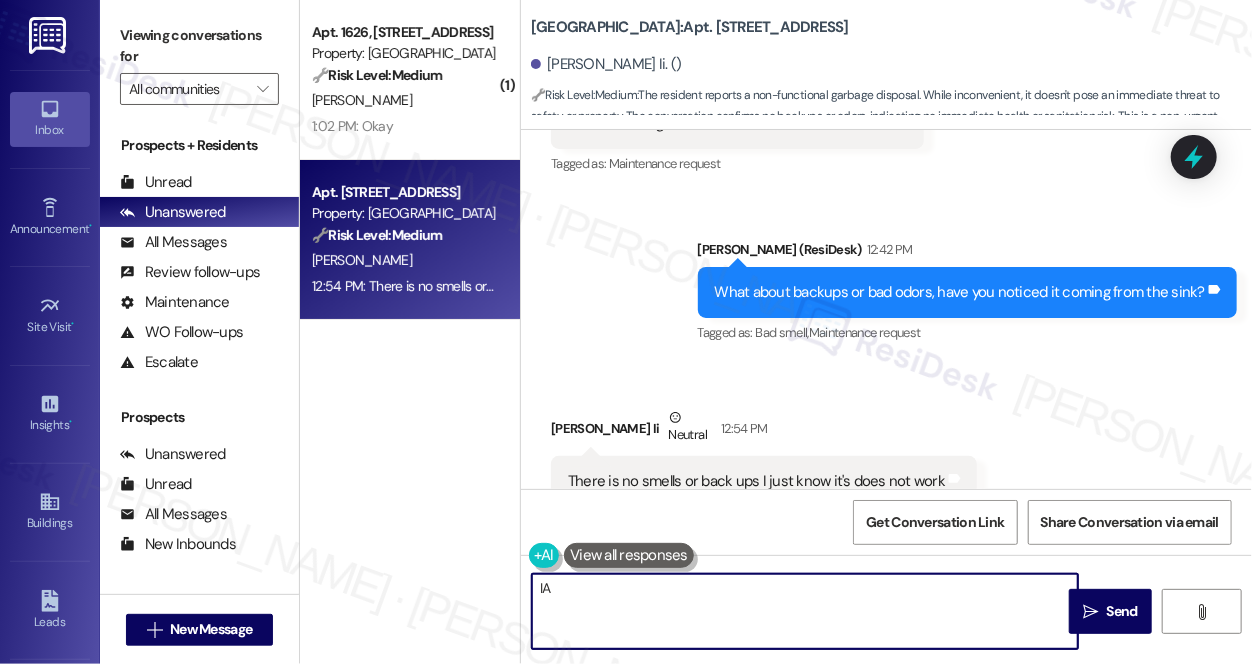 type on "I" 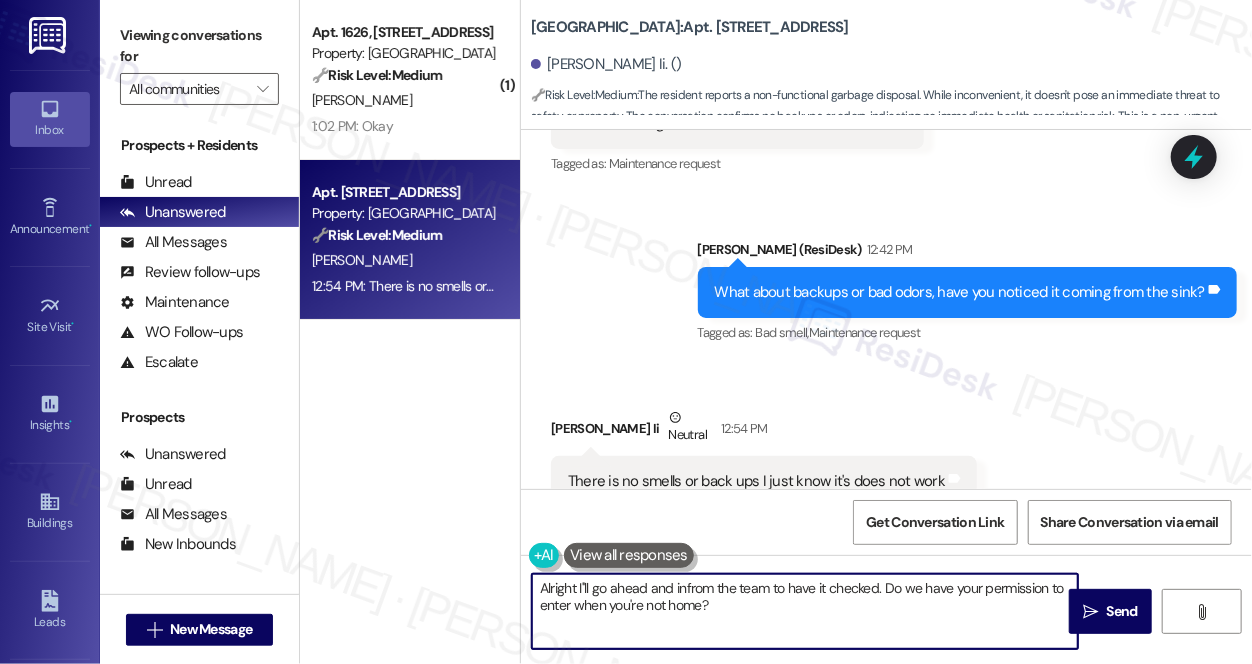 click on "Alright I''ll go ahead and infrom the team to have it checked. Do we have your permission to enter when you're not home?" at bounding box center [805, 611] 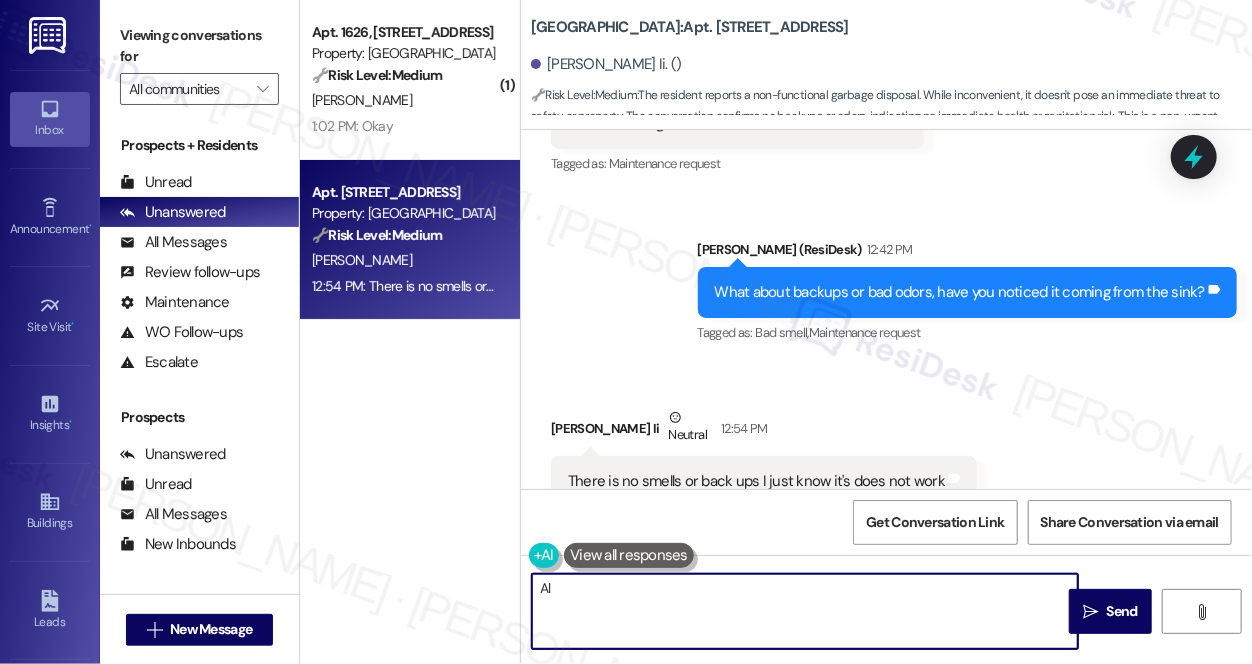 type on "A" 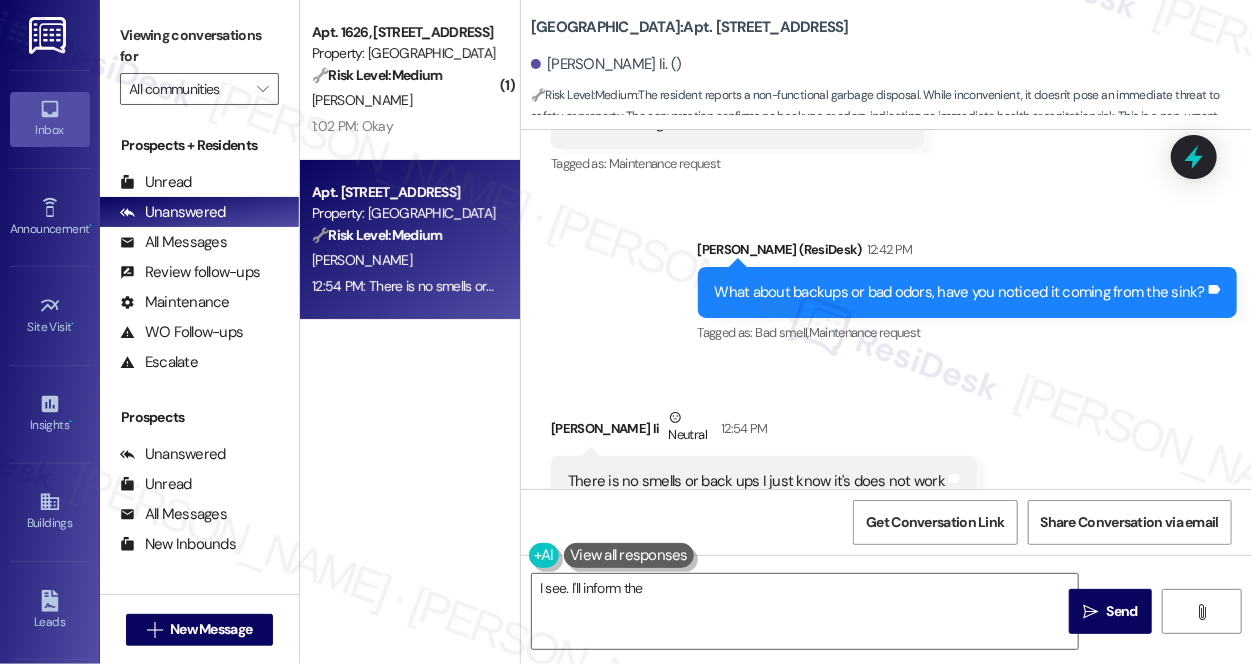 click on "[GEOGRAPHIC_DATA]:  Apt. 823, [STREET_ADDRESS]       [PERSON_NAME]. ()   🔧  Risk Level:  Medium :  The resident reports a non-functional garbage disposal. While inconvenient, it doesn't pose an immediate threat to safety or property. The conversation confirms no backups or odors, indicating no immediate health or sanitation risk. This is a non-urgent maintenance issue." at bounding box center (891, 60) 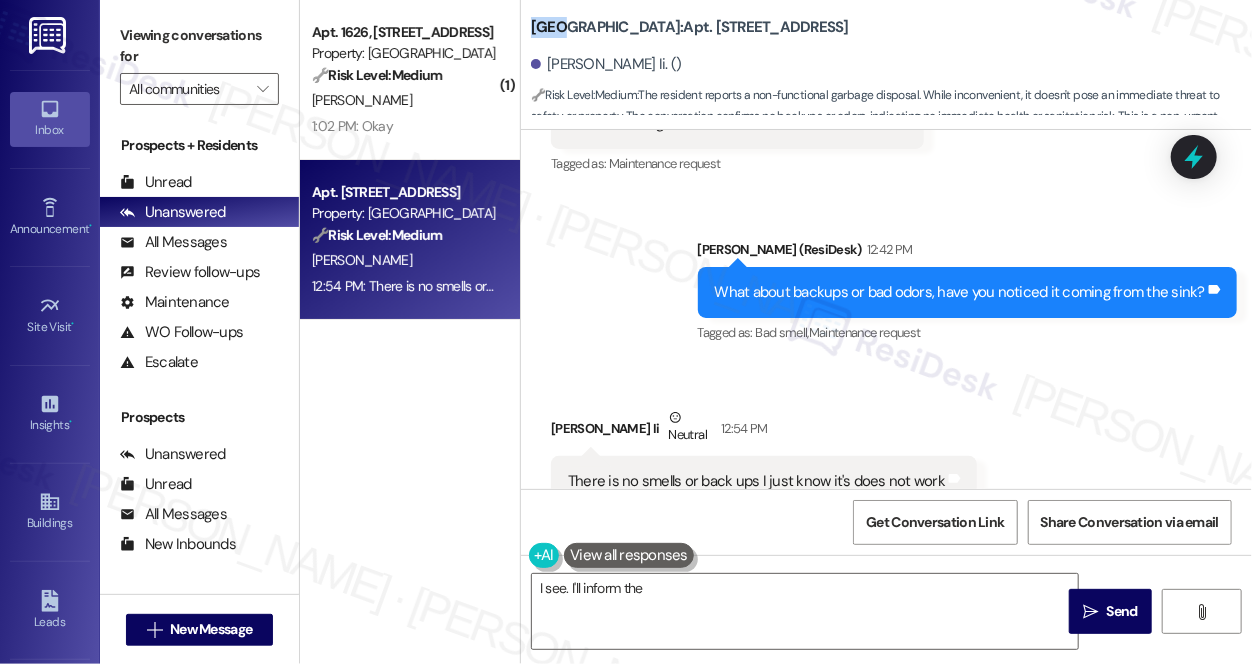 drag, startPoint x: 534, startPoint y: 28, endPoint x: 551, endPoint y: 27, distance: 17.029387 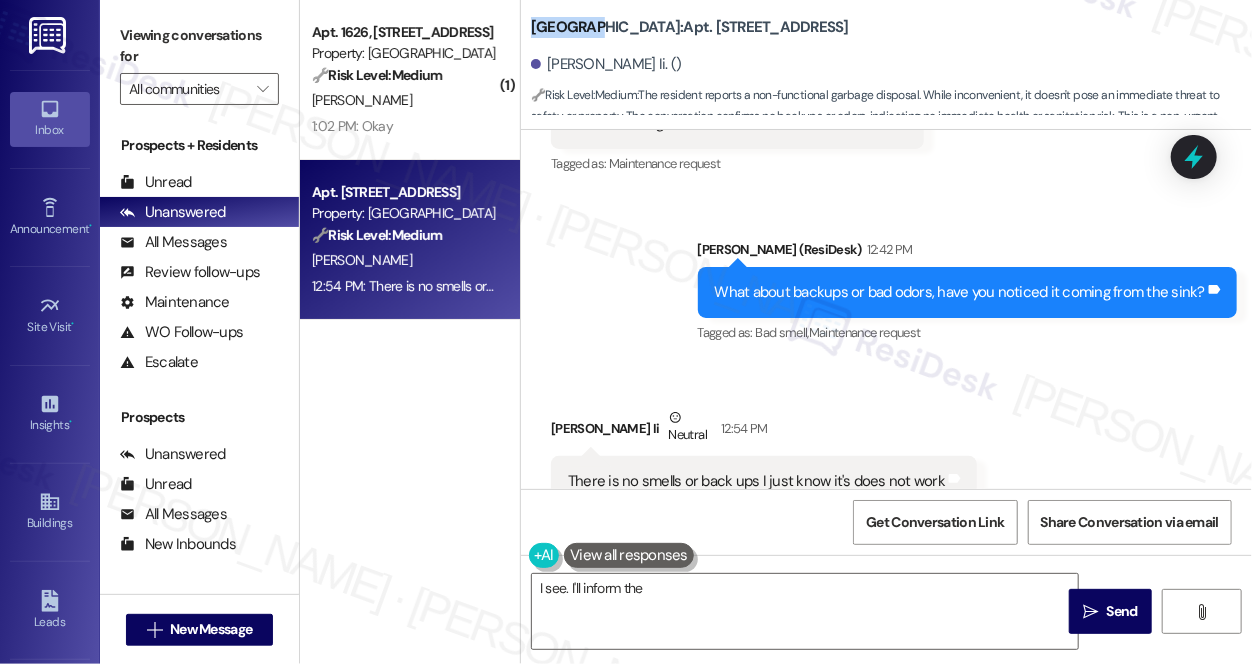 click on "[GEOGRAPHIC_DATA]:  Apt. 823, [STREET_ADDRESS]" at bounding box center [690, 27] 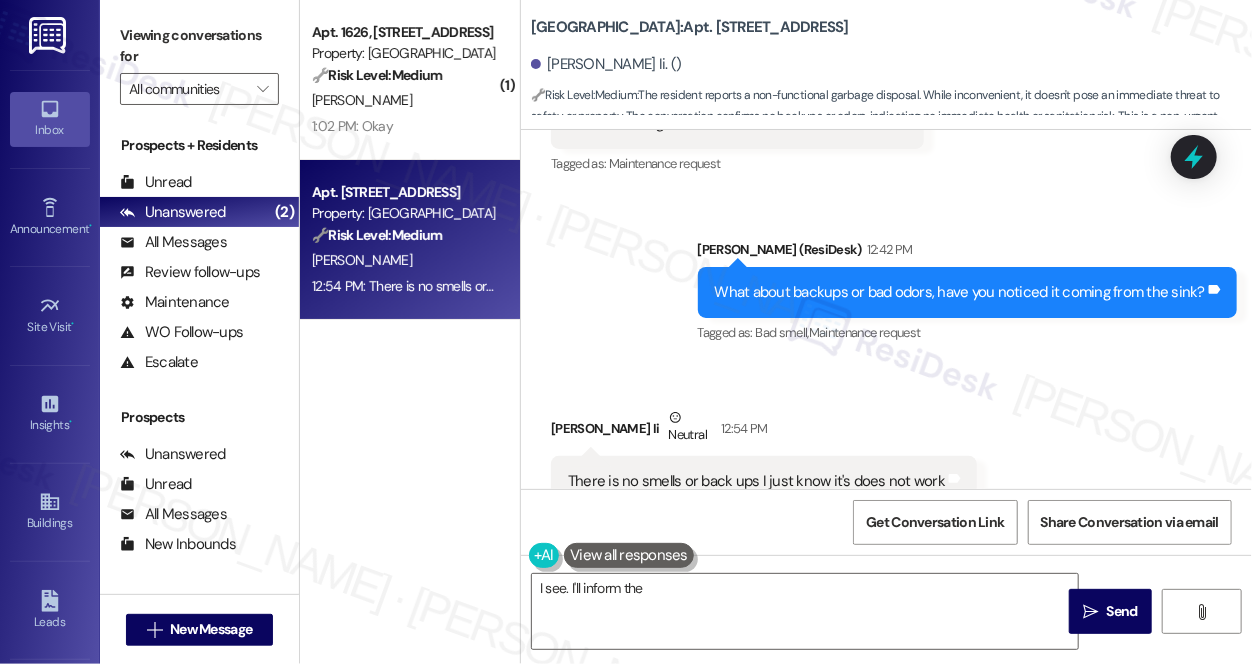 click on "Received via SMS [PERSON_NAME] Ii   Neutral 12:54 PM There is no smells or back ups I just know it's does not work Tags and notes Tagged as:   Garbage disposal Click to highlight conversations about Garbage disposal" at bounding box center (886, 457) 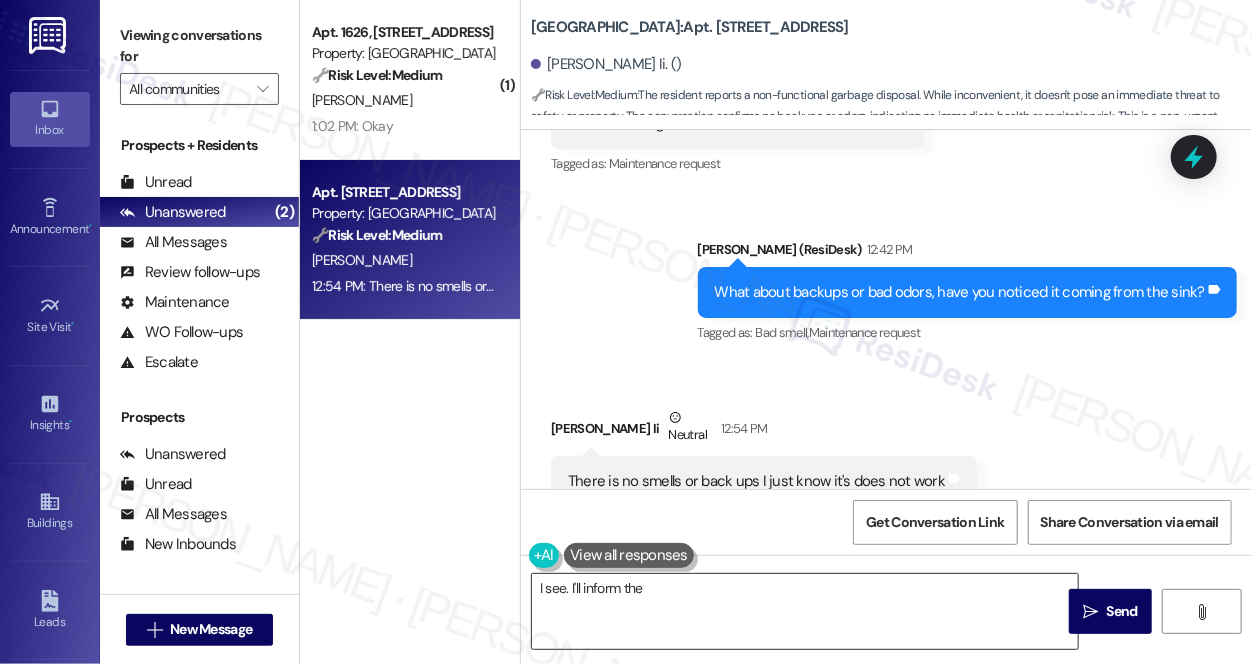 click on "I see. I'll inform the" at bounding box center [805, 611] 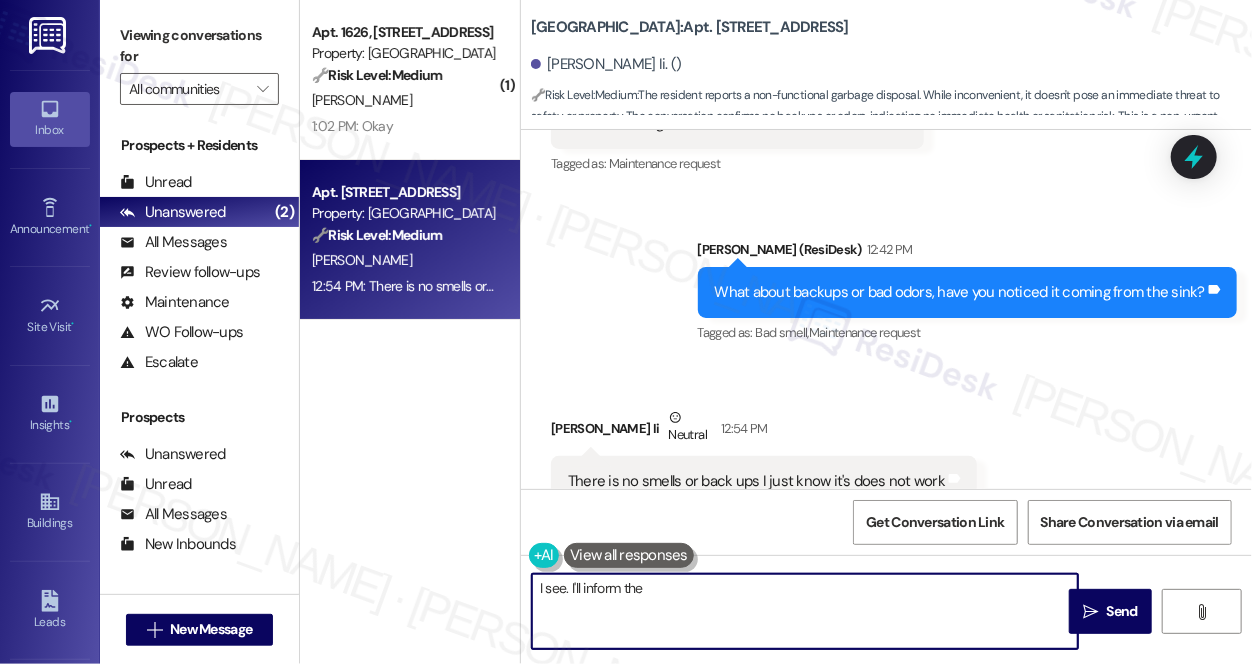 drag, startPoint x: 674, startPoint y: 593, endPoint x: 525, endPoint y: 592, distance: 149.00336 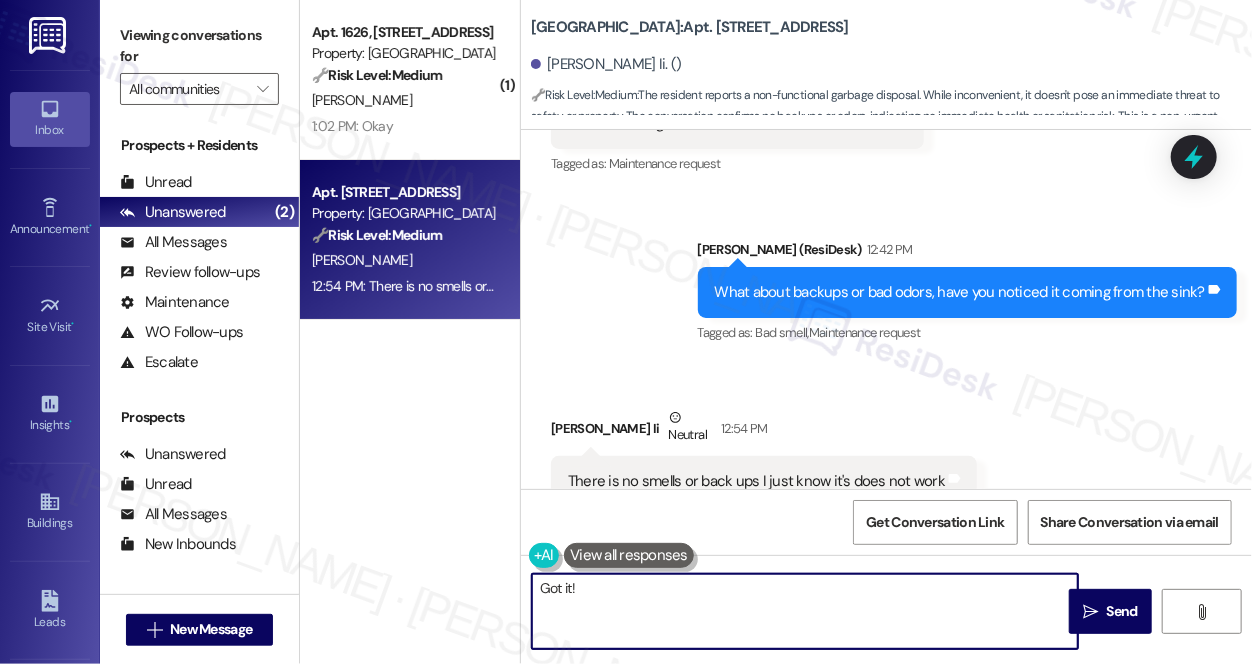 paste on "I'll follow up with our team about this and let you know as soon as I get a response. In the meantime, can you send a photo showing this matter? This will help us to address the issue accordingly." 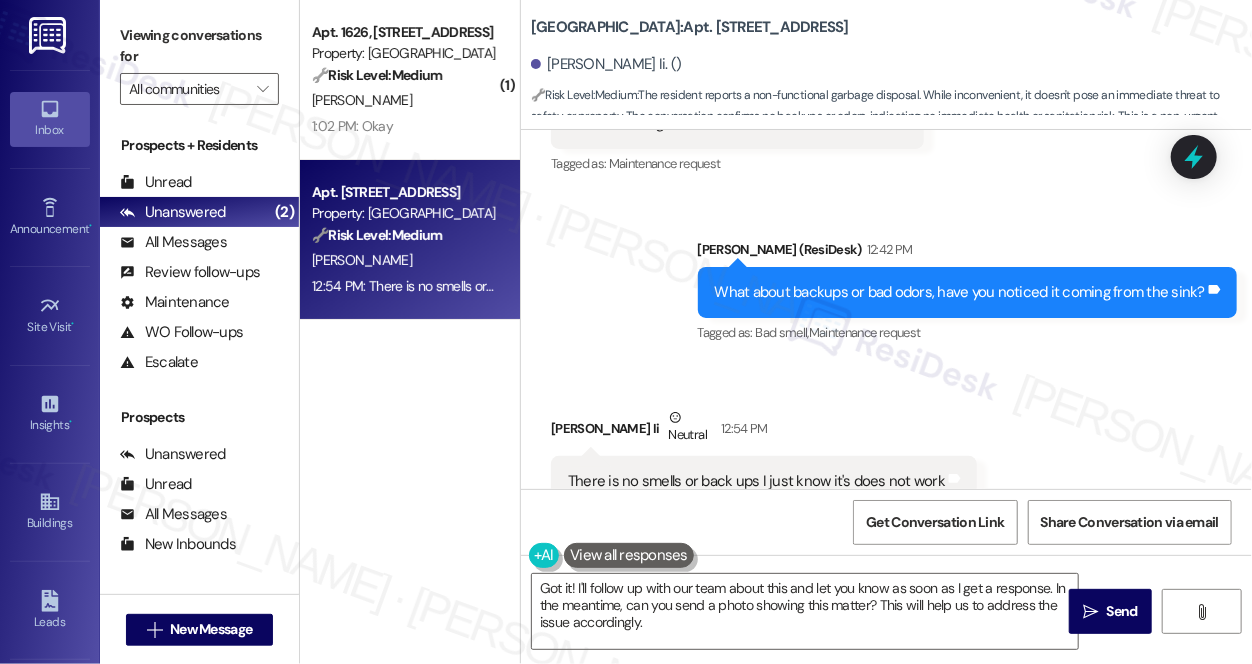 click on "Sent via SMS [PERSON_NAME]   (ResiDesk) 12:42 PM What about backups or bad odors, have you noticed it coming from the sink? Tags and notes Tagged as:   Bad smell ,  Click to highlight conversations about Bad smell Maintenance request Click to highlight conversations about Maintenance request" at bounding box center [968, 293] 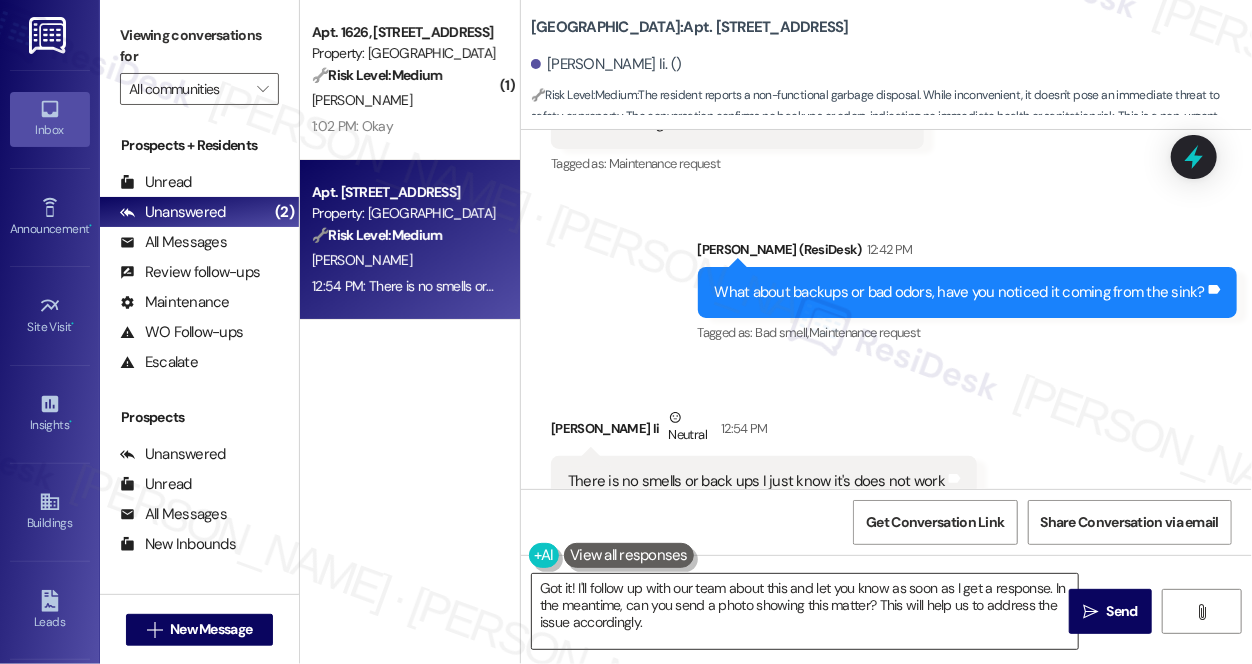 click on "Got it! I'll follow up with our team about this and let you know as soon as I get a response. In the meantime, can you send a photo showing this matter? This will help us to address the issue accordingly." at bounding box center (805, 611) 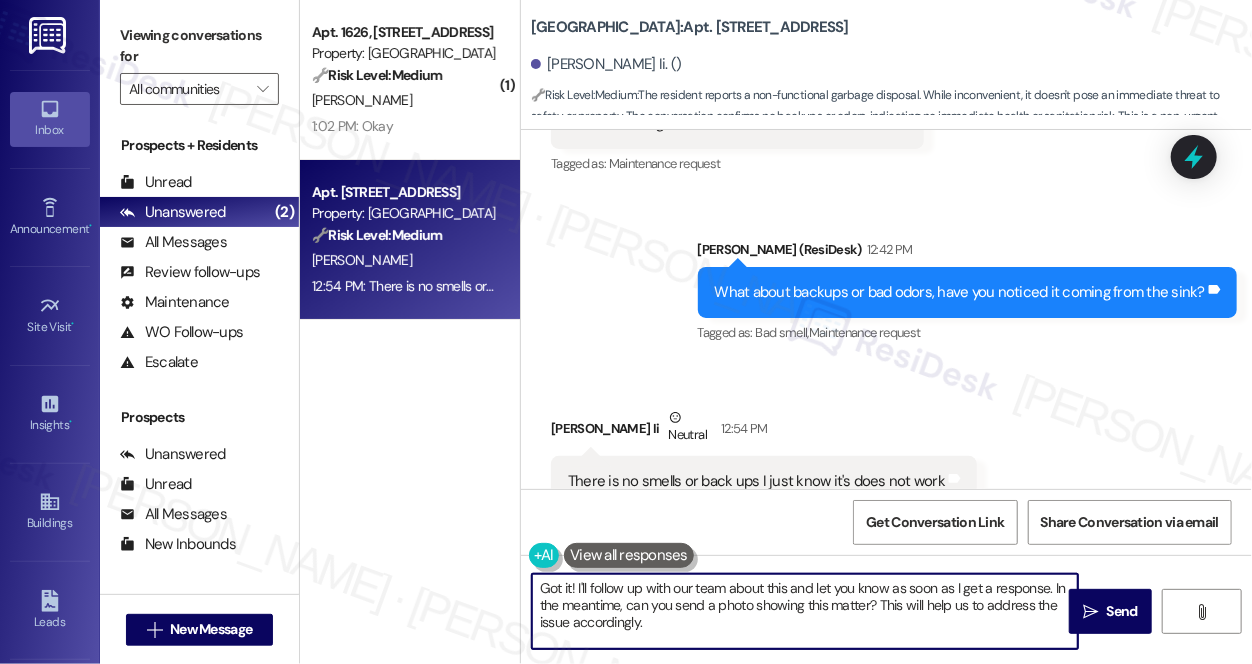 click on "Got it! I'll follow up with our team about this and let you know as soon as I get a response. In the meantime, can you send a photo showing this matter? This will help us to address the issue accordingly." at bounding box center [805, 611] 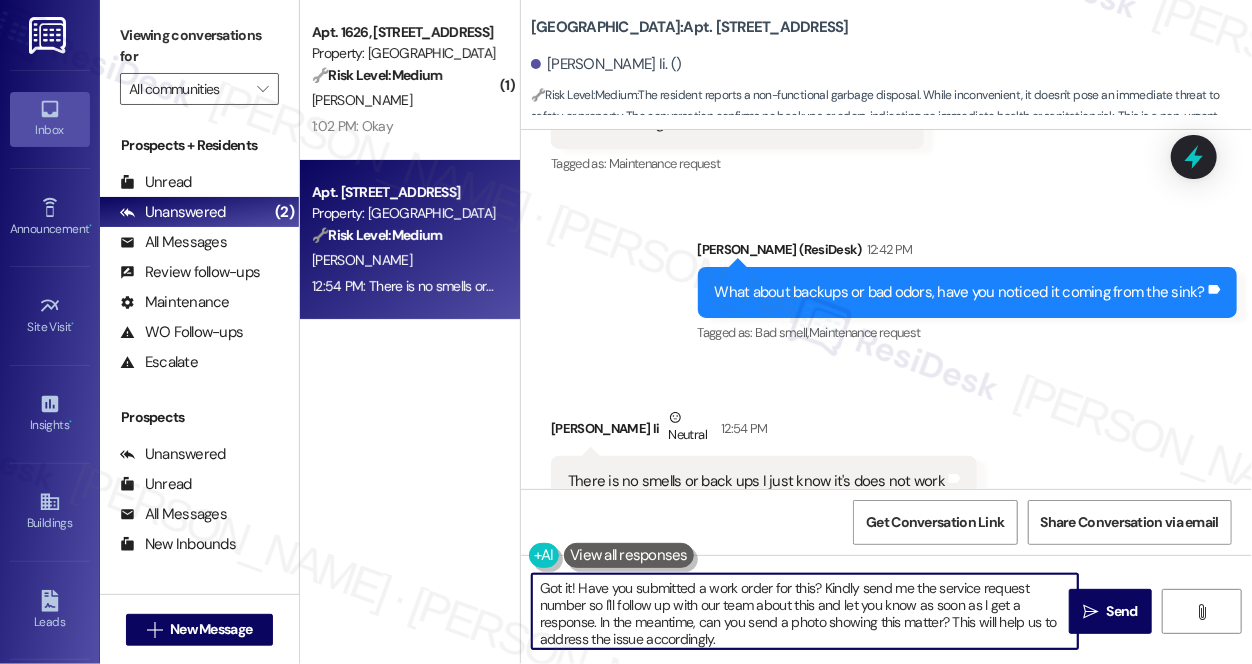 click on "Got it! Have you submitted a work order for this? Kindly send me the service request number so I'll follow up with our team about this and let you know as soon as I get a response. In the meantime, can you send a photo showing this matter? This will help us to address the issue accordingly." at bounding box center [805, 611] 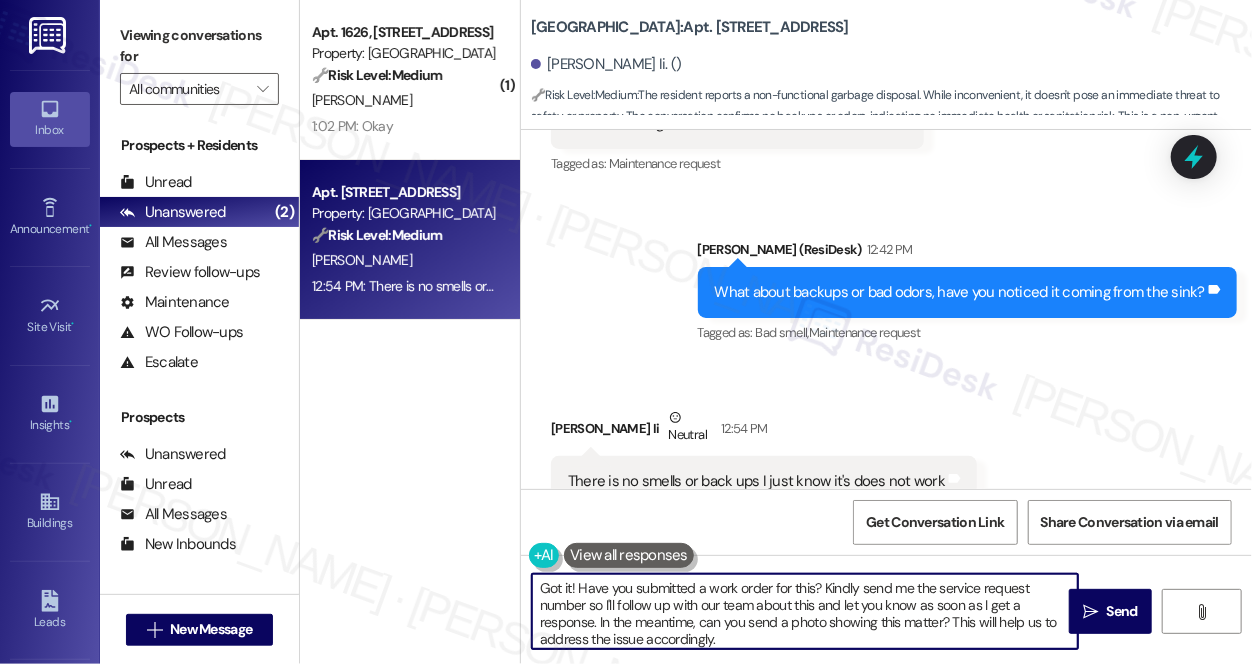 click on "Got it! Have you submitted a work order for this? Kindly send me the service request number so I'll follow up with our team about this and let you know as soon as I get a response. In the meantime, can you send a photo showing this matter? This will help us to address the issue accordingly." at bounding box center (805, 611) 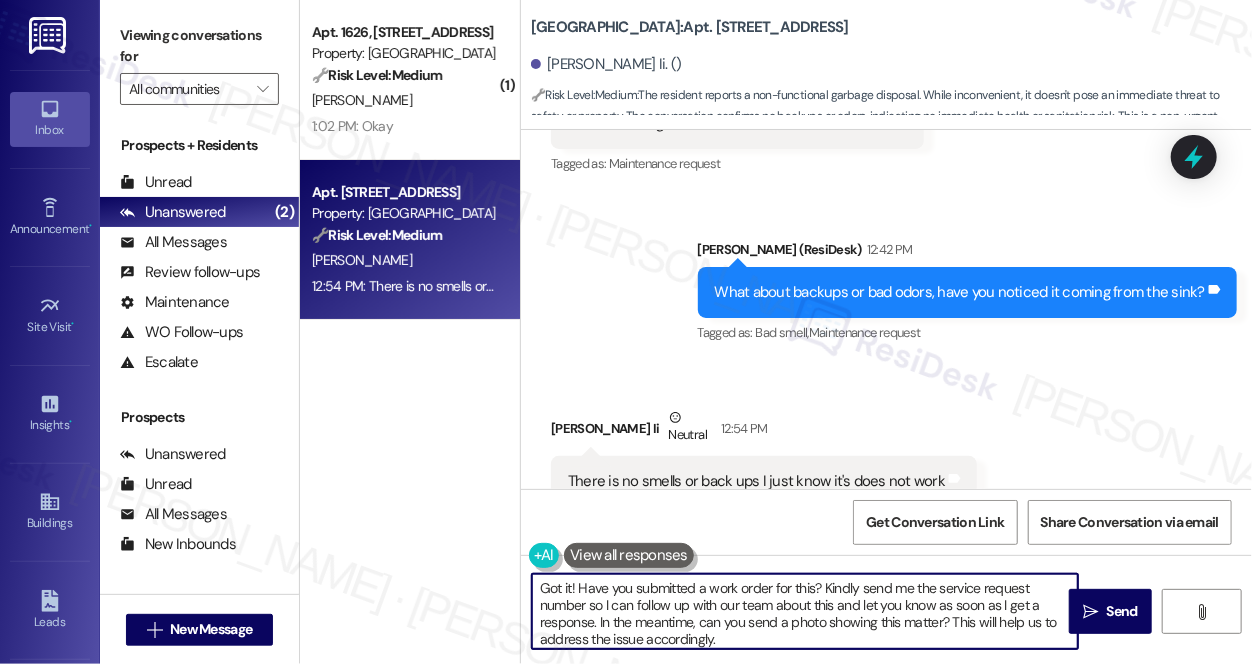 scroll, scrollTop: 5, scrollLeft: 0, axis: vertical 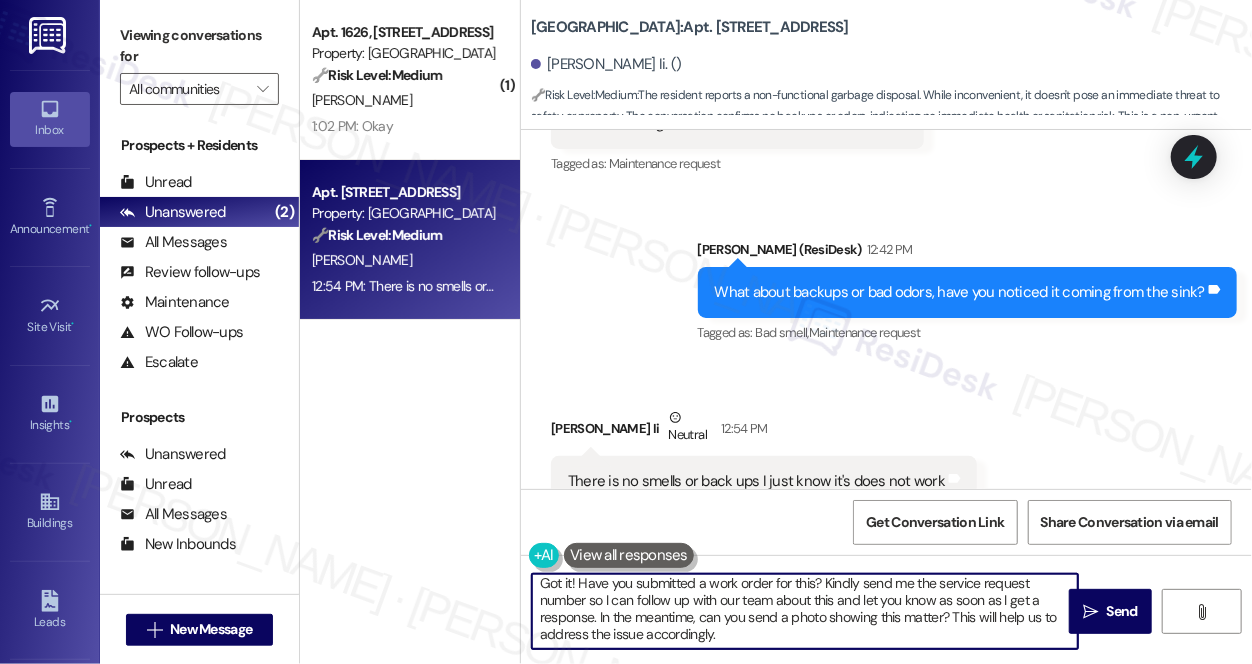 drag, startPoint x: 745, startPoint y: 636, endPoint x: 599, endPoint y: 623, distance: 146.57762 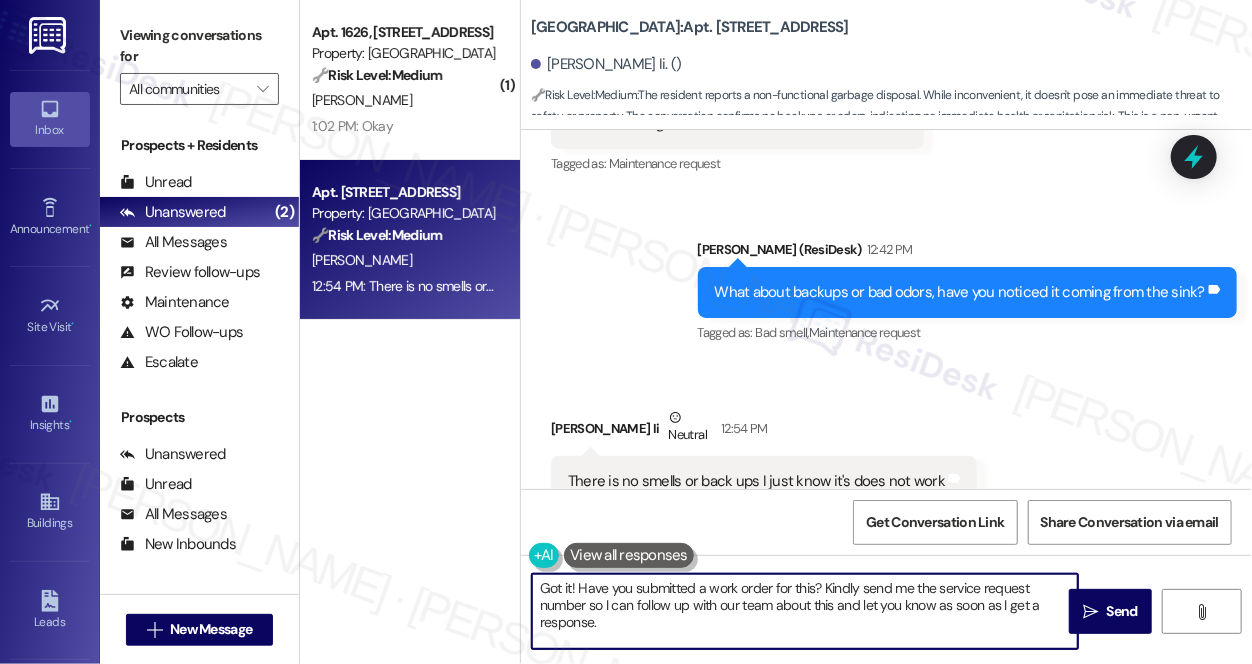 scroll, scrollTop: 0, scrollLeft: 0, axis: both 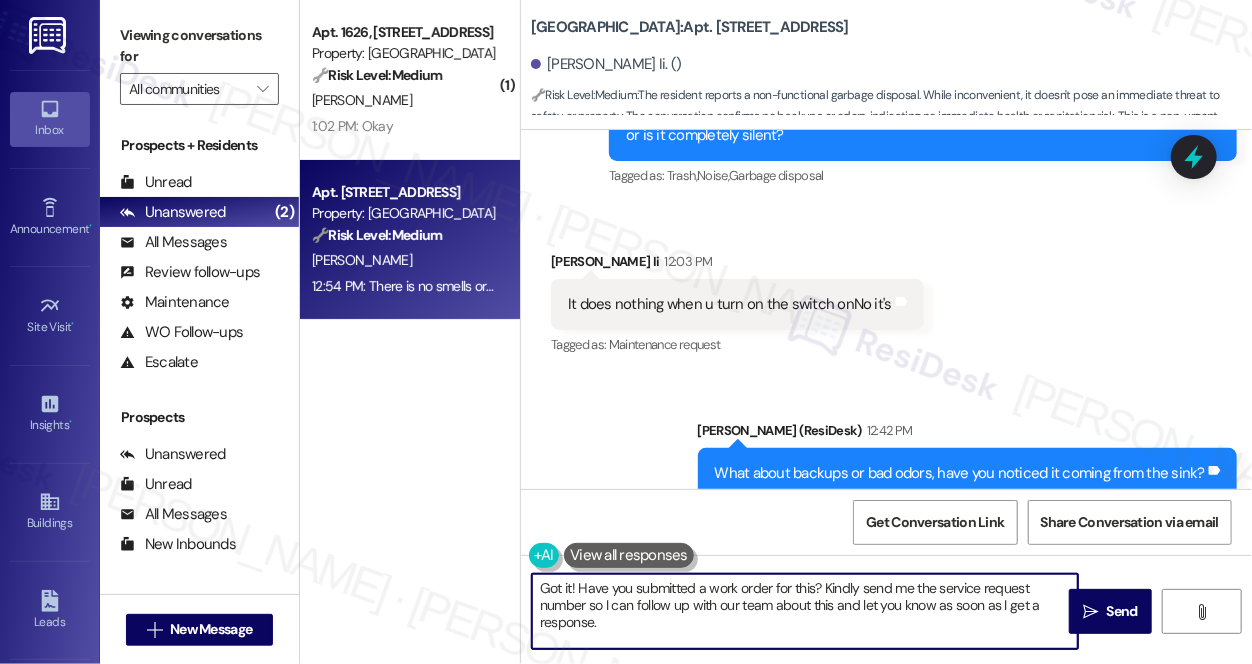drag, startPoint x: 581, startPoint y: 589, endPoint x: 522, endPoint y: 589, distance: 59 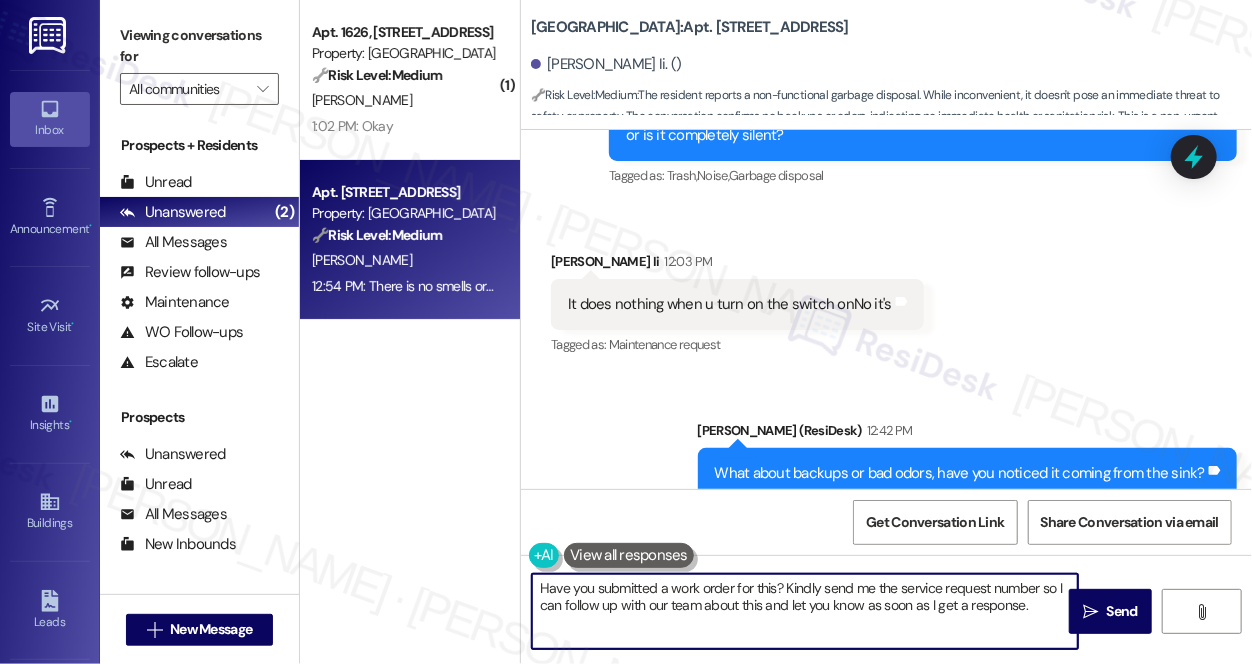 click on "Have you submitted a work order for this? Kindly send me the service request number so I can follow up with our team about this and let you know as soon as I get a response." at bounding box center (805, 611) 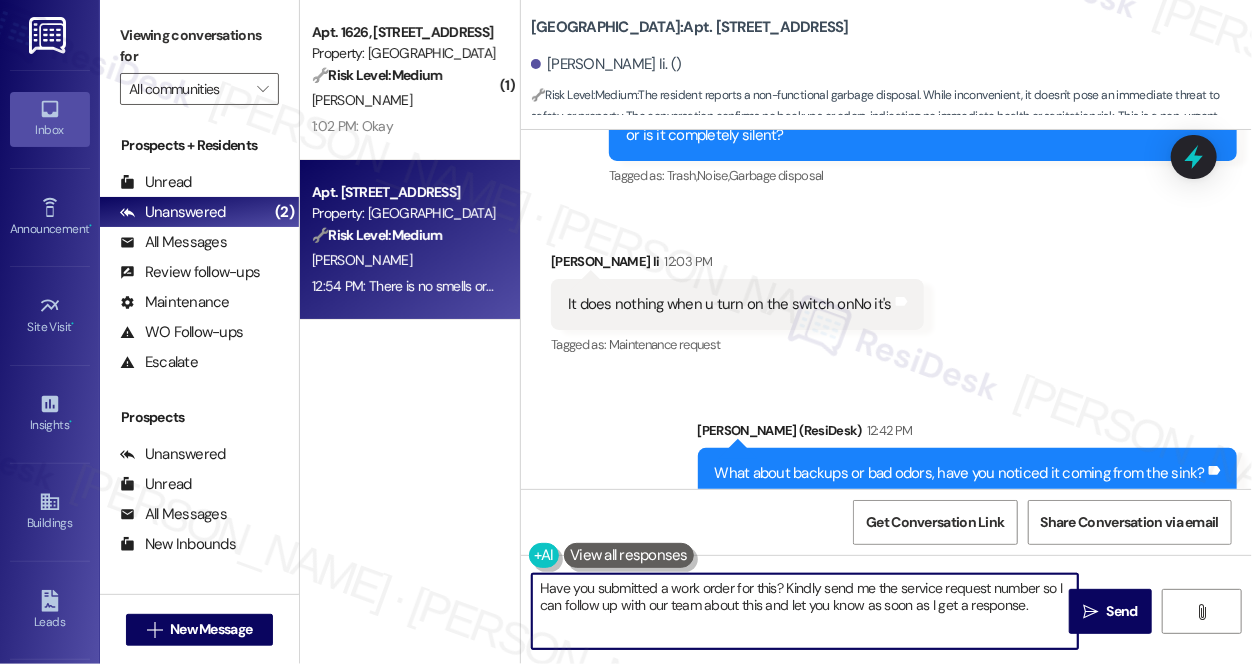 click on "Have you submitted a work order for this? Kindly send me the service request number so I can follow up with our team about this and let you know as soon as I get a response." at bounding box center [805, 611] 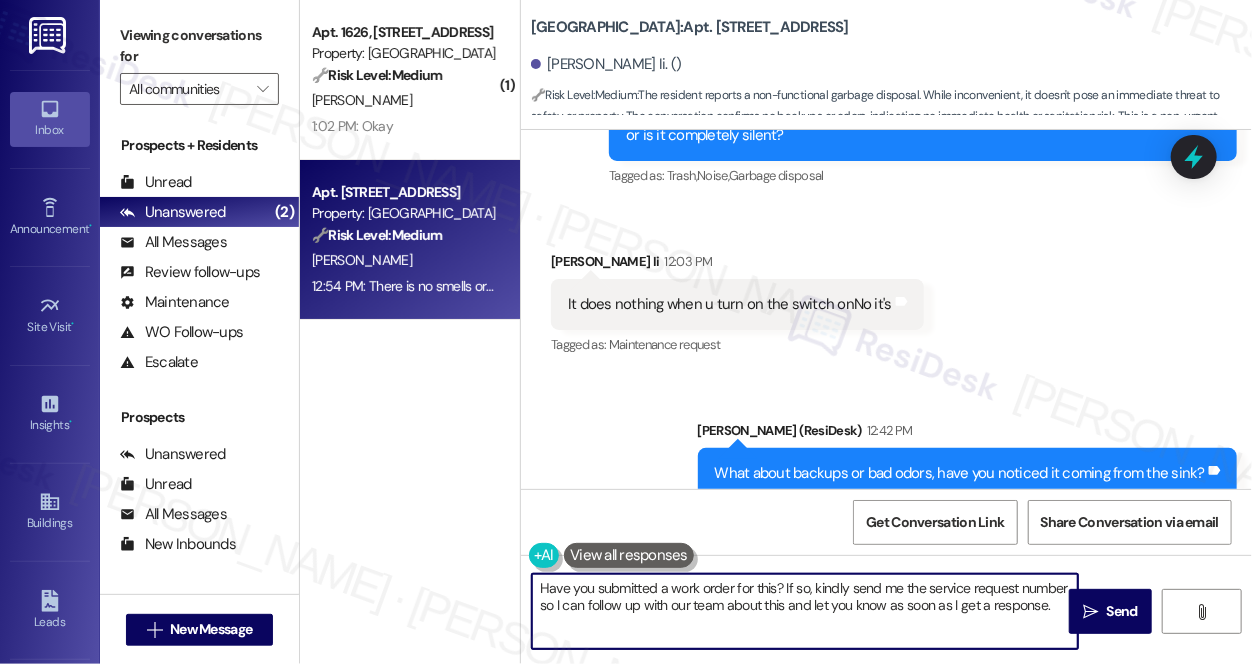 click on "Have you submitted a work order for this? If so, kindly send me the service request number so I can follow up with our team about this and let you know as soon as I get a response." at bounding box center [805, 611] 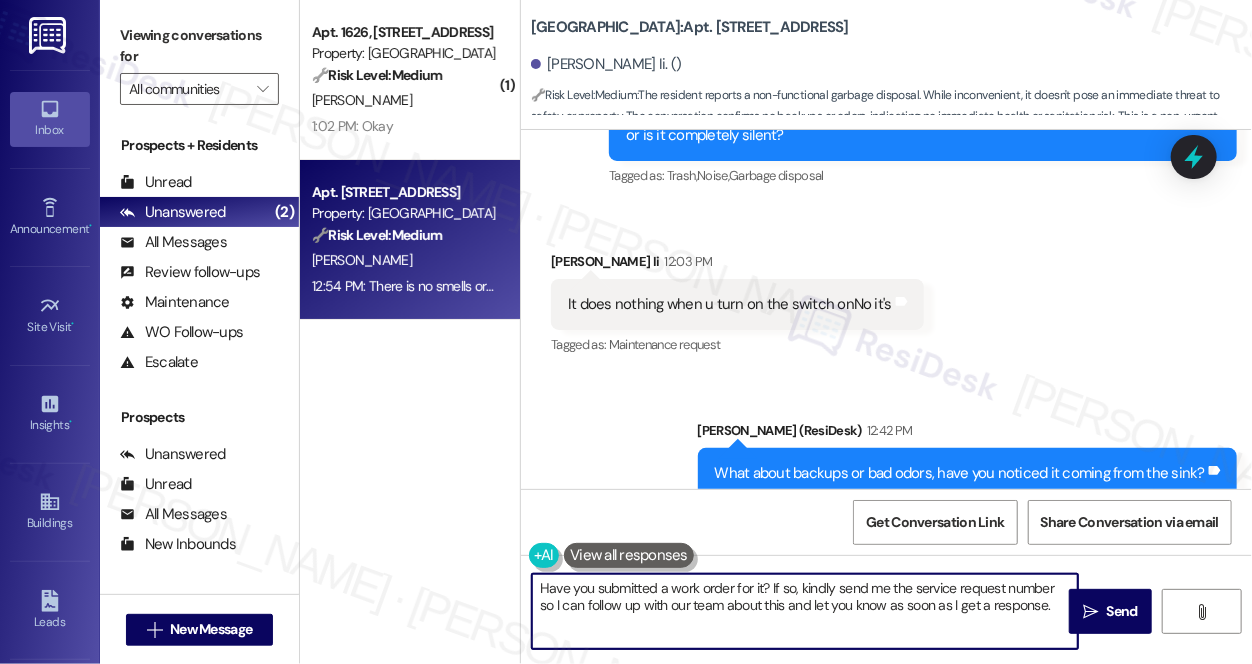 click on "Have you submitted a work order for it? If so, kindly send me the service request number so I can follow up with our team about this and let you know as soon as I get a response." at bounding box center (805, 611) 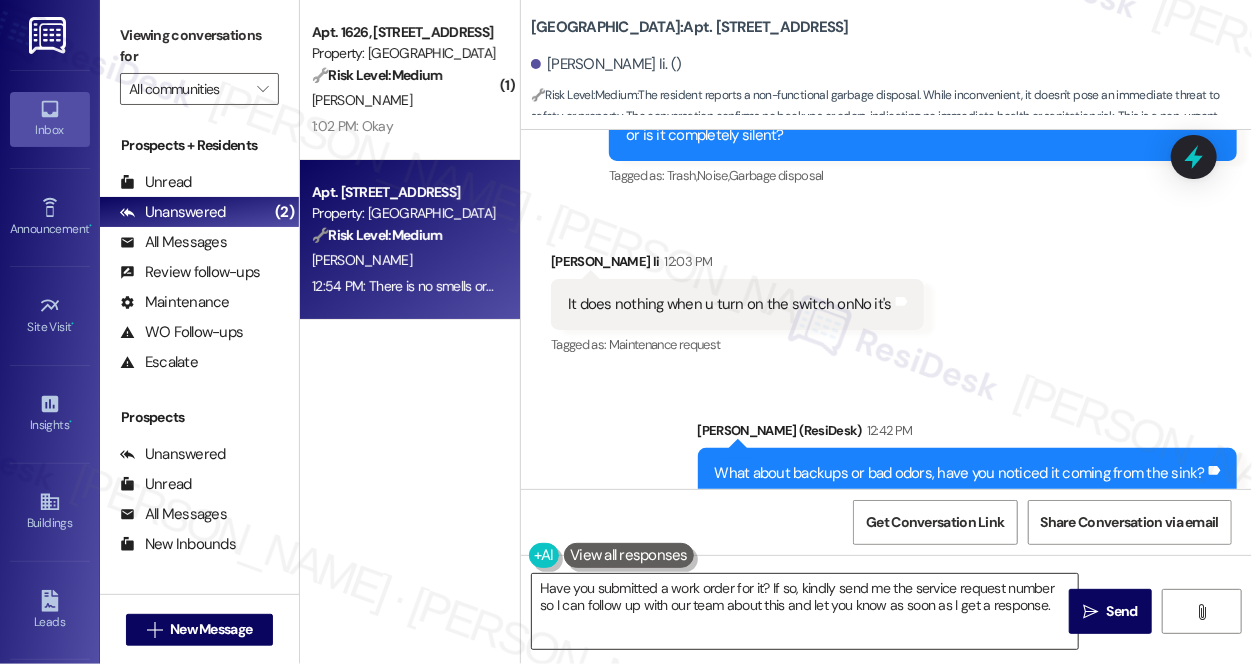 click on "Have you submitted a work order for it? If so, kindly send me the service request number so I can follow up with our team about this and let you know as soon as I get a response." at bounding box center (805, 611) 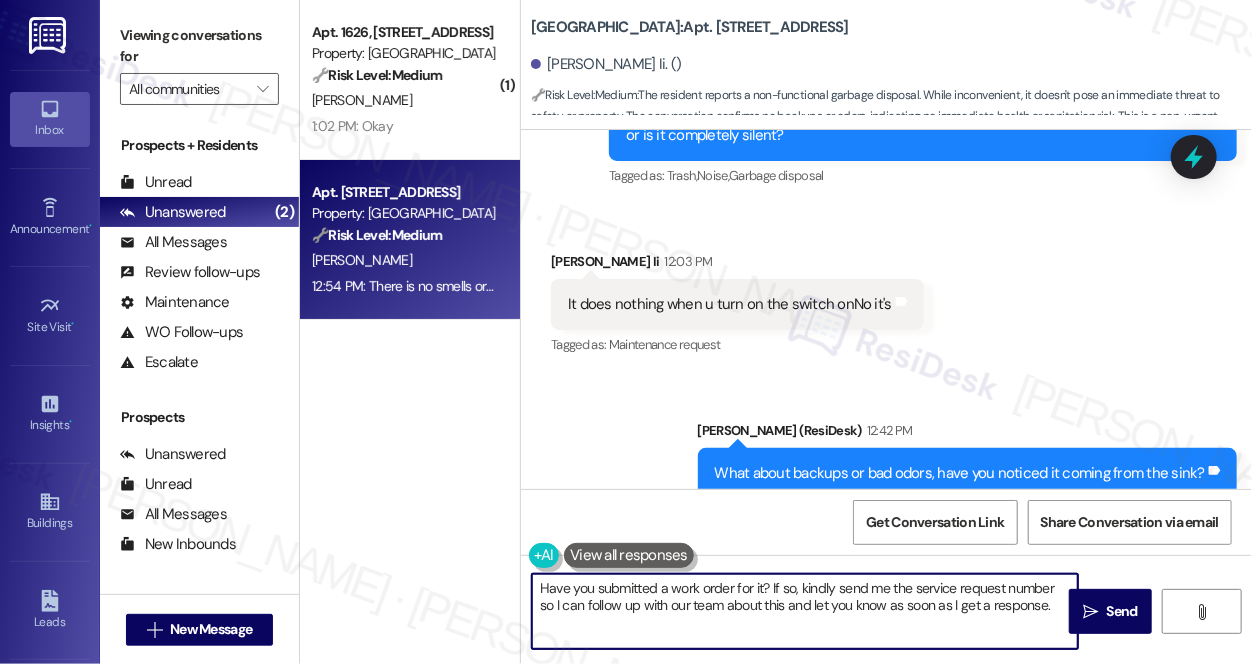 click on "Have you submitted a work order for it? If so, kindly send me the service request number so I can follow up with our team about this and let you know as soon as I get a response." at bounding box center (805, 611) 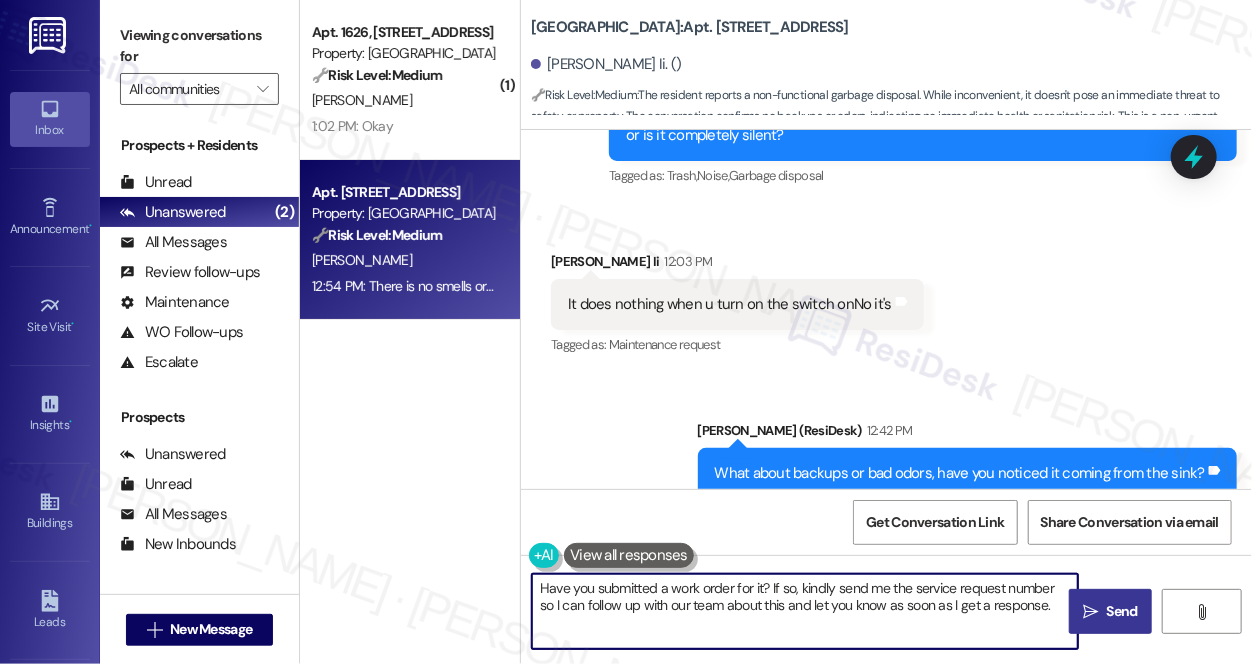 click on " Send" at bounding box center (1110, 611) 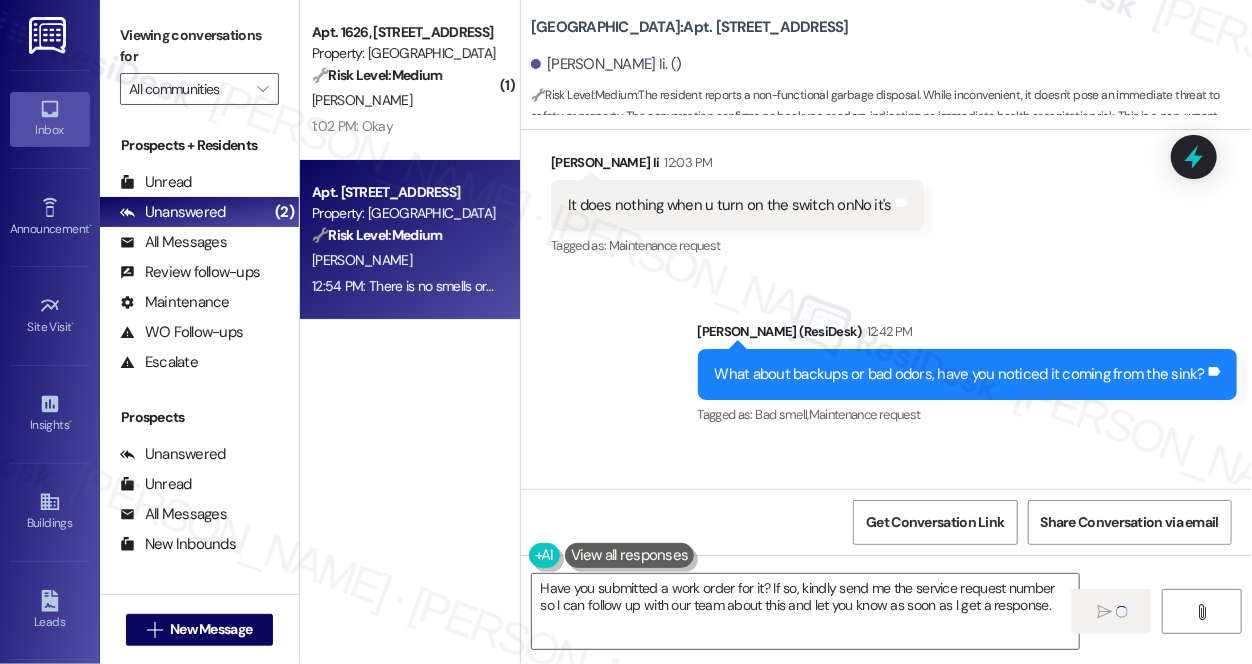 scroll, scrollTop: 17866, scrollLeft: 0, axis: vertical 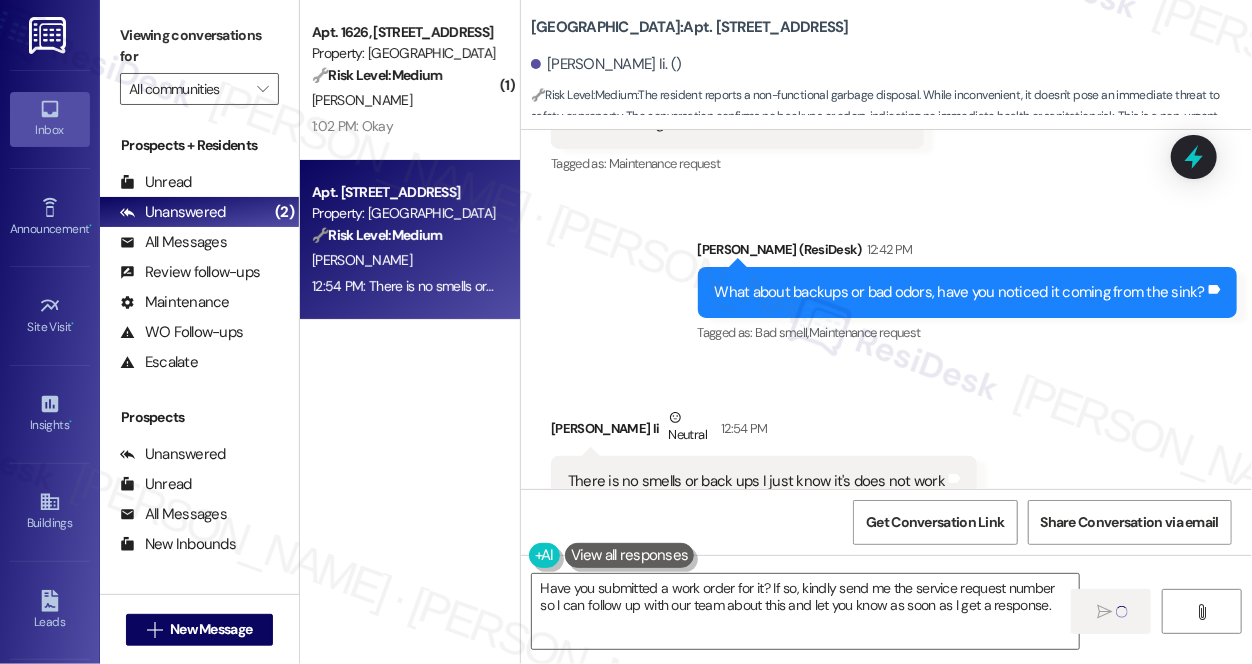 type 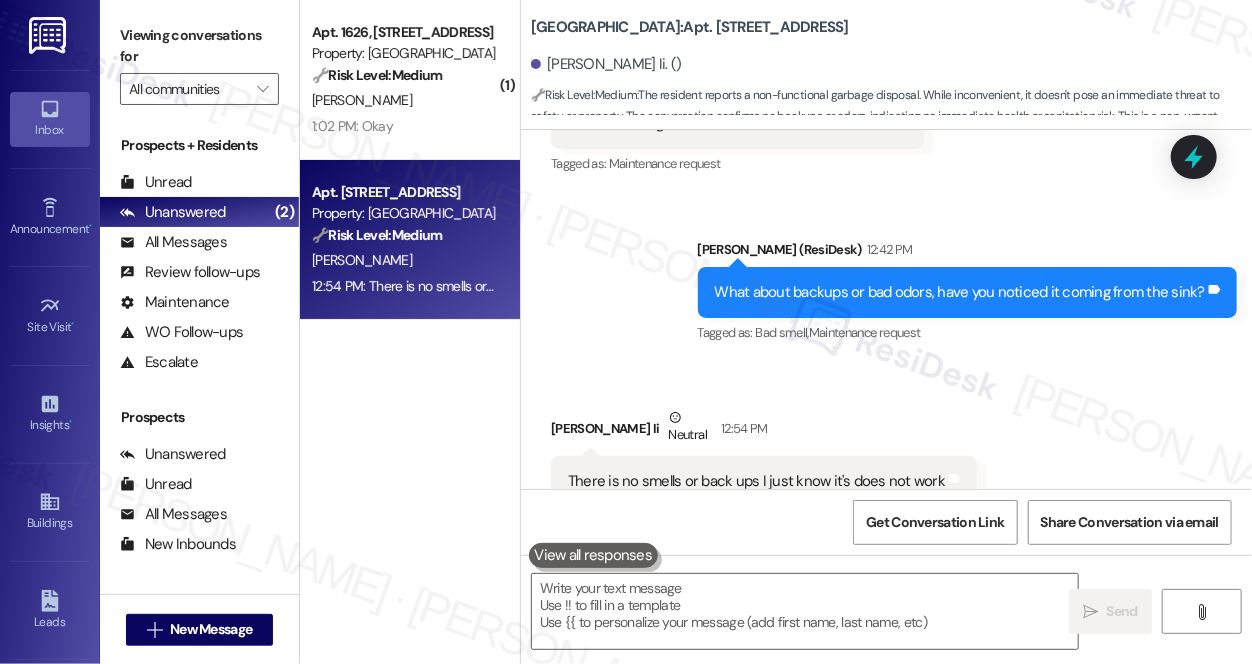 scroll, scrollTop: 18027, scrollLeft: 0, axis: vertical 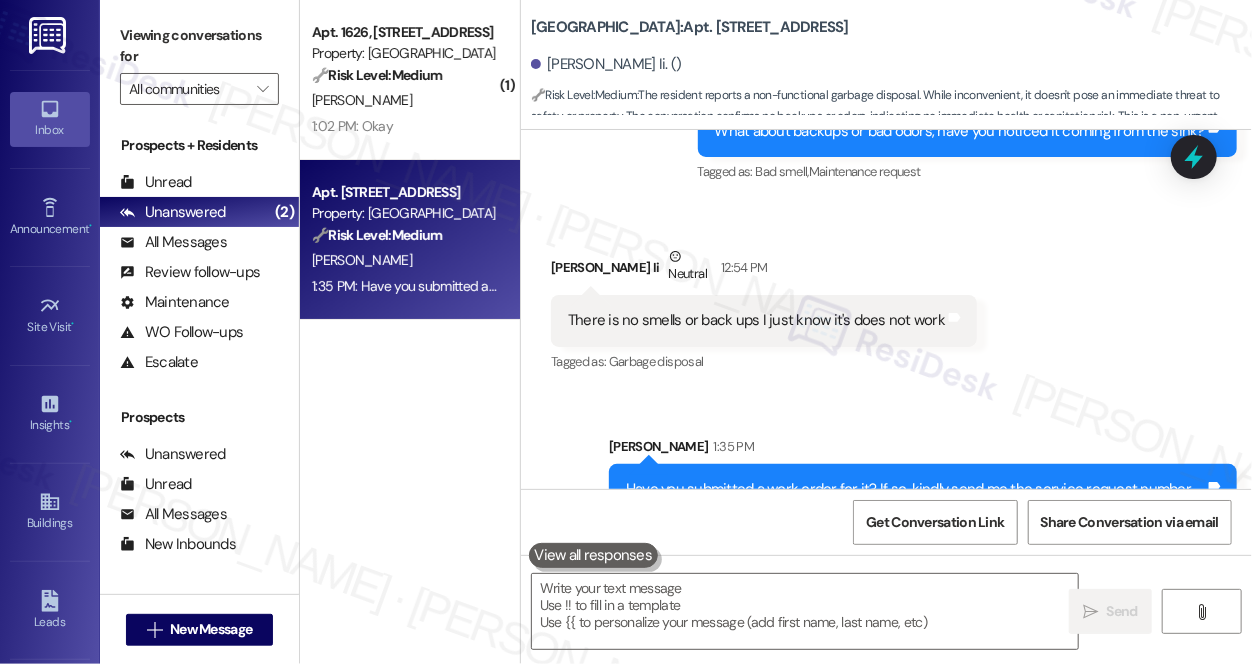 click on "Have you submitted a work order for it? If so, kindly send me the service request number so I can follow up with our team about this and let you know as soon as I get a response." at bounding box center [915, 500] 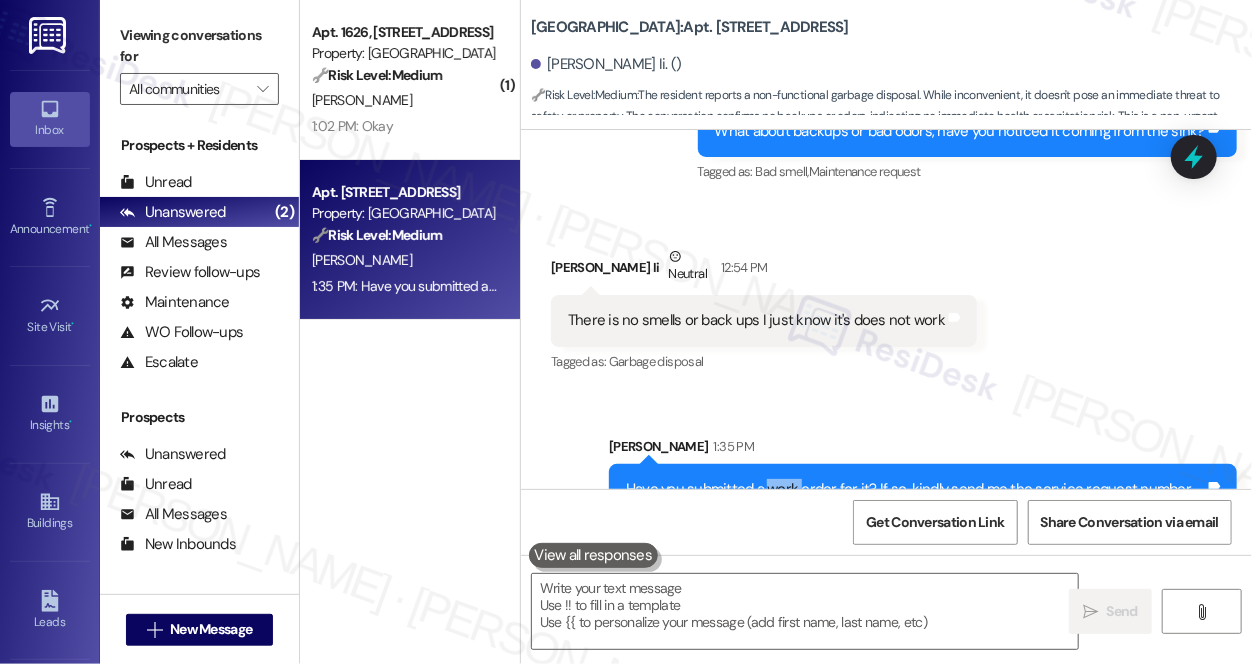 click on "Have you submitted a work order for it? If so, kindly send me the service request number so I can follow up with our team about this and let you know as soon as I get a response." at bounding box center (915, 500) 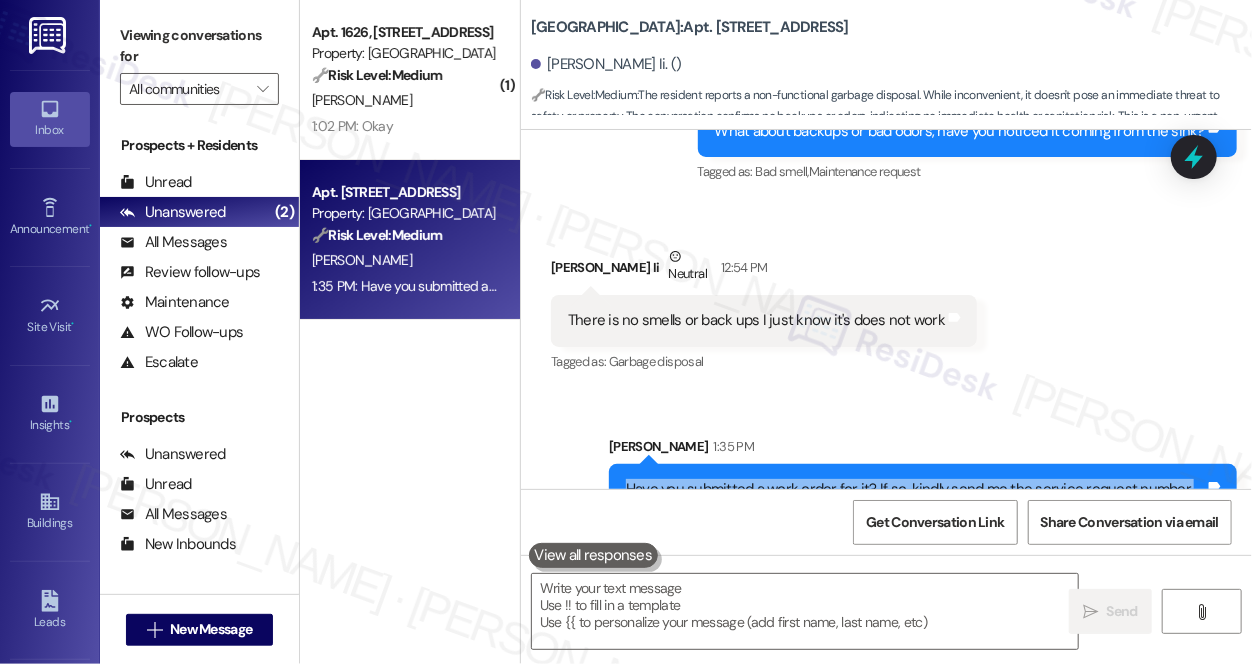click on "Have you submitted a work order for it? If so, kindly send me the service request number so I can follow up with our team about this and let you know as soon as I get a response." at bounding box center (915, 500) 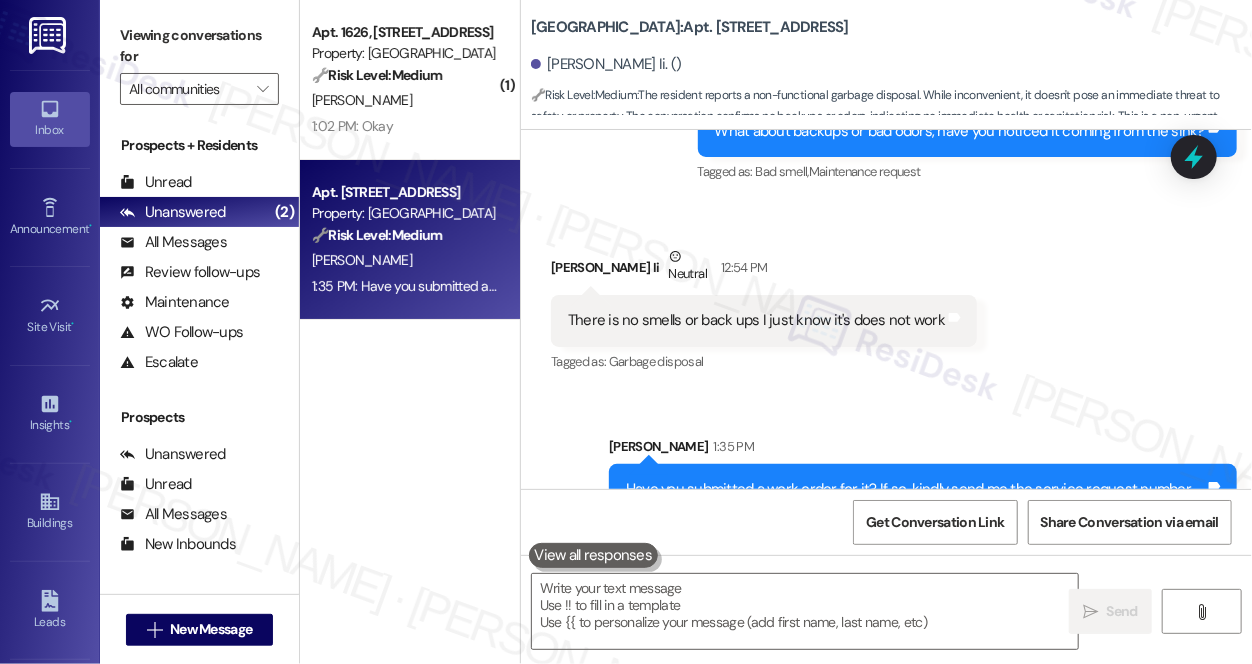click on "Sent via SMS [PERSON_NAME] 1:35 PM Have you submitted a work order for it? If so, kindly send me the service request number so I can follow up with our team about this and let you know as soon as I get a response. Tags and notes" at bounding box center [886, 471] 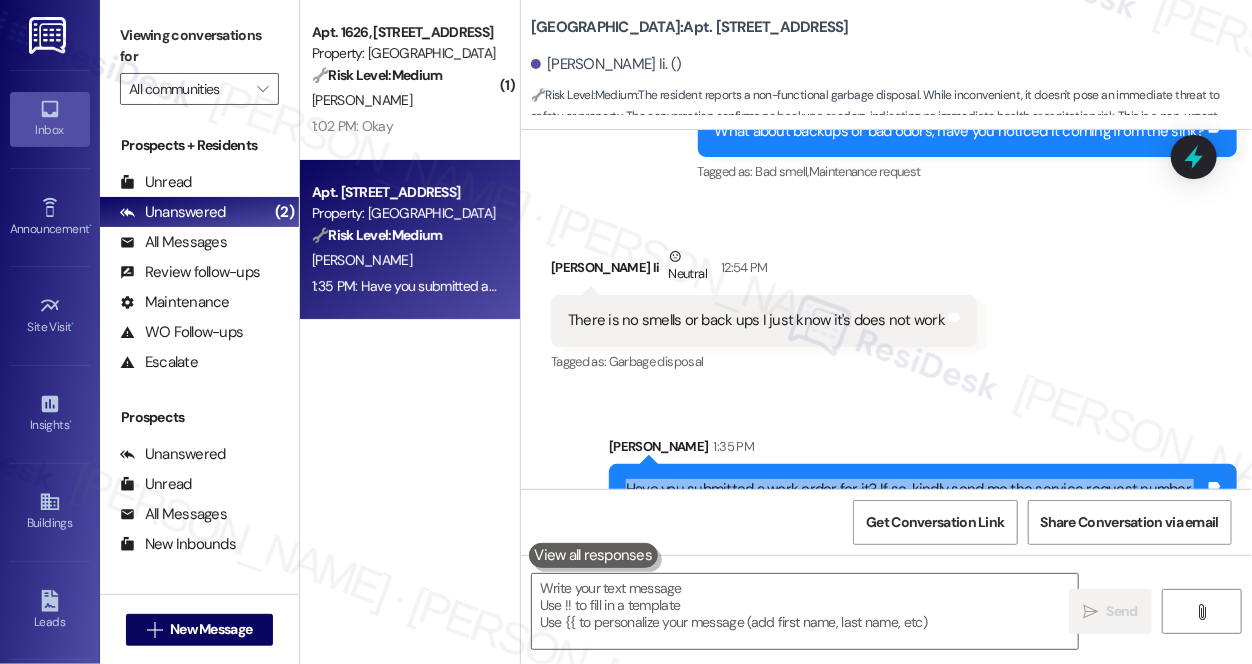 click on "Have you submitted a work order for it? If so, kindly send me the service request number so I can follow up with our team about this and let you know as soon as I get a response." at bounding box center [915, 500] 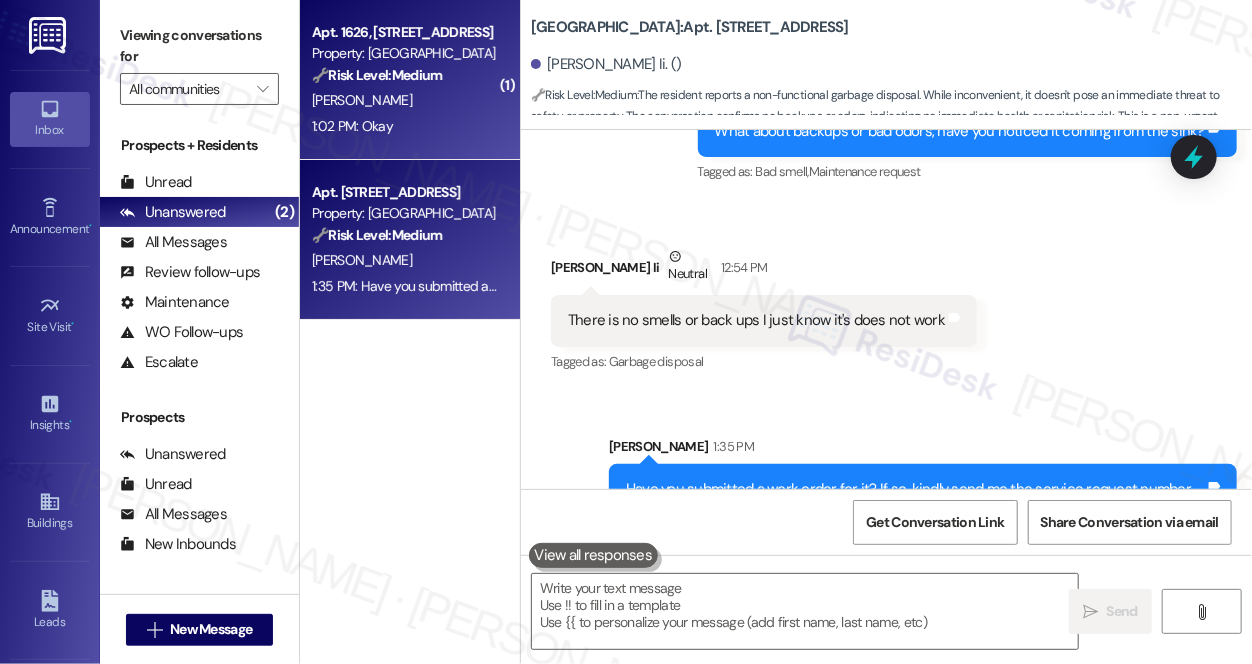 click on "1:02 PM: Okay  1:02 PM: Okay" at bounding box center (404, 126) 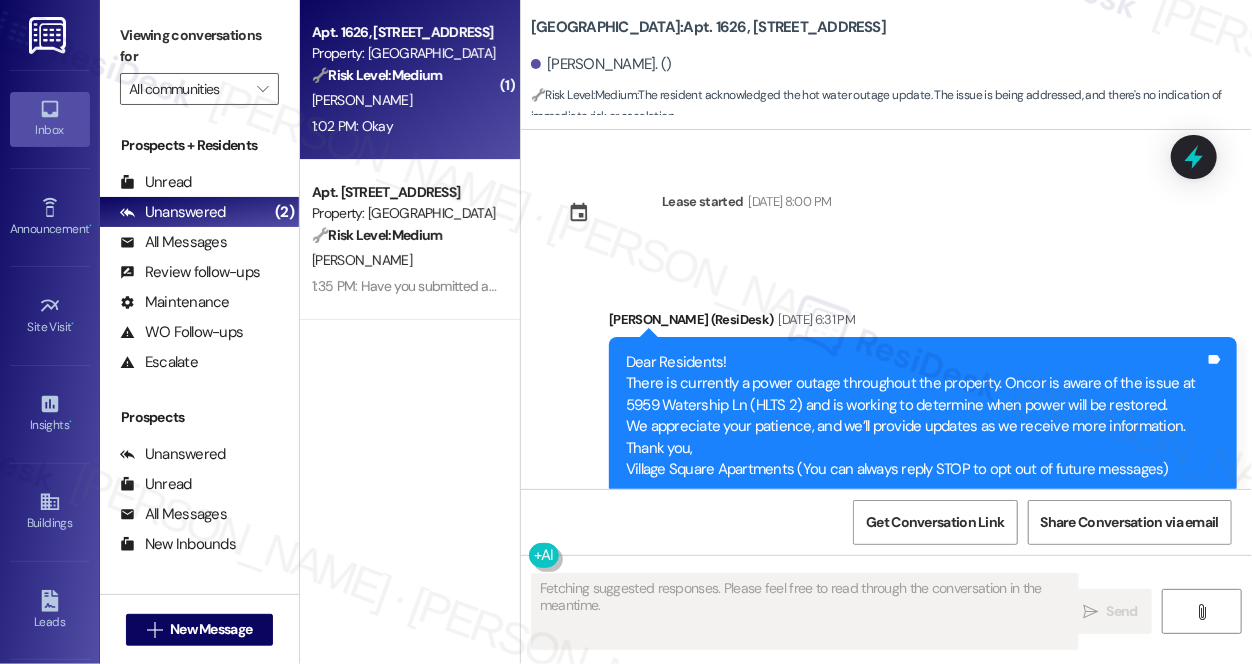 type on "Fetching suggested responses. Please feel free to read through the conversation in the meantime." 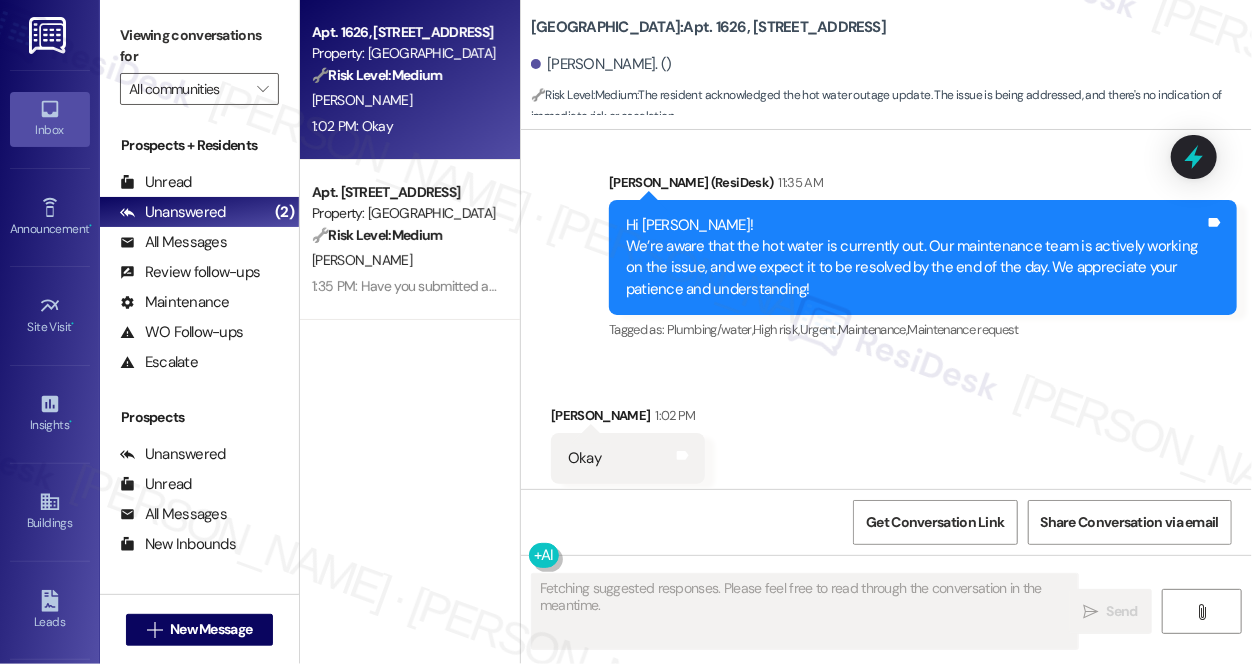 click on "Hi [PERSON_NAME]!
We’re aware that the hot water is currently out. Our maintenance team is actively working on the issue, and we expect it to be resolved by the end of the day. We appreciate your patience and understanding!" at bounding box center [915, 258] 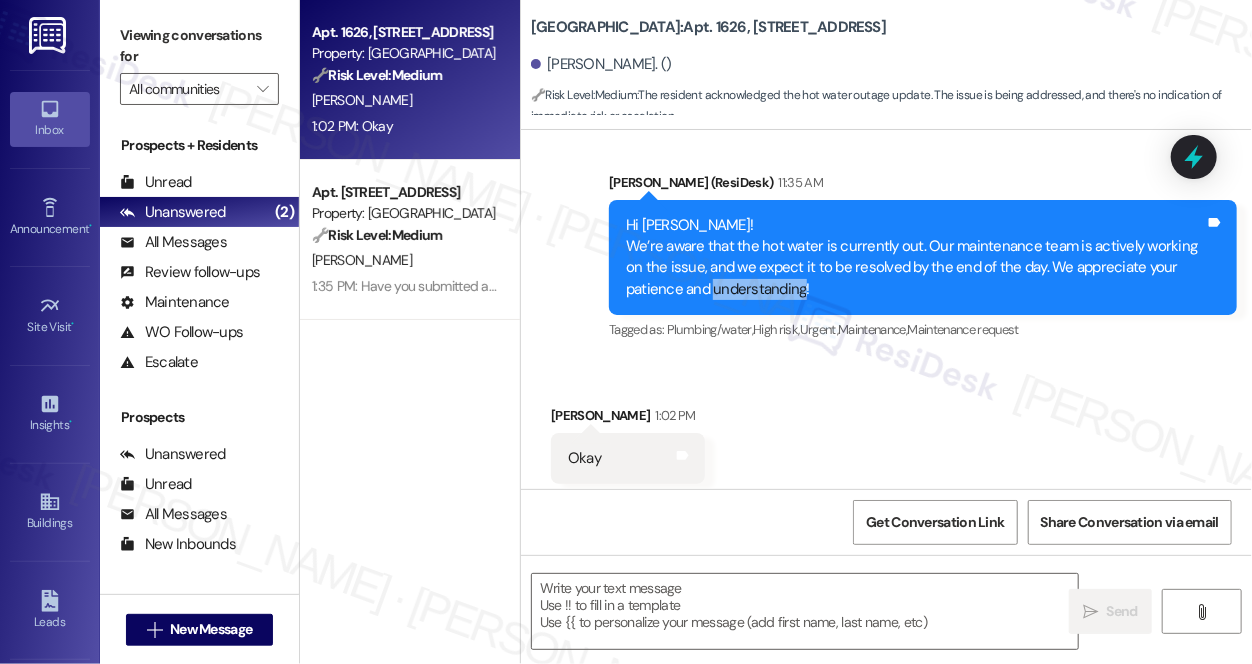 click on "Hi [PERSON_NAME]!
We’re aware that the hot water is currently out. Our maintenance team is actively working on the issue, and we expect it to be resolved by the end of the day. We appreciate your patience and understanding!" at bounding box center [915, 258] 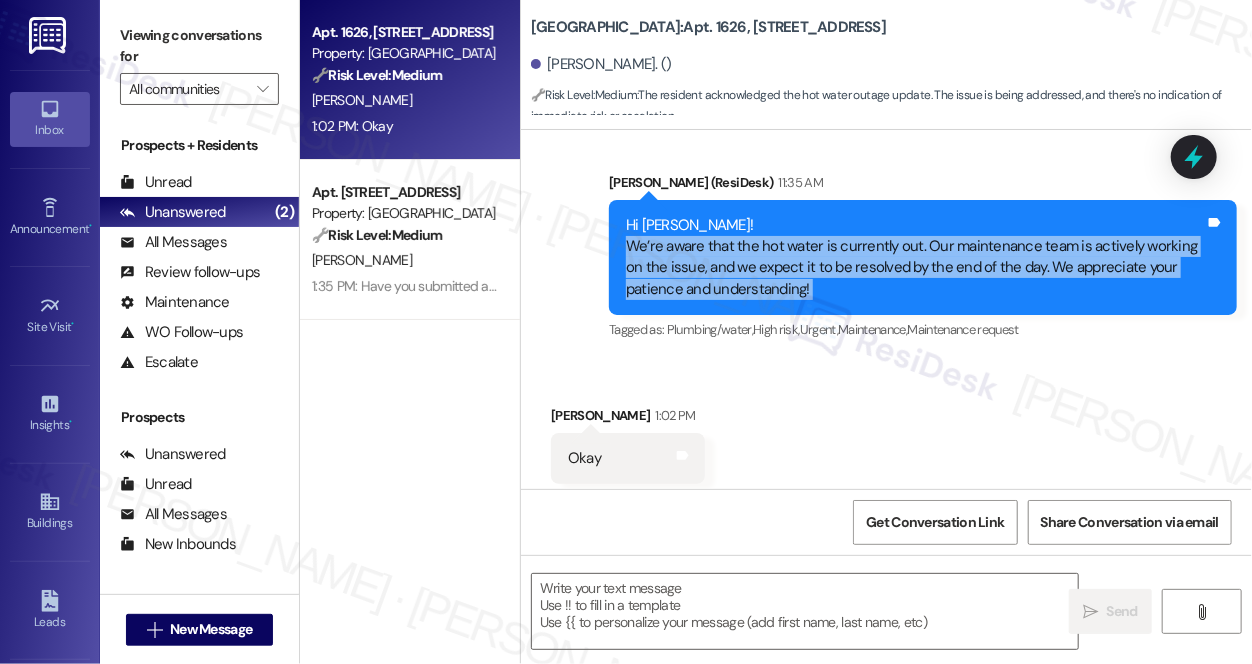 click on "Hi [PERSON_NAME]!
We’re aware that the hot water is currently out. Our maintenance team is actively working on the issue, and we expect it to be resolved by the end of the day. We appreciate your patience and understanding!" at bounding box center (915, 258) 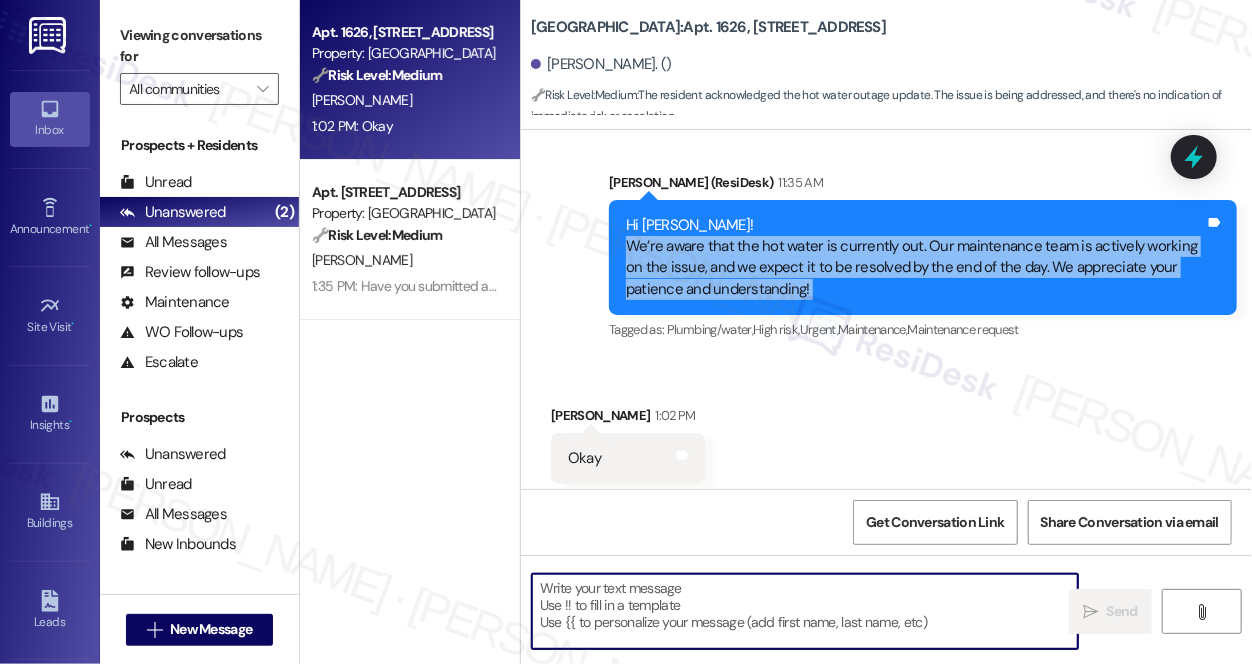 click at bounding box center [805, 611] 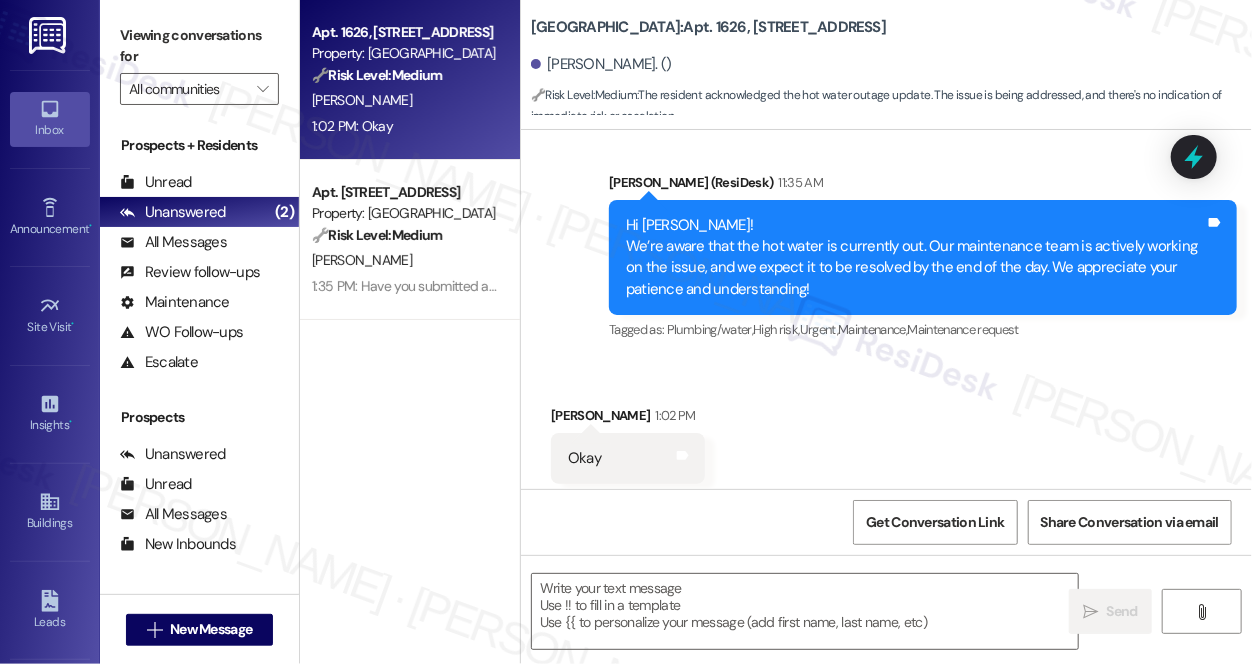 click on "Tagged as:   Plumbing/water ,  Click to highlight conversations about Plumbing/water High risk ,  Click to highlight conversations about High risk Urgent ,  Click to highlight conversations about Urgent Maintenance ,  Click to highlight conversations about Maintenance Maintenance request Click to highlight conversations about Maintenance request" at bounding box center (923, 329) 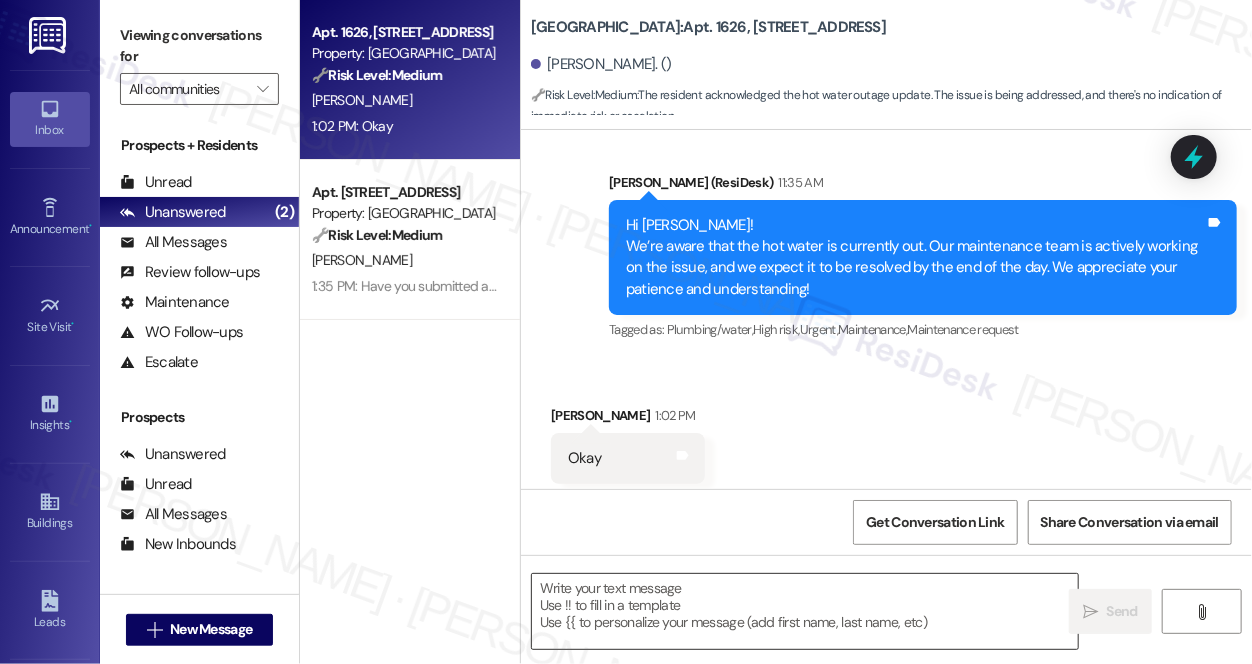 click at bounding box center [805, 611] 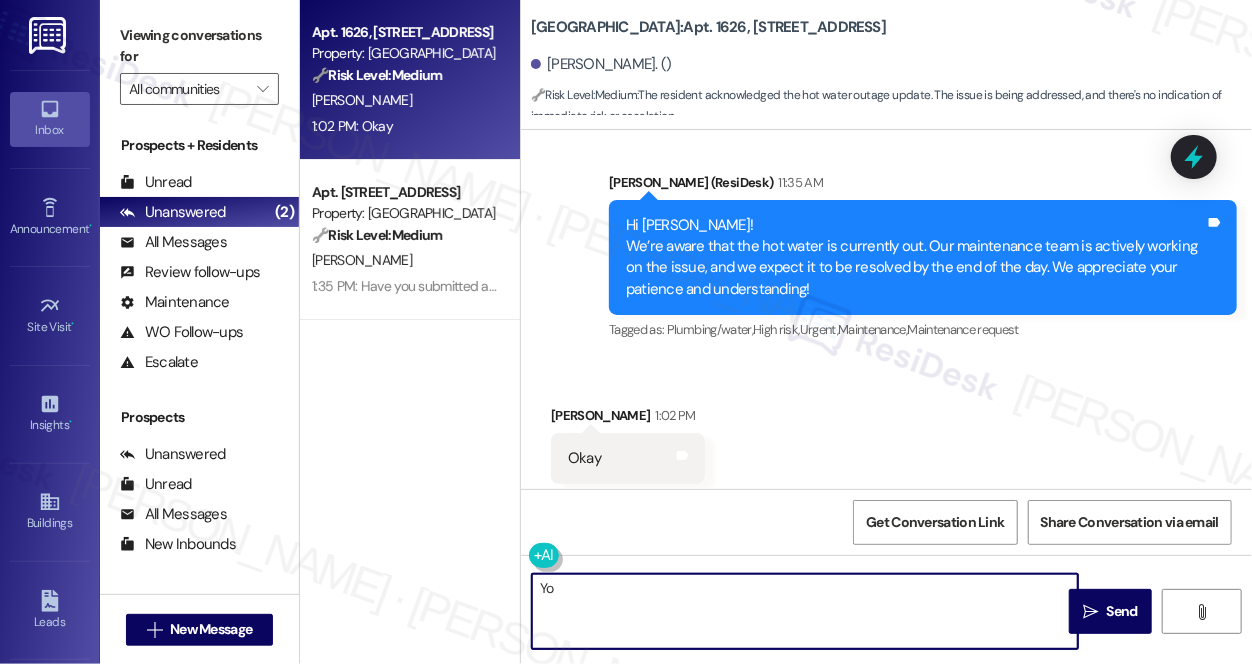 type on "Y" 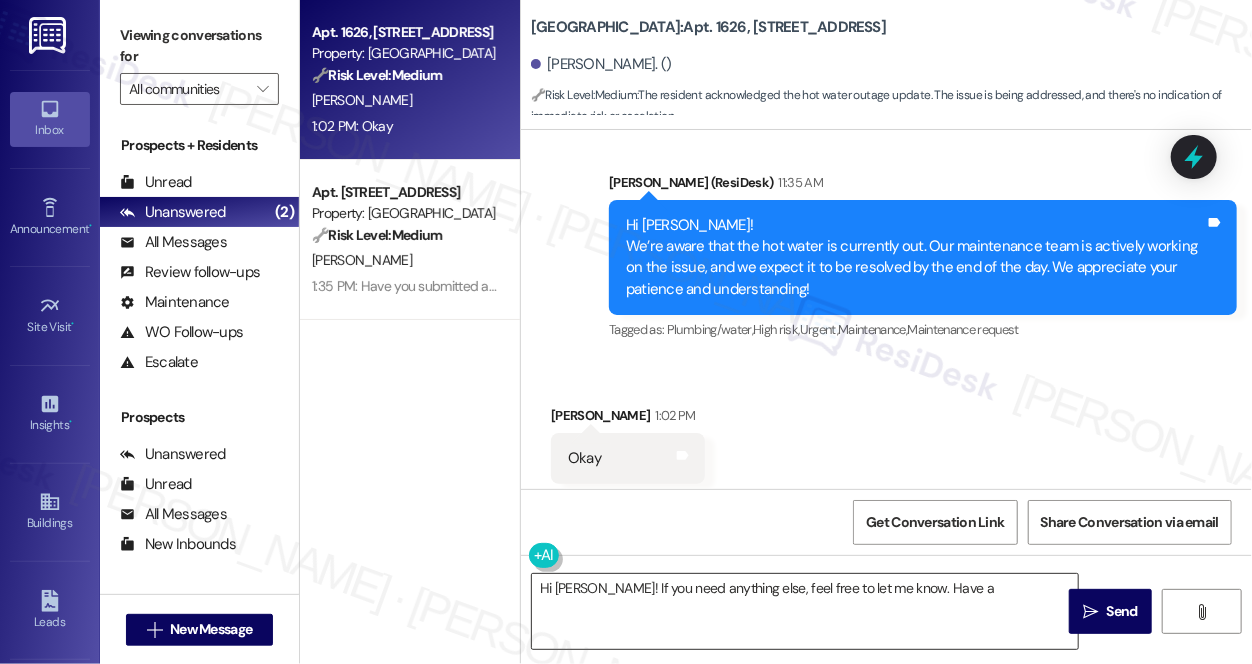 click on "Hi [PERSON_NAME]! If you need anything else, feel free to let me know. Have a" at bounding box center (805, 611) 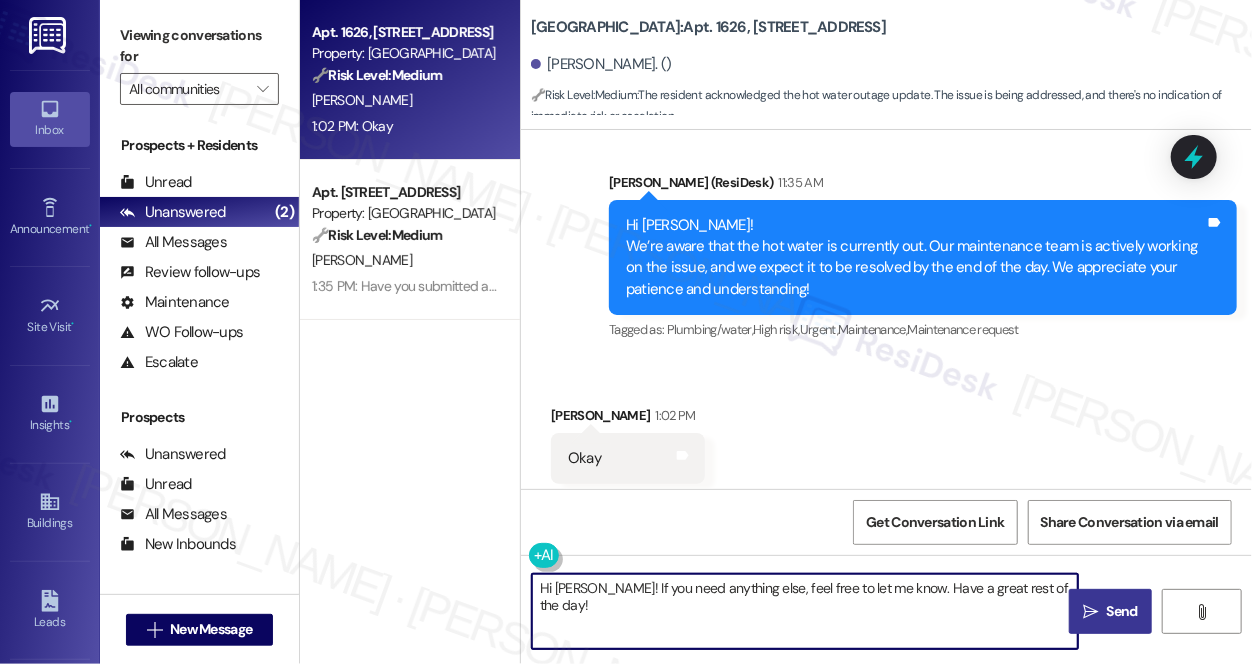 type on "Hi [PERSON_NAME]! If you need anything else, feel free to let me know. Have a great rest of the day!" 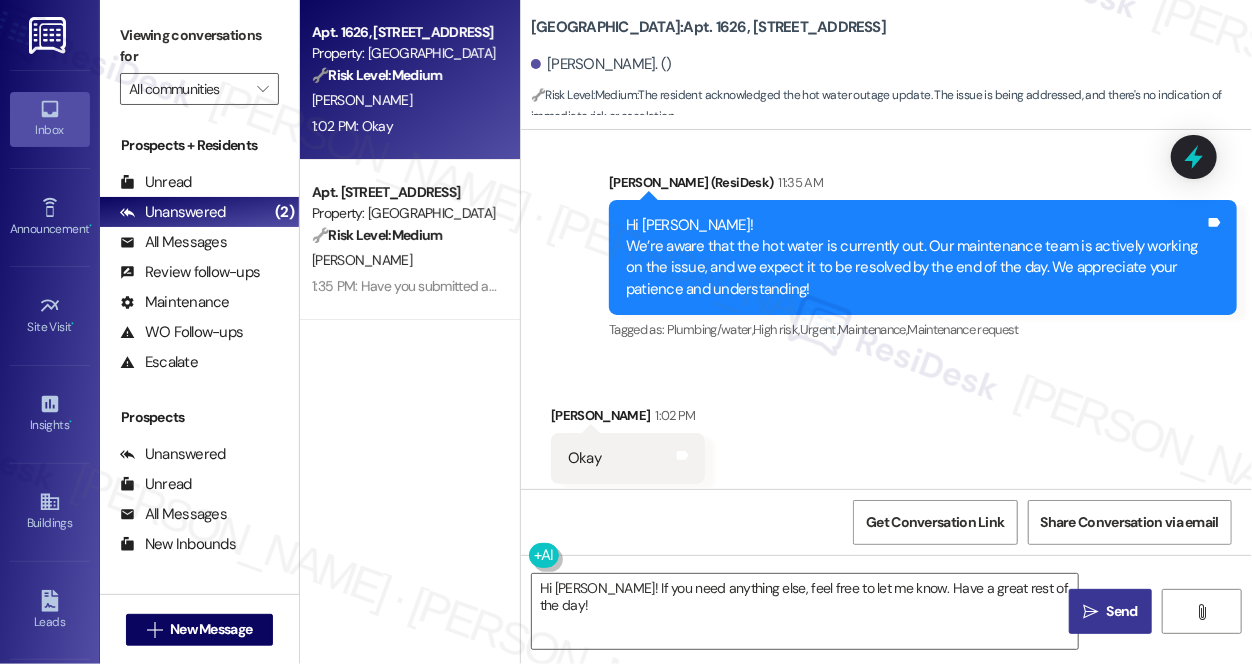 click on " Send" at bounding box center (1110, 611) 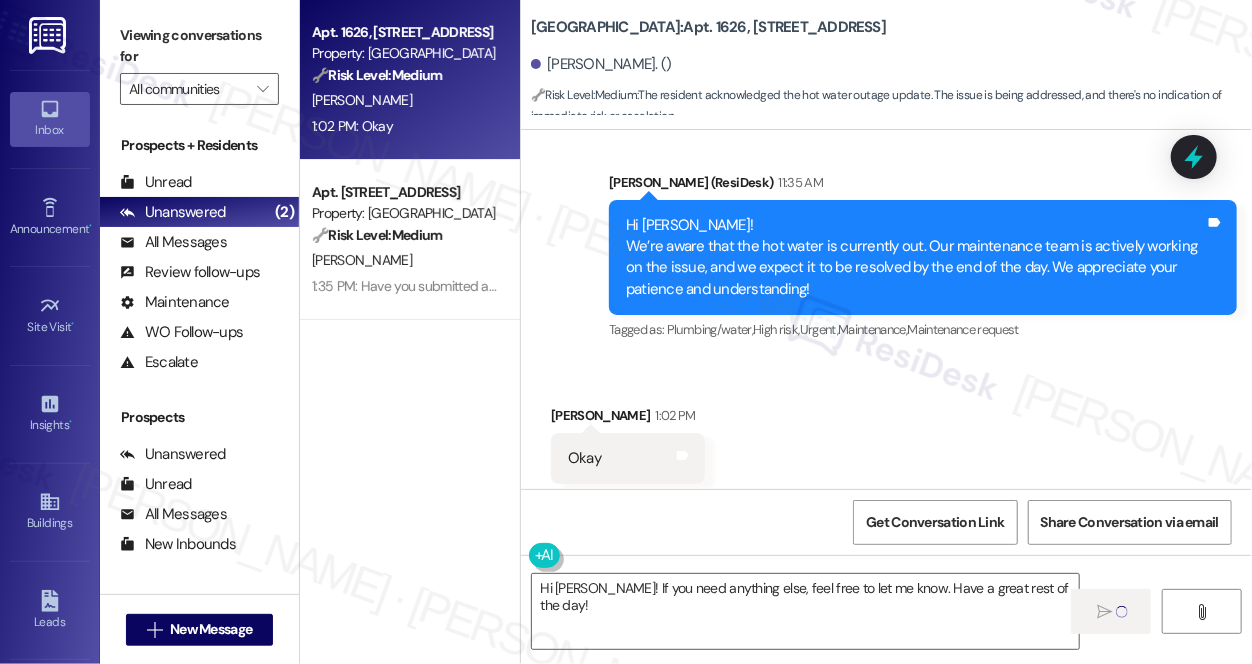 type 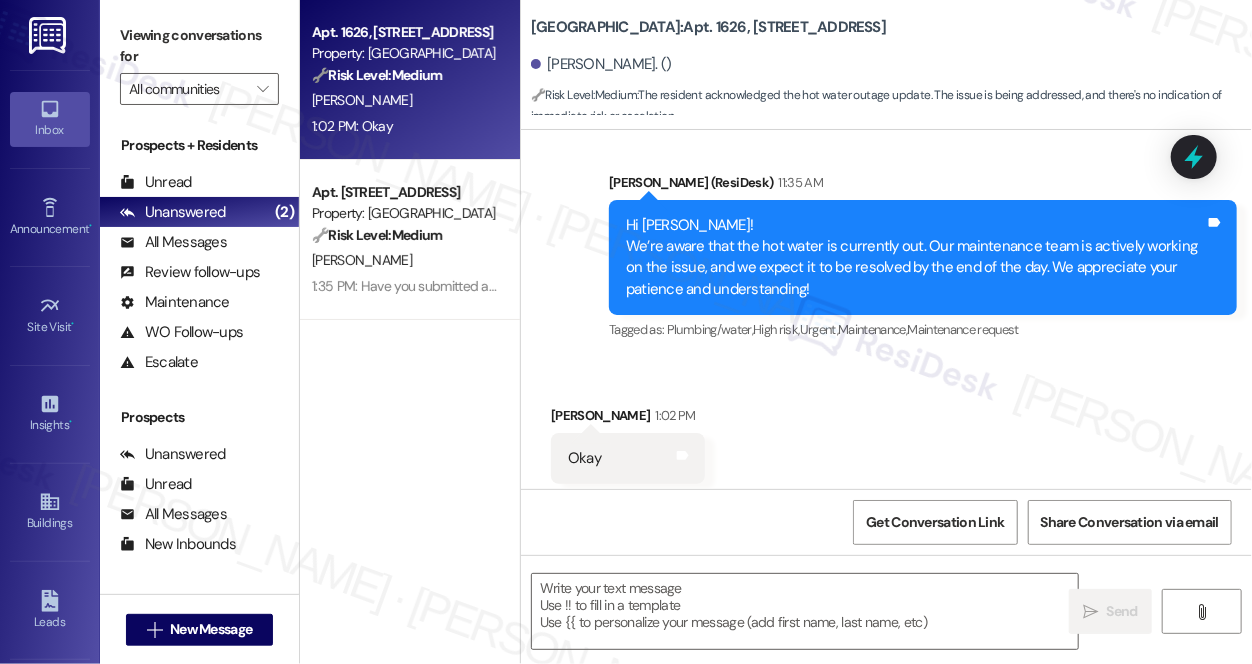 scroll, scrollTop: 28973, scrollLeft: 0, axis: vertical 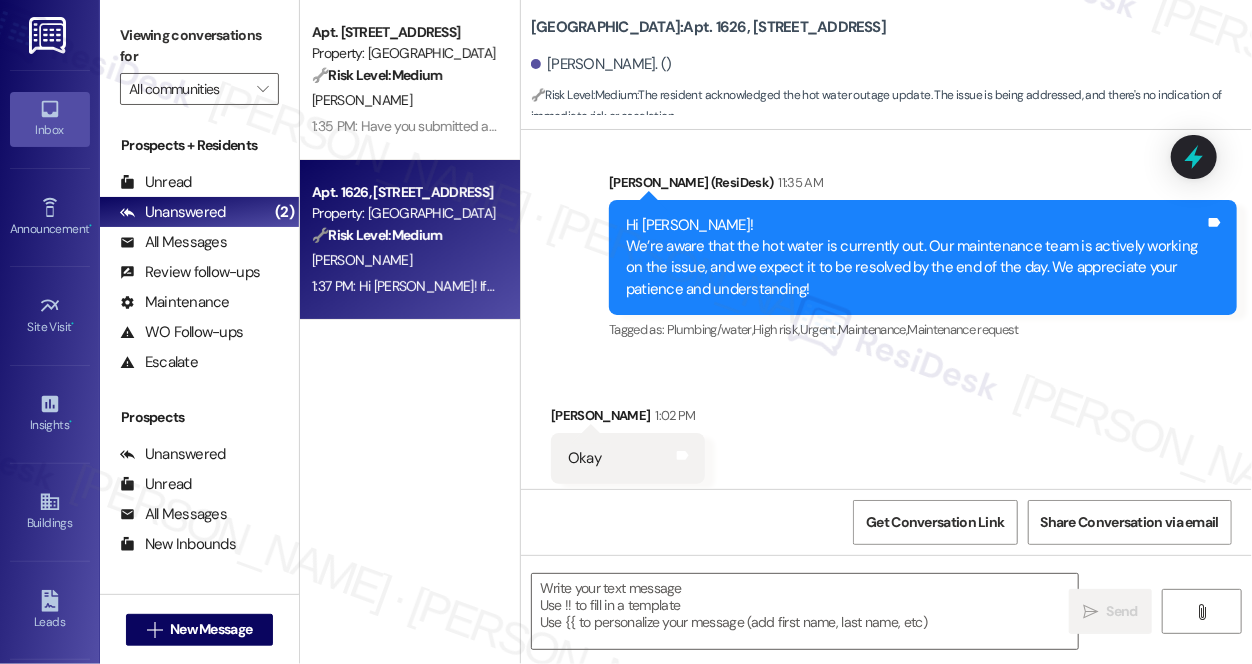 click on "Tagged as:   Plumbing/water ,  Click to highlight conversations about Plumbing/water High risk ,  Click to highlight conversations about High risk Urgent ,  Click to highlight conversations about Urgent Maintenance ,  Click to highlight conversations about Maintenance Maintenance request Click to highlight conversations about Maintenance request" at bounding box center [923, 329] 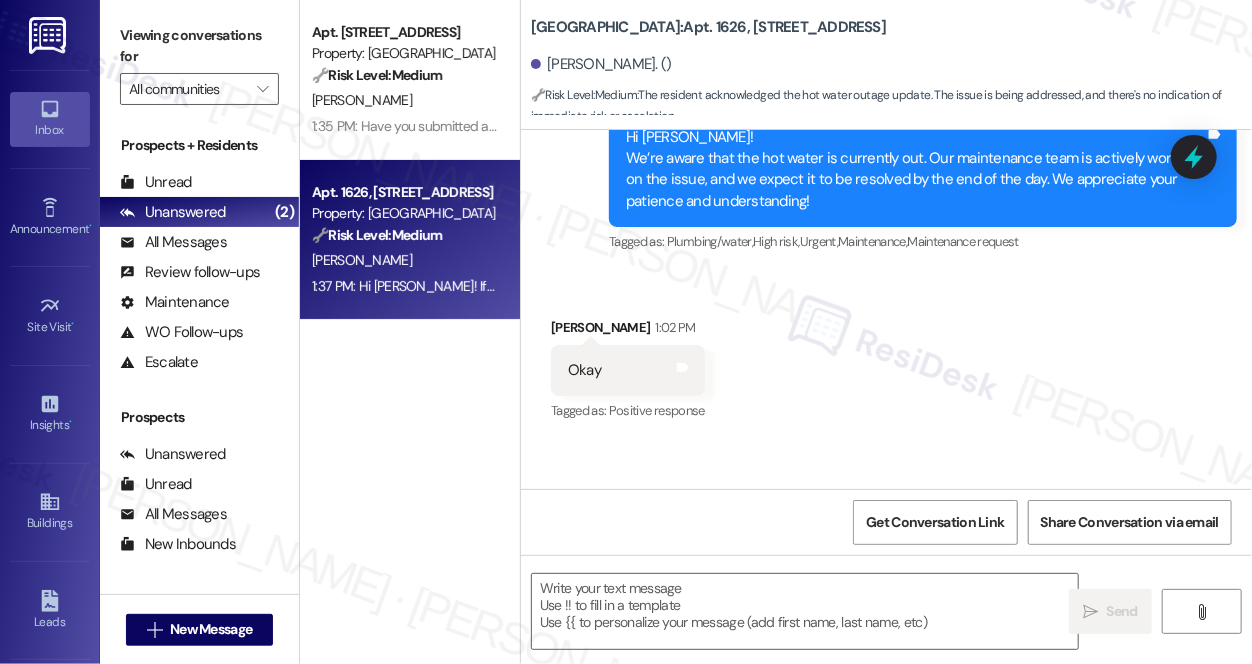 scroll, scrollTop: 29113, scrollLeft: 0, axis: vertical 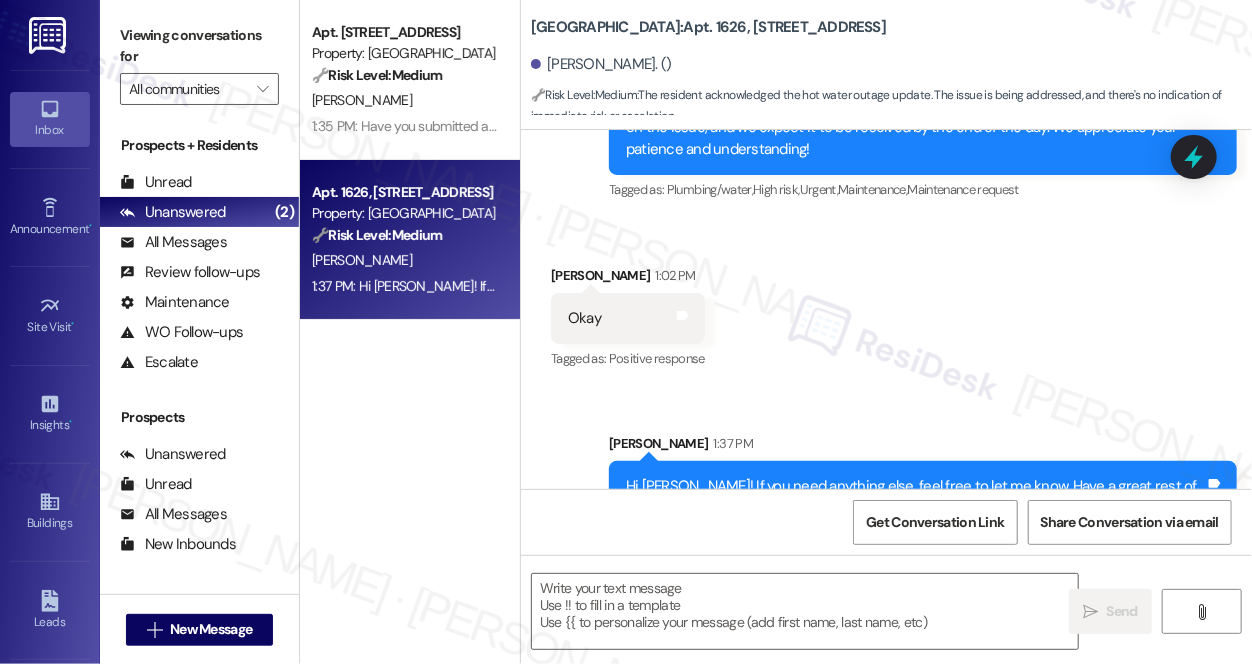 click on "Hi [PERSON_NAME]! If you need anything else, feel free to let me know. Have a great rest of the day!" at bounding box center [915, 497] 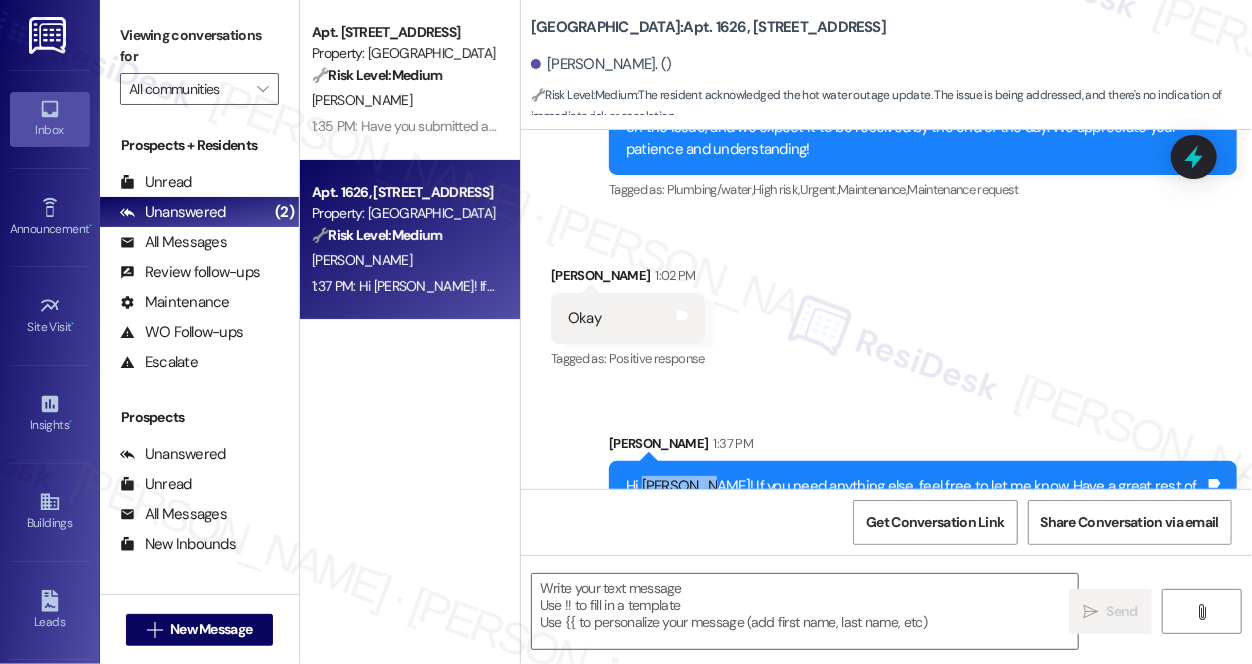 click on "Hi [PERSON_NAME]! If you need anything else, feel free to let me know. Have a great rest of the day!" at bounding box center (915, 497) 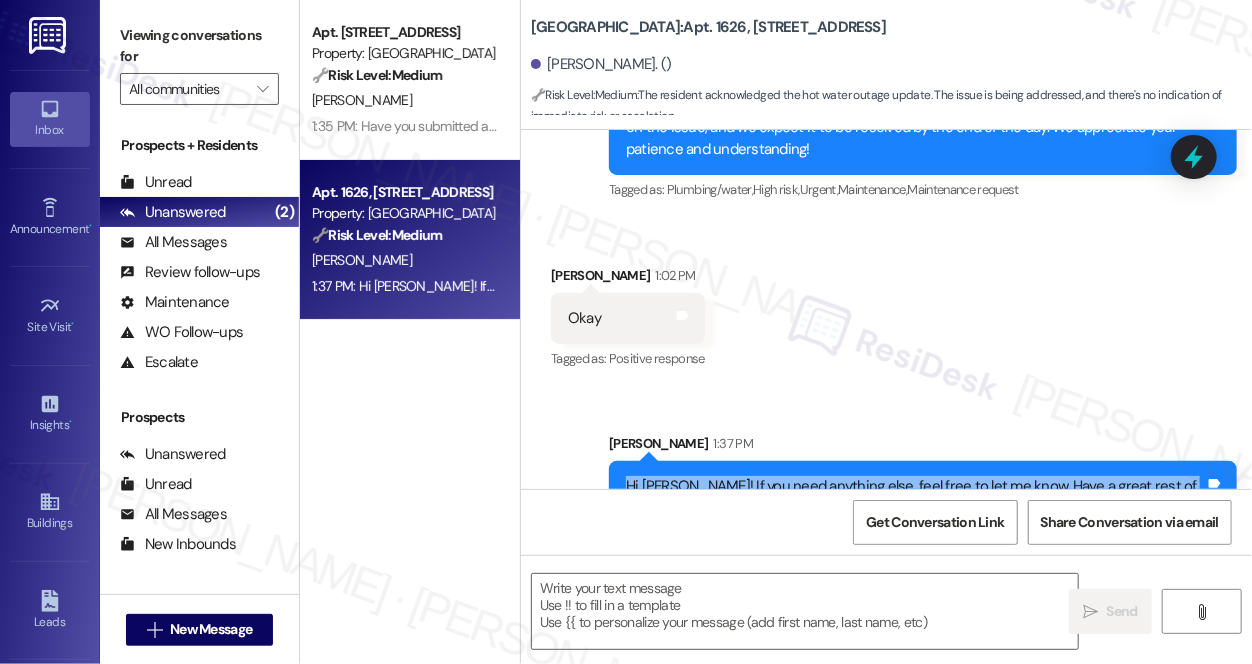 click on "Hi [PERSON_NAME]! If you need anything else, feel free to let me know. Have a great rest of the day!" at bounding box center [915, 497] 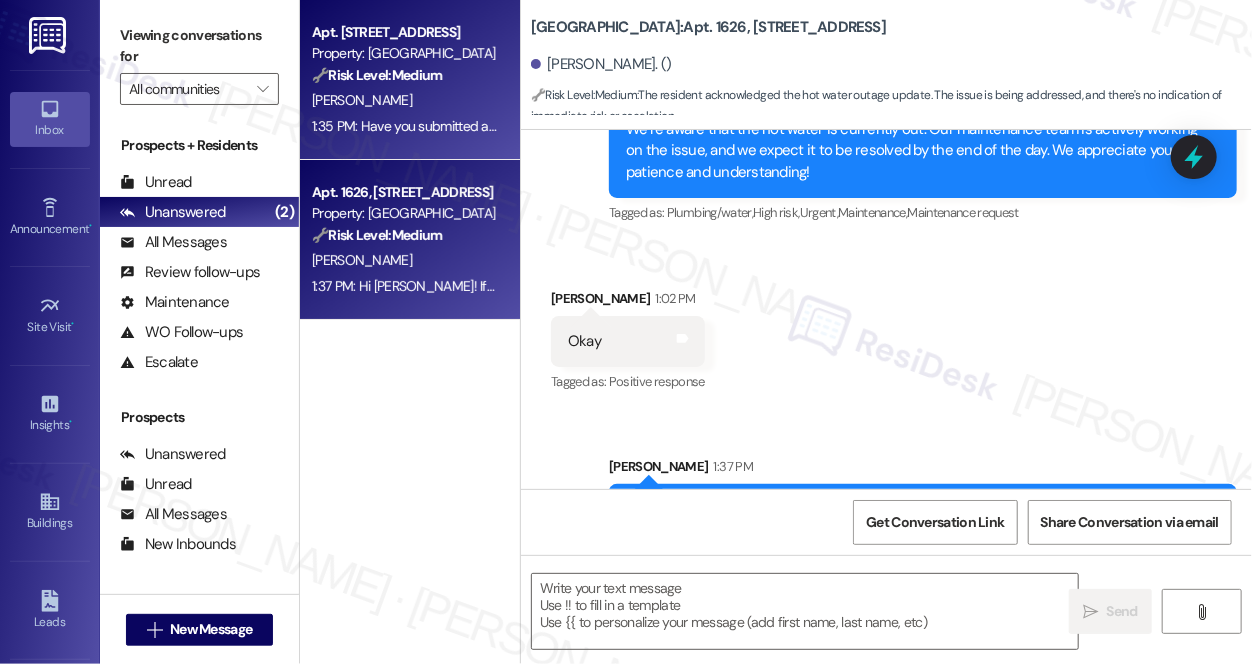 scroll, scrollTop: 29113, scrollLeft: 0, axis: vertical 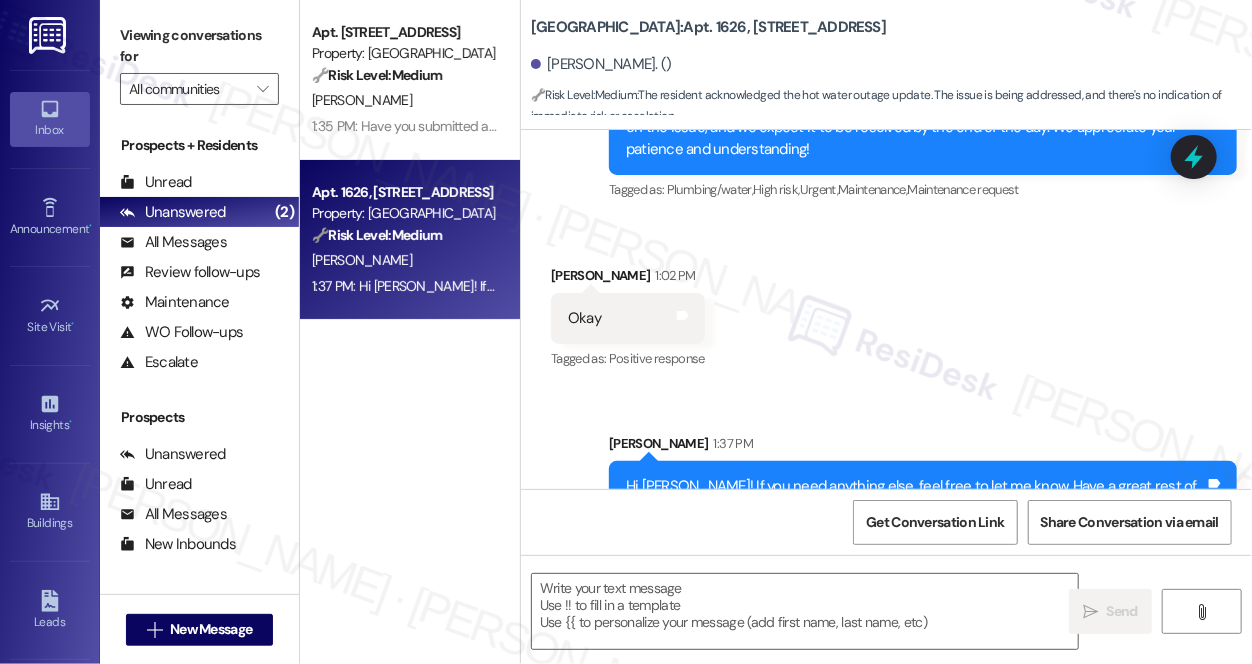 drag, startPoint x: 1218, startPoint y: 280, endPoint x: 1207, endPoint y: 280, distance: 11 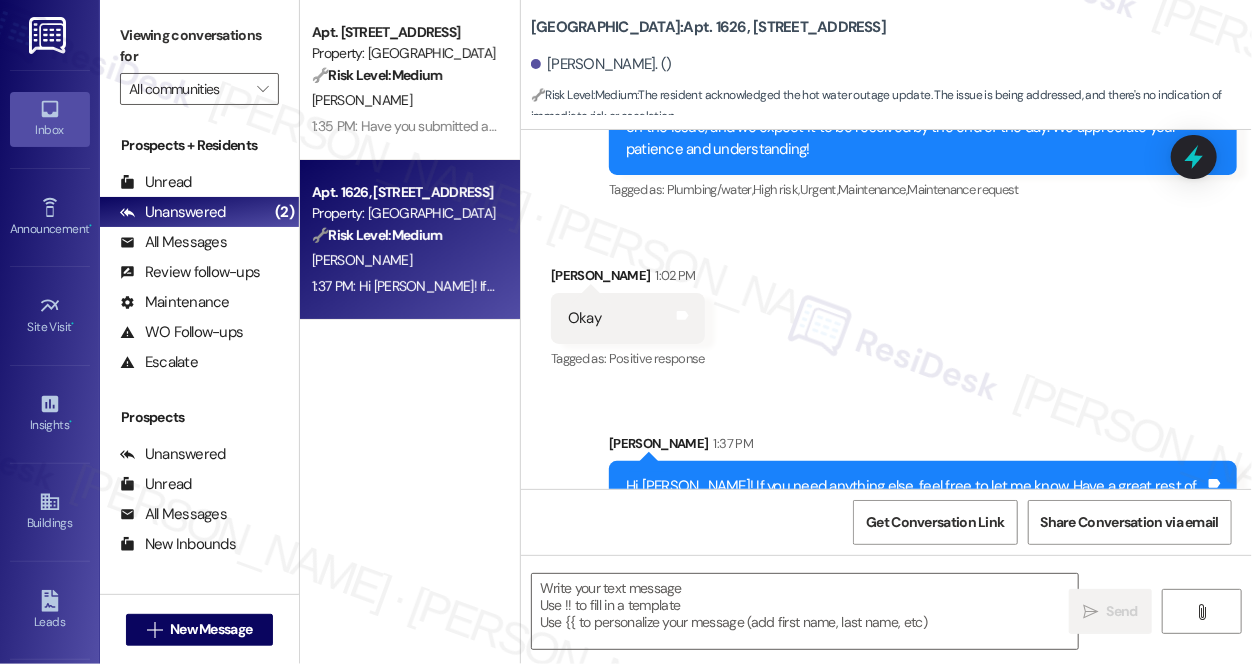 click on "Received via SMS [PERSON_NAME] 1:02 PM Okay  Tags and notes Tagged as:   Positive response Click to highlight conversations about Positive response" at bounding box center (886, 304) 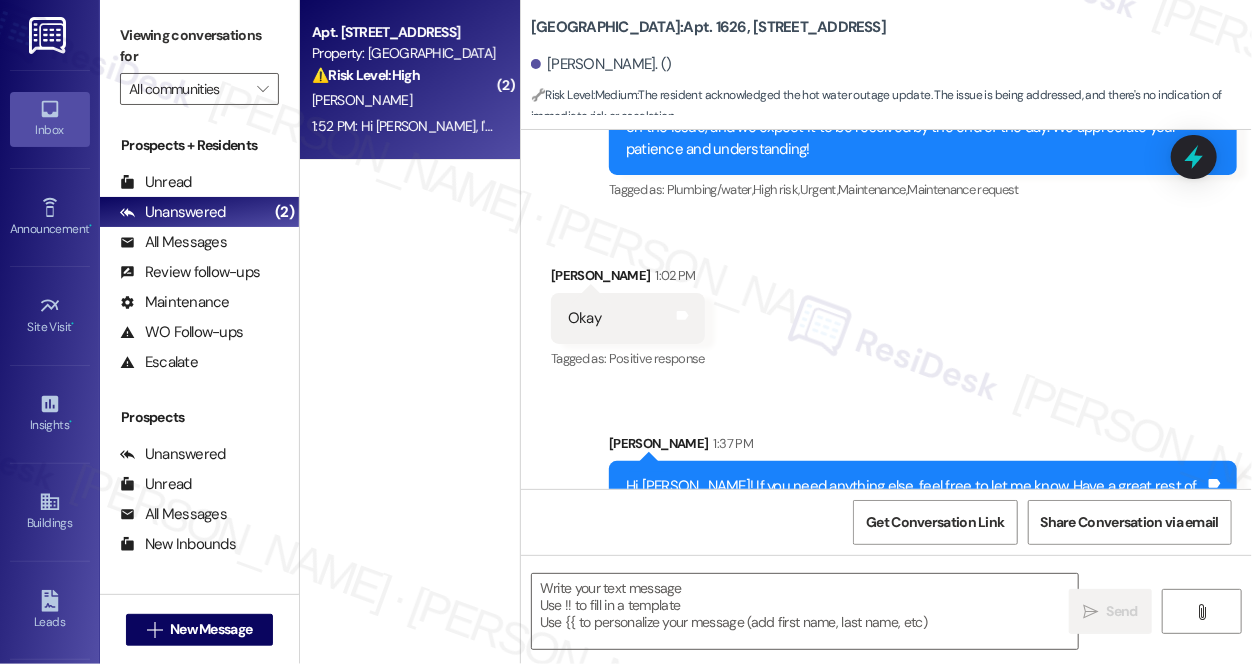 click on "[PERSON_NAME]" at bounding box center [404, 100] 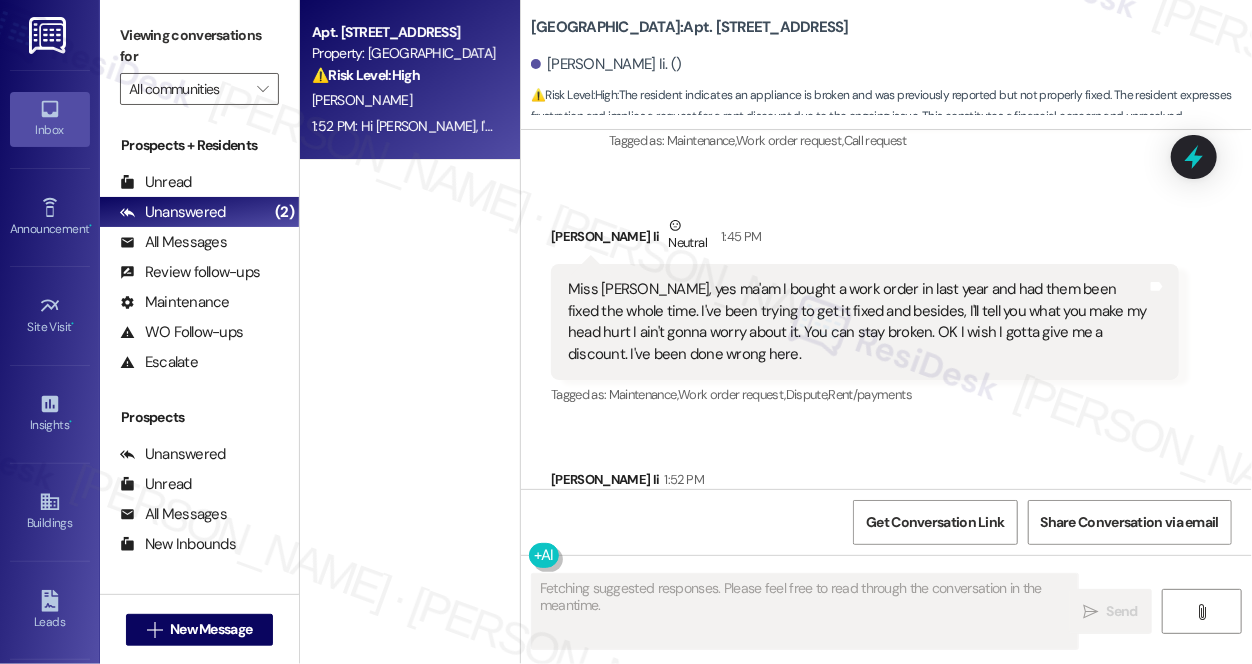 scroll, scrollTop: 18361, scrollLeft: 0, axis: vertical 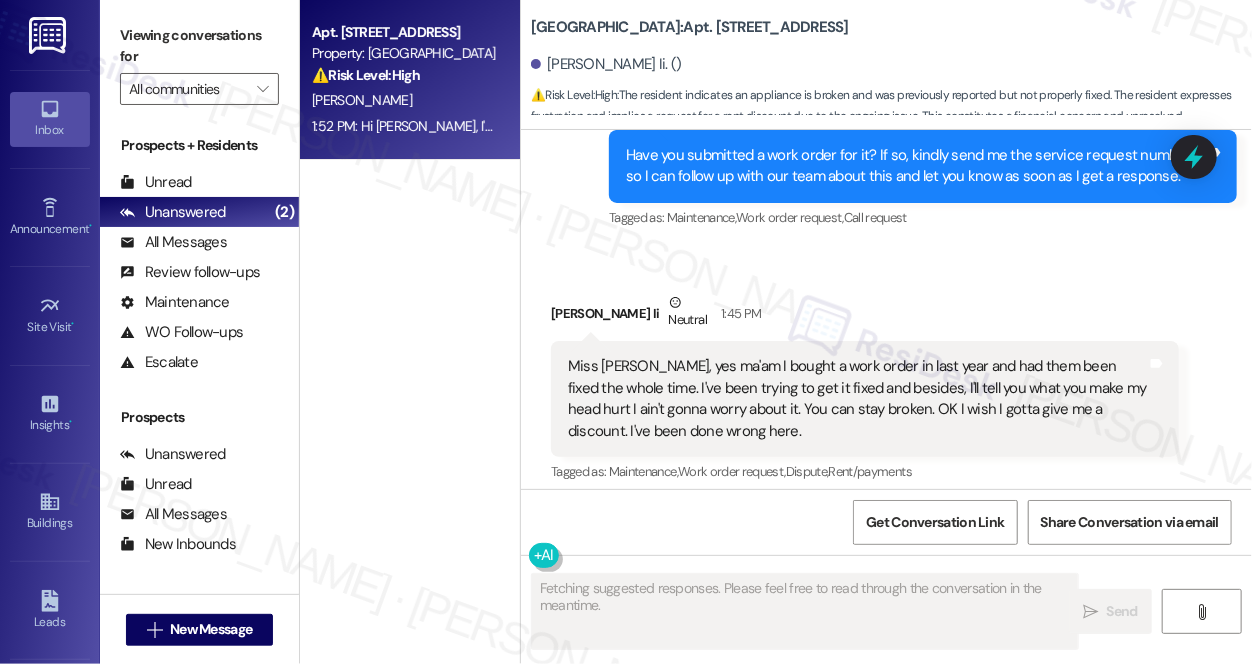 click on "Miss [PERSON_NAME], yes ma'am I bought a work order in last year and had them been fixed the whole time. I've been trying to get it fixed and besides, I'll tell you what you make my head hurt I ain't gonna worry about it. You can stay broken. OK I wish I gotta give me a discount. I've been done wrong here." at bounding box center (857, 399) 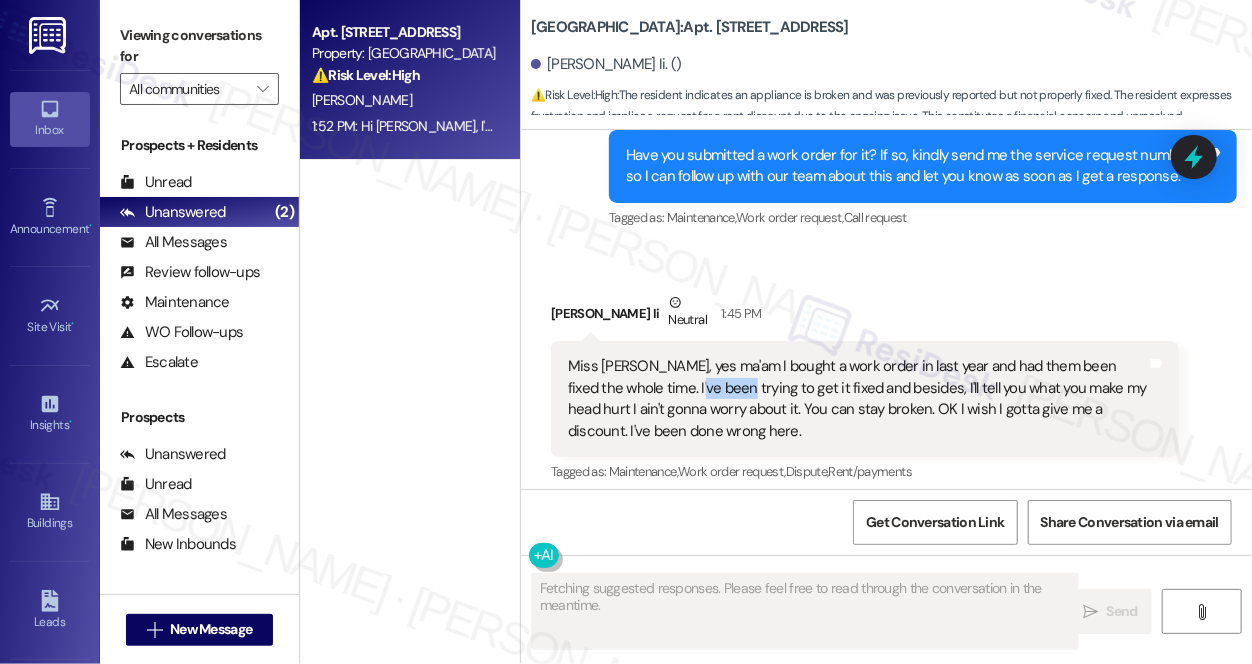 click on "Miss [PERSON_NAME], yes ma'am I bought a work order in last year and had them been fixed the whole time. I've been trying to get it fixed and besides, I'll tell you what you make my head hurt I ain't gonna worry about it. You can stay broken. OK I wish I gotta give me a discount. I've been done wrong here." at bounding box center [857, 399] 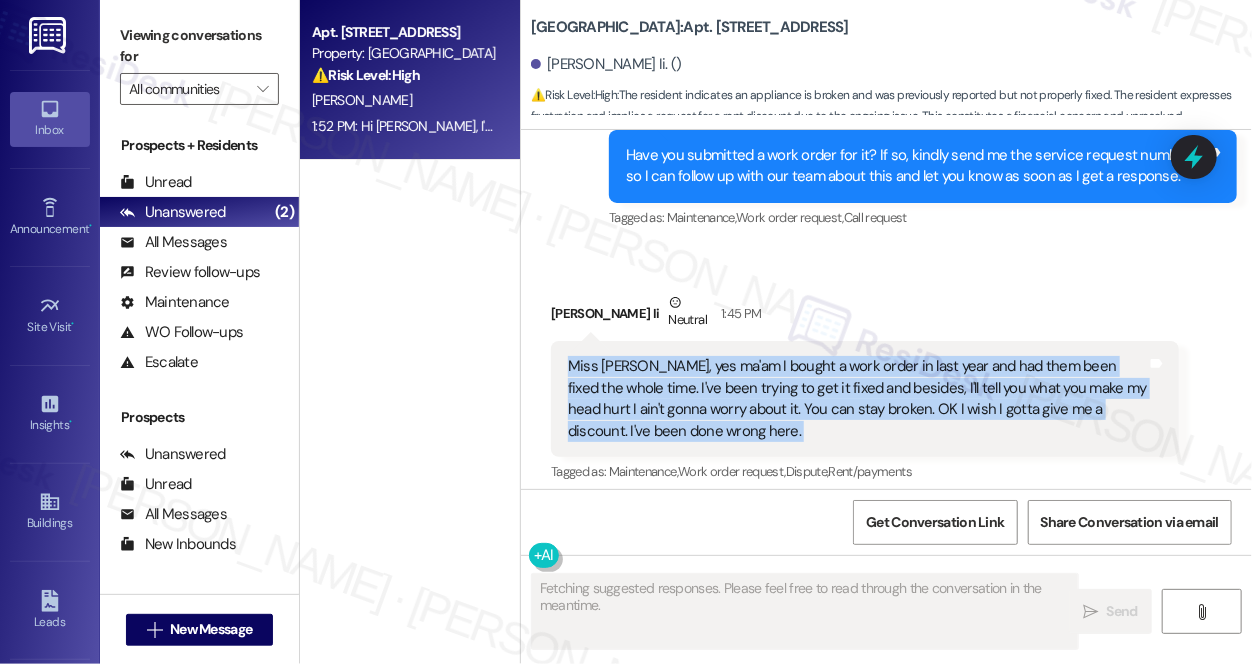 click on "Miss [PERSON_NAME], yes ma'am I bought a work order in last year and had them been fixed the whole time. I've been trying to get it fixed and besides, I'll tell you what you make my head hurt I ain't gonna worry about it. You can stay broken. OK I wish I gotta give me a discount. I've been done wrong here." at bounding box center [857, 399] 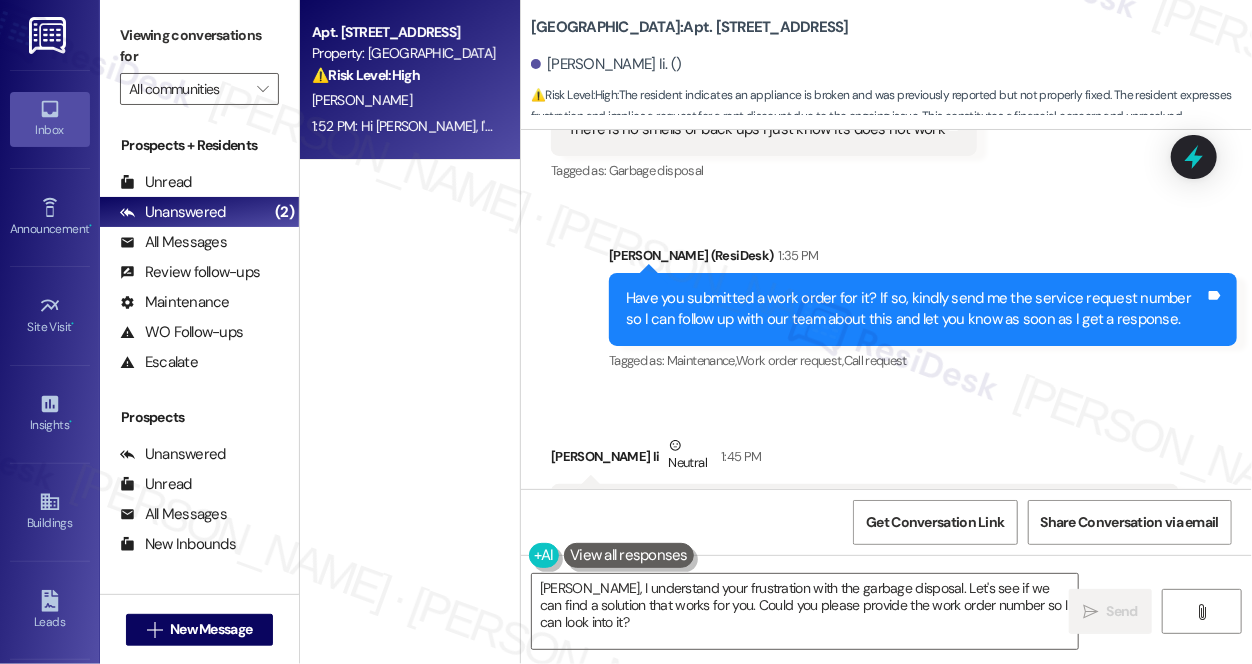 scroll, scrollTop: 18088, scrollLeft: 0, axis: vertical 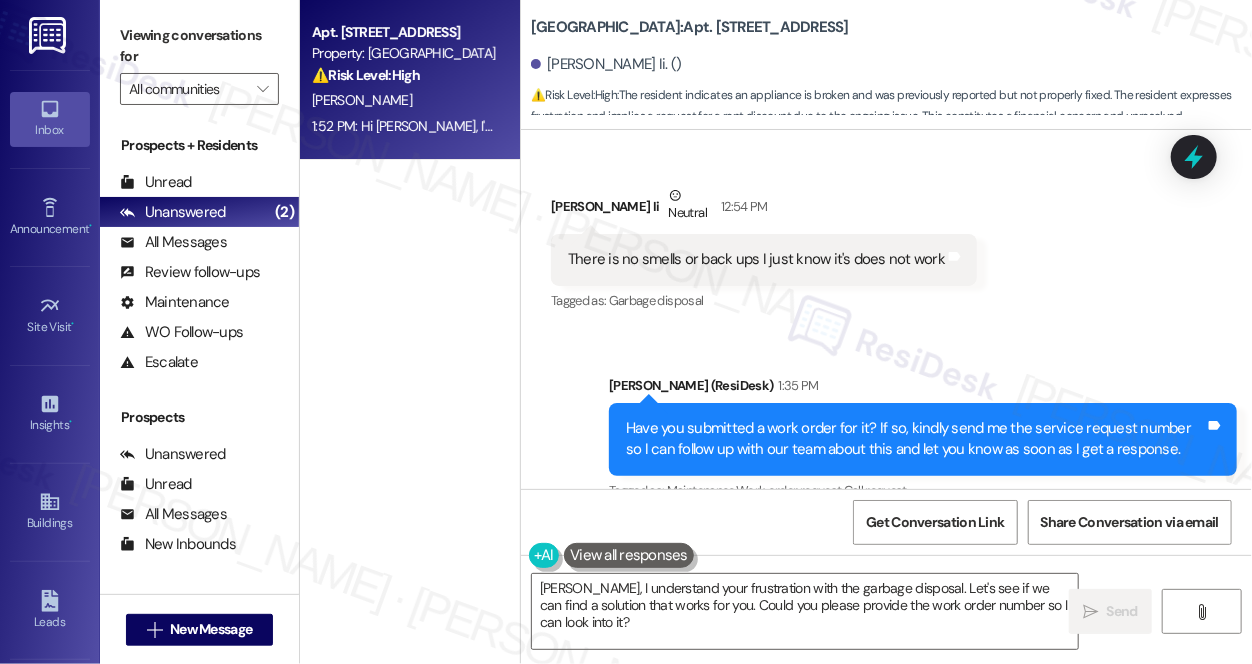 click on "Have you submitted a work order for it? If so, kindly send me the service request number so I can follow up with our team about this and let you know as soon as I get a response. Tags and notes" at bounding box center [923, 439] 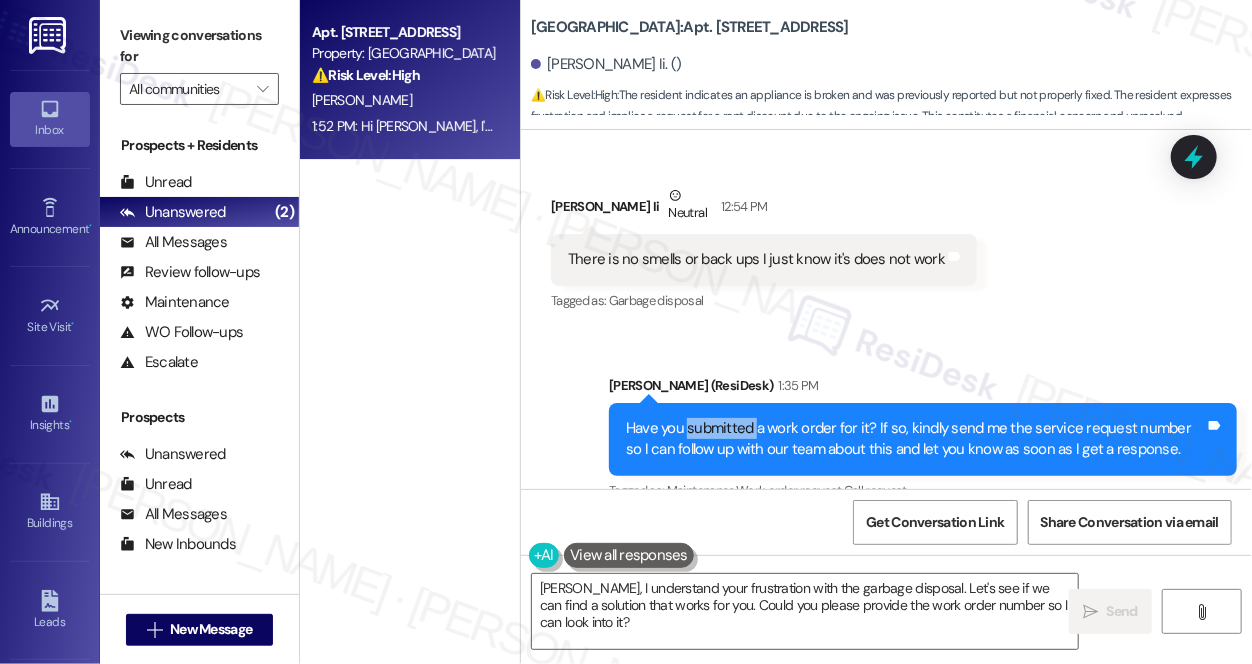 click on "Have you submitted a work order for it? If so, kindly send me the service request number so I can follow up with our team about this and let you know as soon as I get a response. Tags and notes" at bounding box center (923, 439) 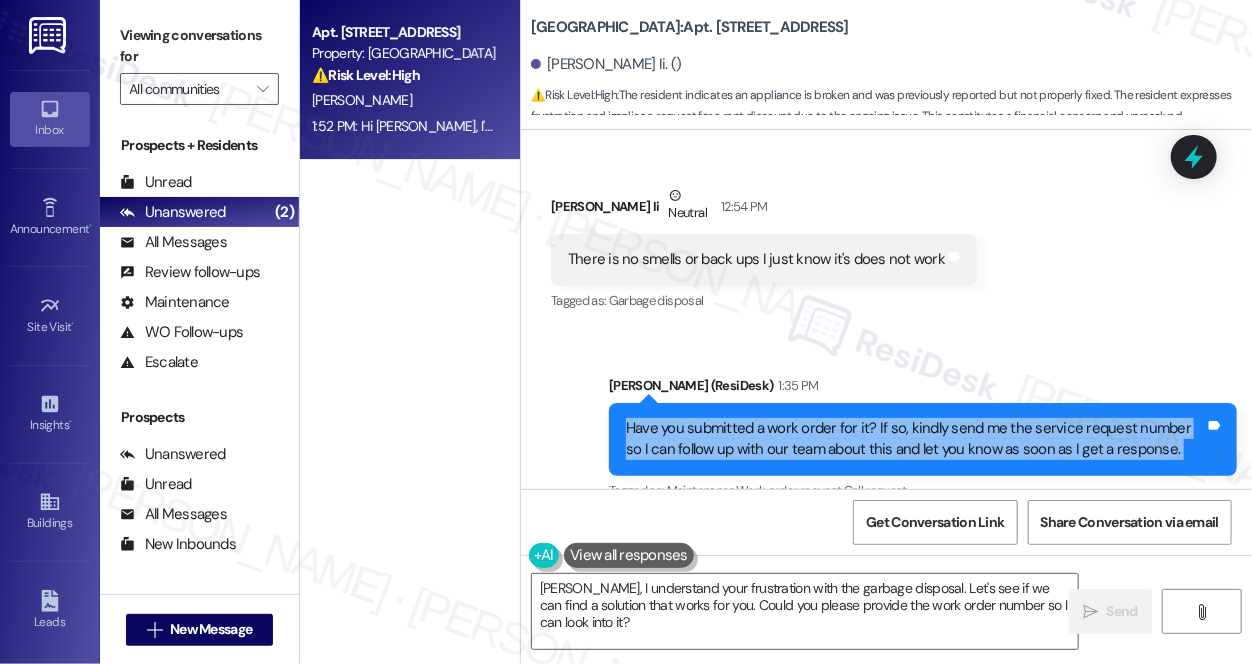 click on "Have you submitted a work order for it? If so, kindly send me the service request number so I can follow up with our team about this and let you know as soon as I get a response. Tags and notes" at bounding box center (923, 439) 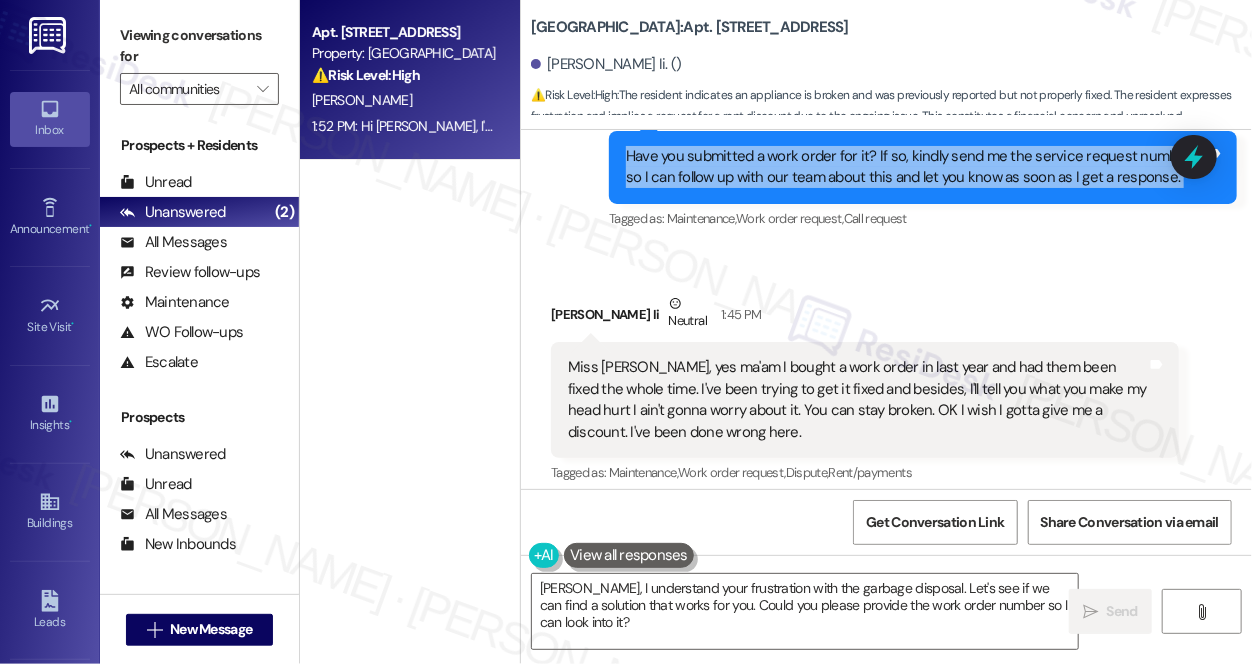 scroll, scrollTop: 18361, scrollLeft: 0, axis: vertical 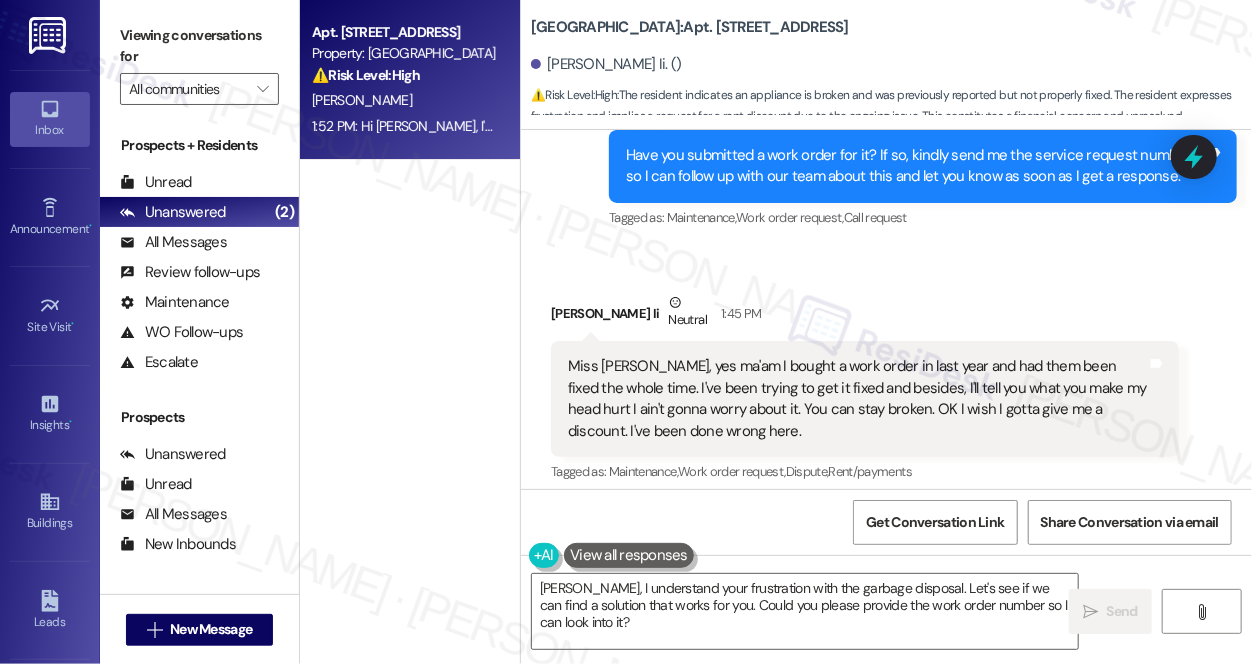 click on "Miss [PERSON_NAME], yes ma'am I bought a work order in last year and had them been fixed the whole time. I've been trying to get it fixed and besides, I'll tell you what you make my head hurt I ain't gonna worry about it. You can stay broken. OK I wish I gotta give me a discount. I've been done wrong here." at bounding box center (857, 399) 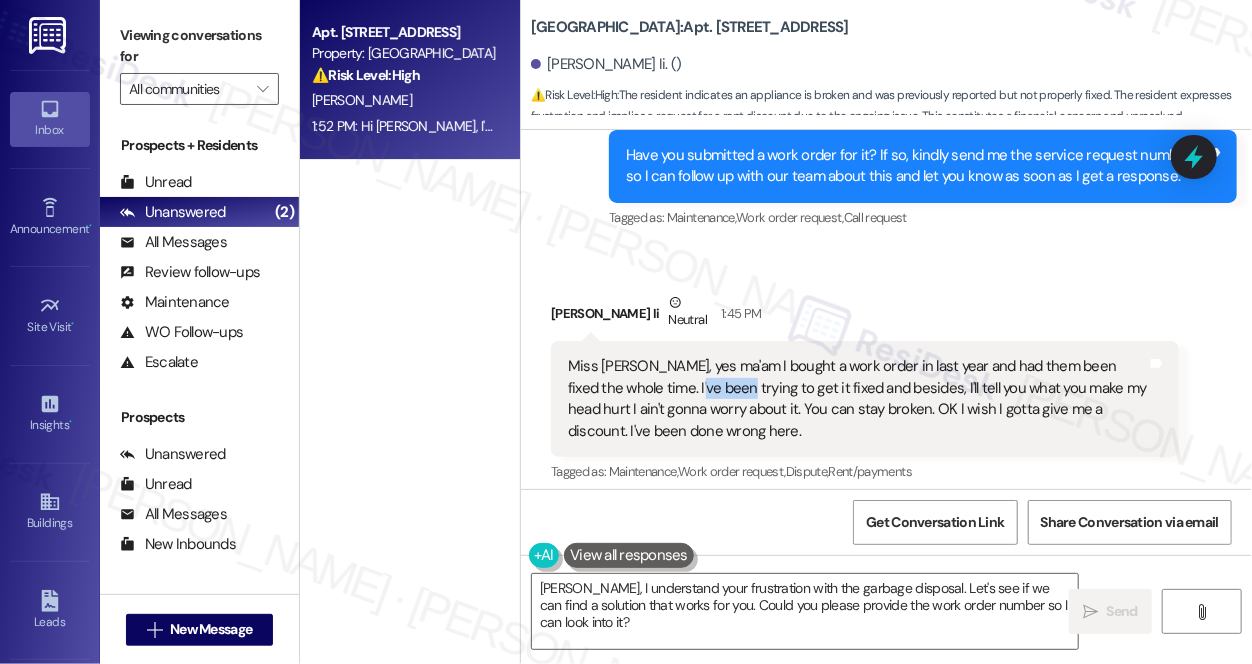 click on "Miss [PERSON_NAME], yes ma'am I bought a work order in last year and had them been fixed the whole time. I've been trying to get it fixed and besides, I'll tell you what you make my head hurt I ain't gonna worry about it. You can stay broken. OK I wish I gotta give me a discount. I've been done wrong here." at bounding box center [857, 399] 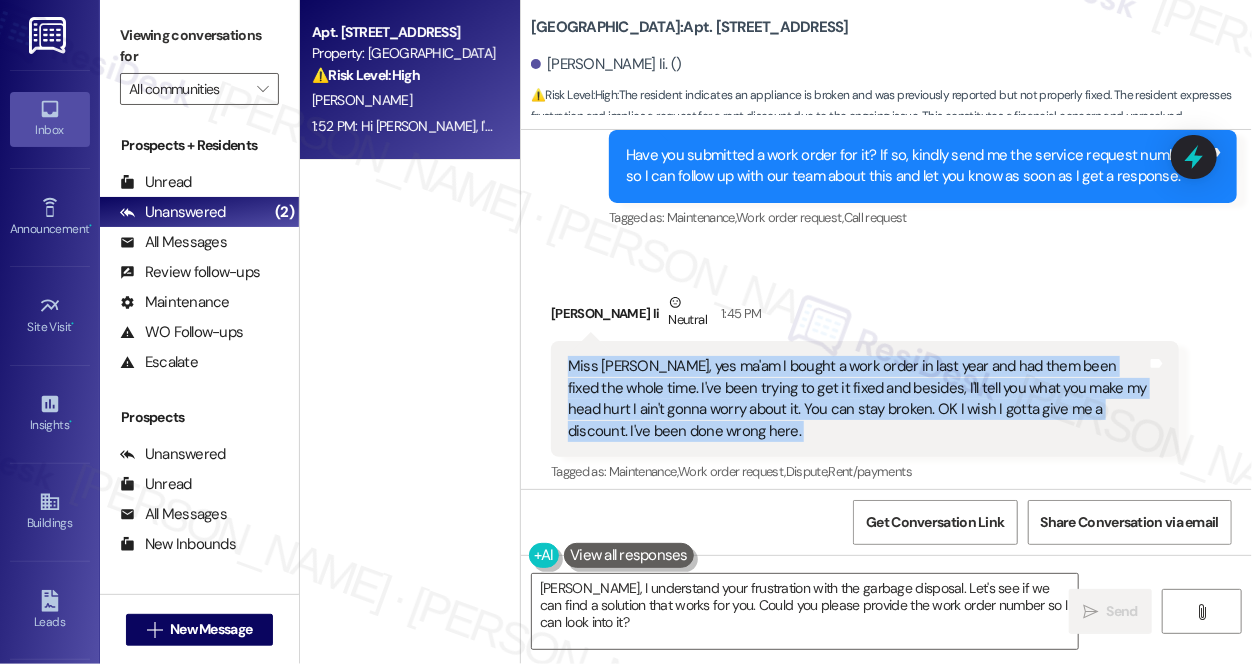 click on "Miss [PERSON_NAME], yes ma'am I bought a work order in last year and had them been fixed the whole time. I've been trying to get it fixed and besides, I'll tell you what you make my head hurt I ain't gonna worry about it. You can stay broken. OK I wish I gotta give me a discount. I've been done wrong here." at bounding box center [857, 399] 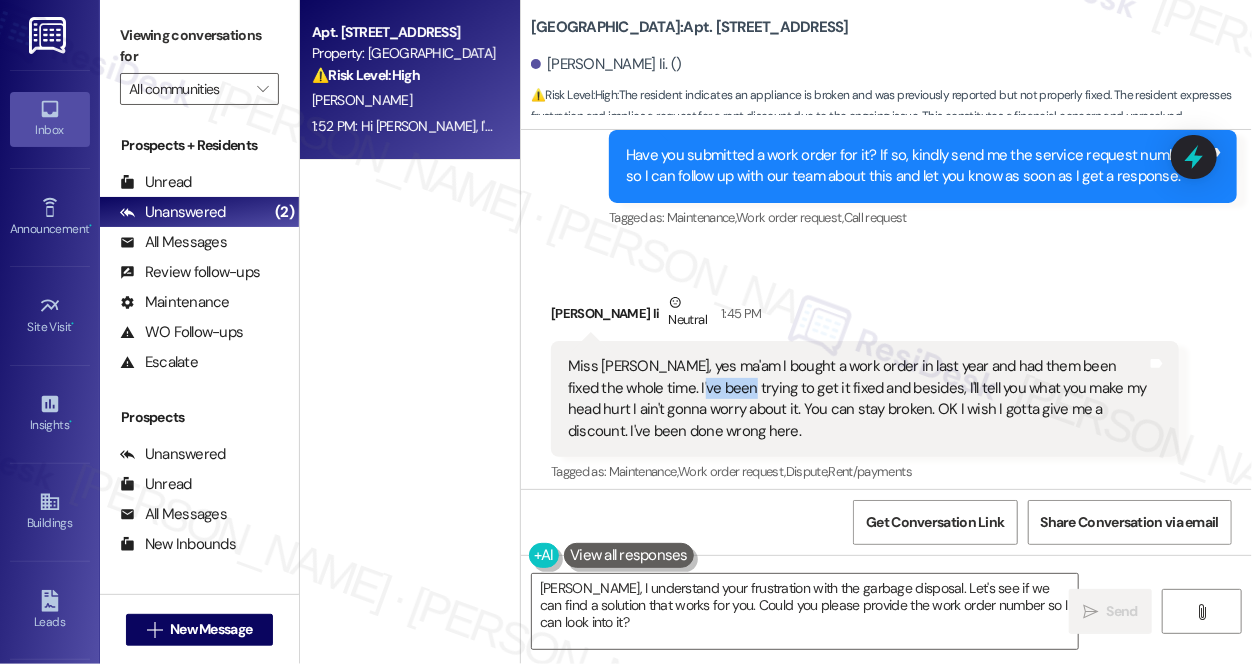 click on "Miss [PERSON_NAME], yes ma'am I bought a work order in last year and had them been fixed the whole time. I've been trying to get it fixed and besides, I'll tell you what you make my head hurt I ain't gonna worry about it. You can stay broken. OK I wish I gotta give me a discount. I've been done wrong here." at bounding box center [857, 399] 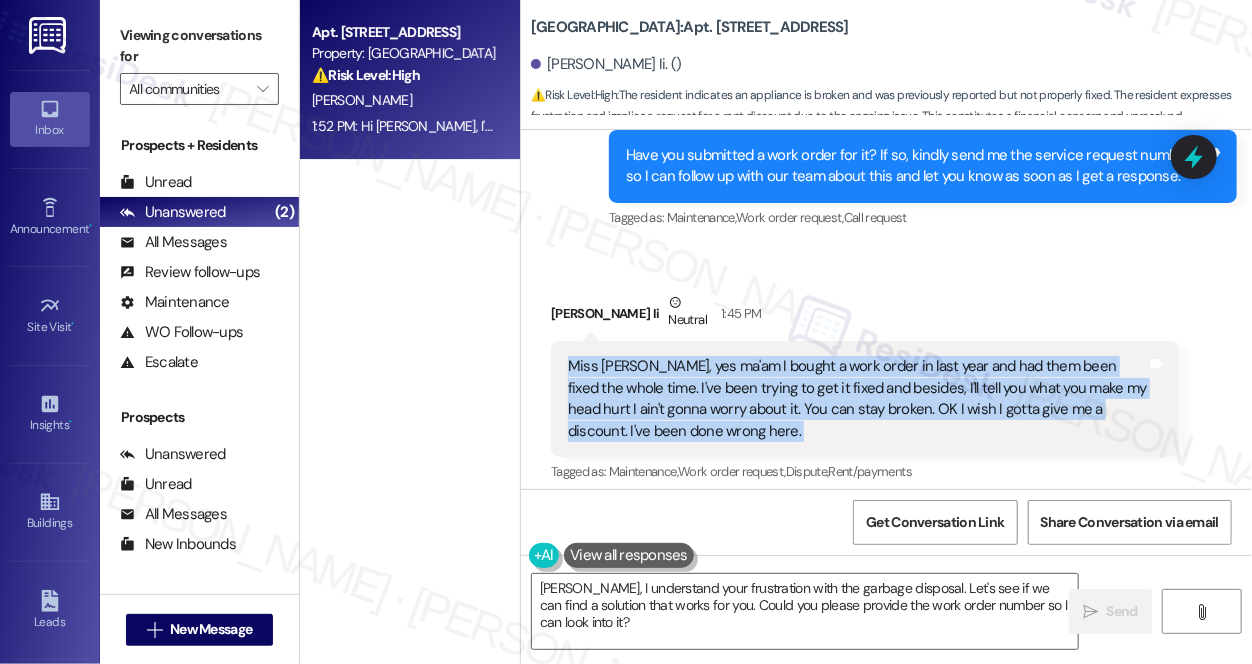 click on "Miss [PERSON_NAME], yes ma'am I bought a work order in last year and had them been fixed the whole time. I've been trying to get it fixed and besides, I'll tell you what you make my head hurt I ain't gonna worry about it. You can stay broken. OK I wish I gotta give me a discount. I've been done wrong here." at bounding box center (857, 399) 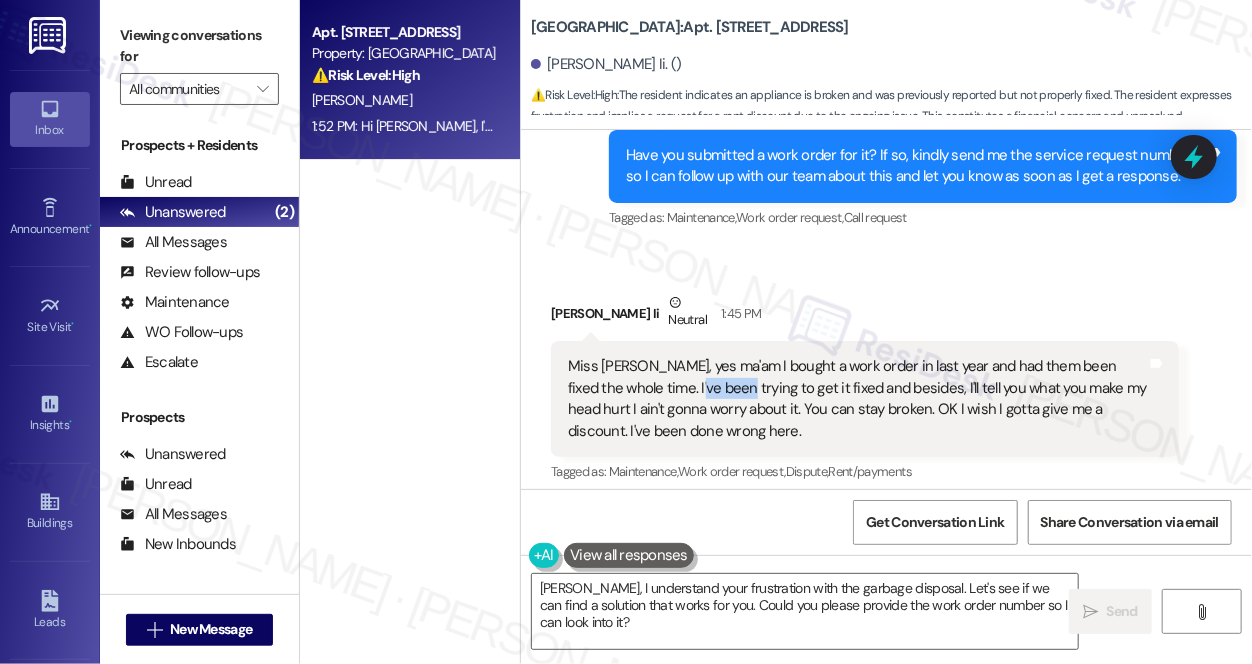 click on "Miss [PERSON_NAME], yes ma'am I bought a work order in last year and had them been fixed the whole time. I've been trying to get it fixed and besides, I'll tell you what you make my head hurt I ain't gonna worry about it. You can stay broken. OK I wish I gotta give me a discount. I've been done wrong here." at bounding box center [857, 399] 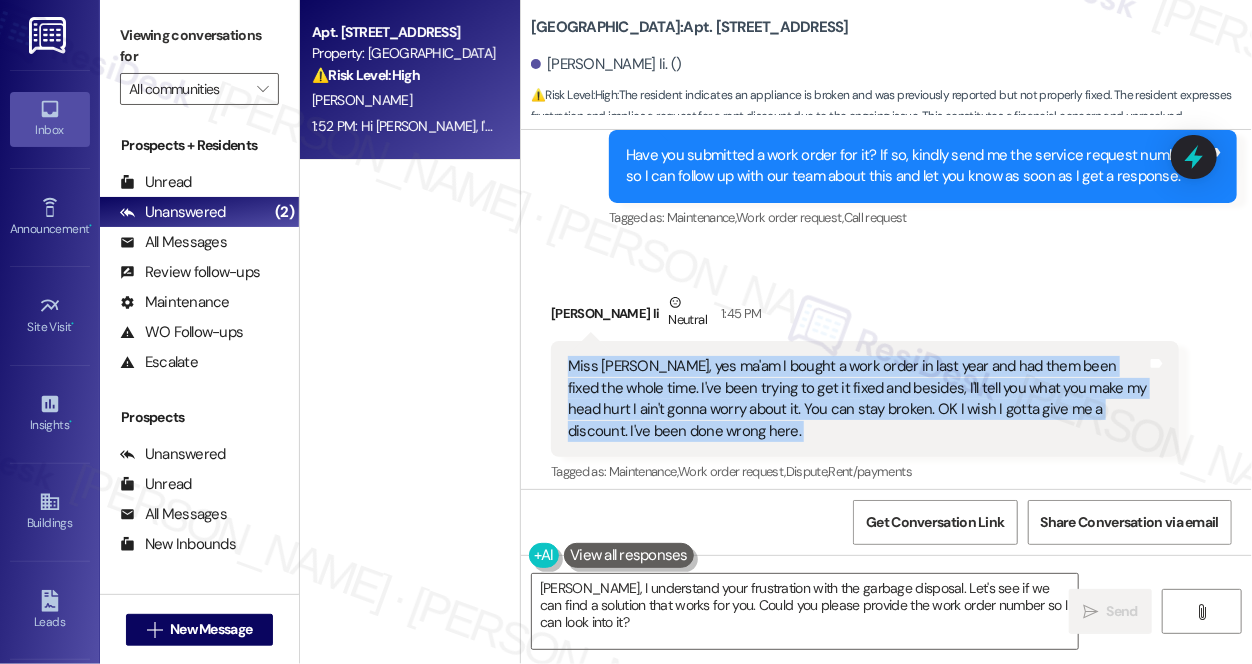 click on "Miss [PERSON_NAME], yes ma'am I bought a work order in last year and had them been fixed the whole time. I've been trying to get it fixed and besides, I'll tell you what you make my head hurt I ain't gonna worry about it. You can stay broken. OK I wish I gotta give me a discount. I've been done wrong here." at bounding box center (857, 399) 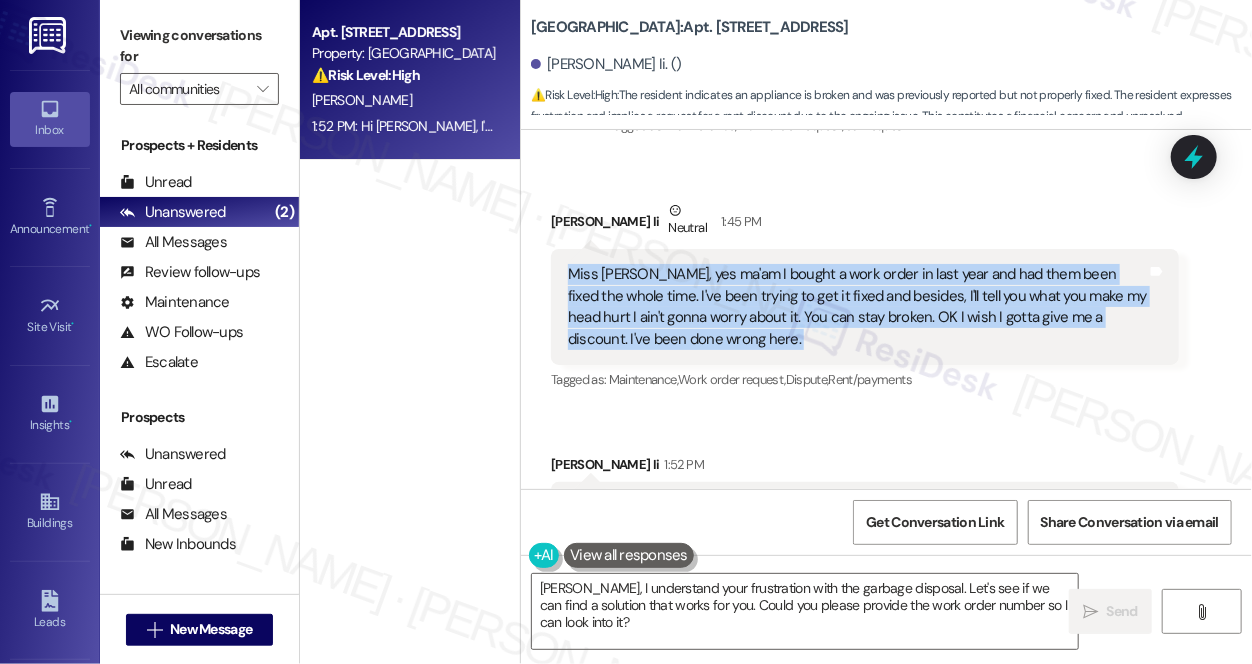 scroll, scrollTop: 18544, scrollLeft: 0, axis: vertical 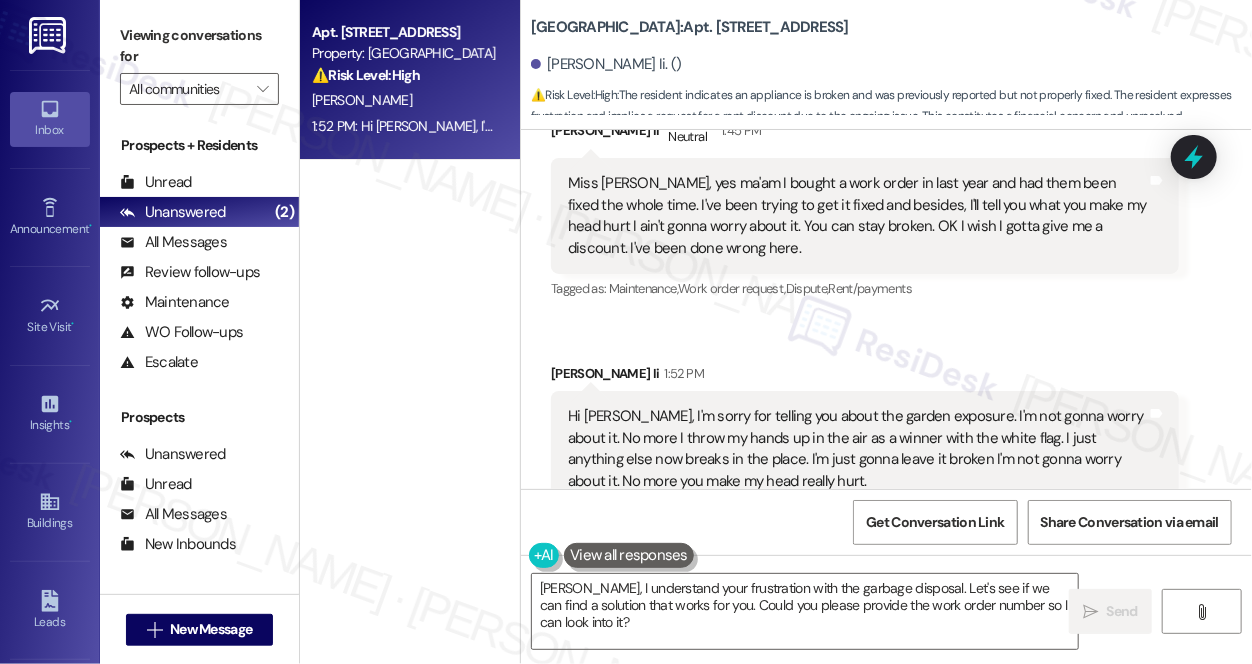 click on "Hi [PERSON_NAME], I'm sorry for telling you about the garden exposure. I'm not gonna worry about it. No more I throw my hands up in the air as a winner with the white flag. I just anything else now breaks in the place. I'm just gonna leave it broken I'm not gonna worry about it. No more you make my head really hurt." at bounding box center [857, 449] 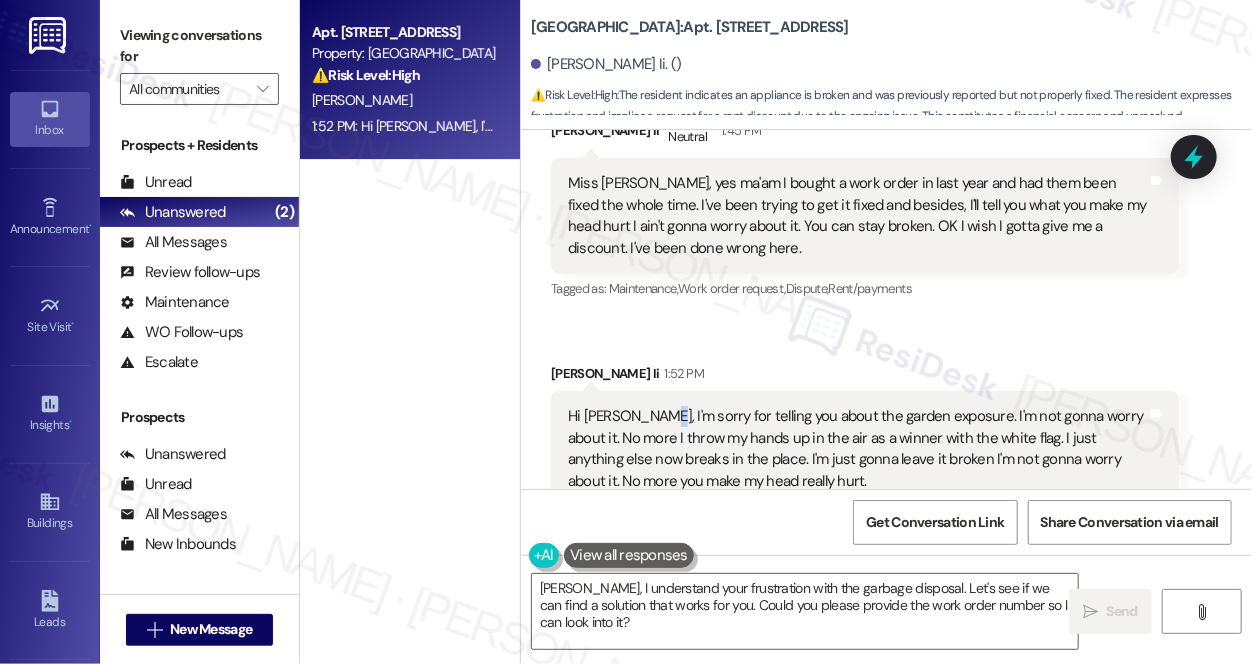 click on "Hi [PERSON_NAME], I'm sorry for telling you about the garden exposure. I'm not gonna worry about it. No more I throw my hands up in the air as a winner with the white flag. I just anything else now breaks in the place. I'm just gonna leave it broken I'm not gonna worry about it. No more you make my head really hurt." at bounding box center [857, 449] 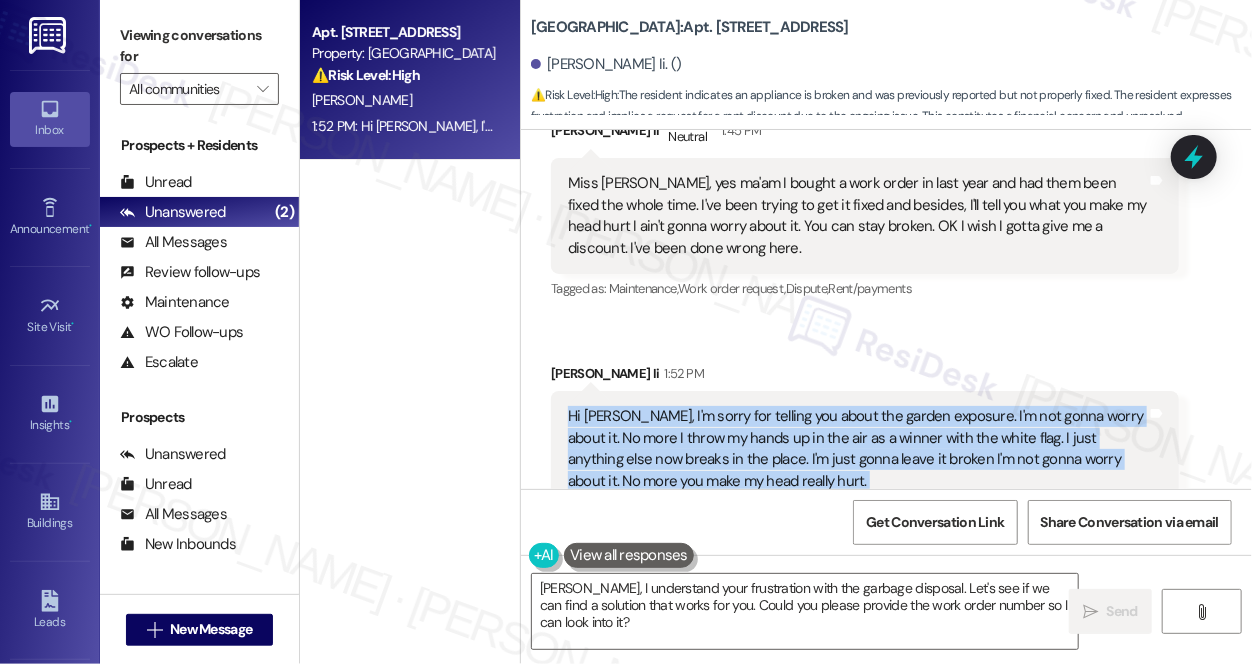 click on "Hi [PERSON_NAME], I'm sorry for telling you about the garden exposure. I'm not gonna worry about it. No more I throw my hands up in the air as a winner with the white flag. I just anything else now breaks in the place. I'm just gonna leave it broken I'm not gonna worry about it. No more you make my head really hurt." at bounding box center (857, 449) 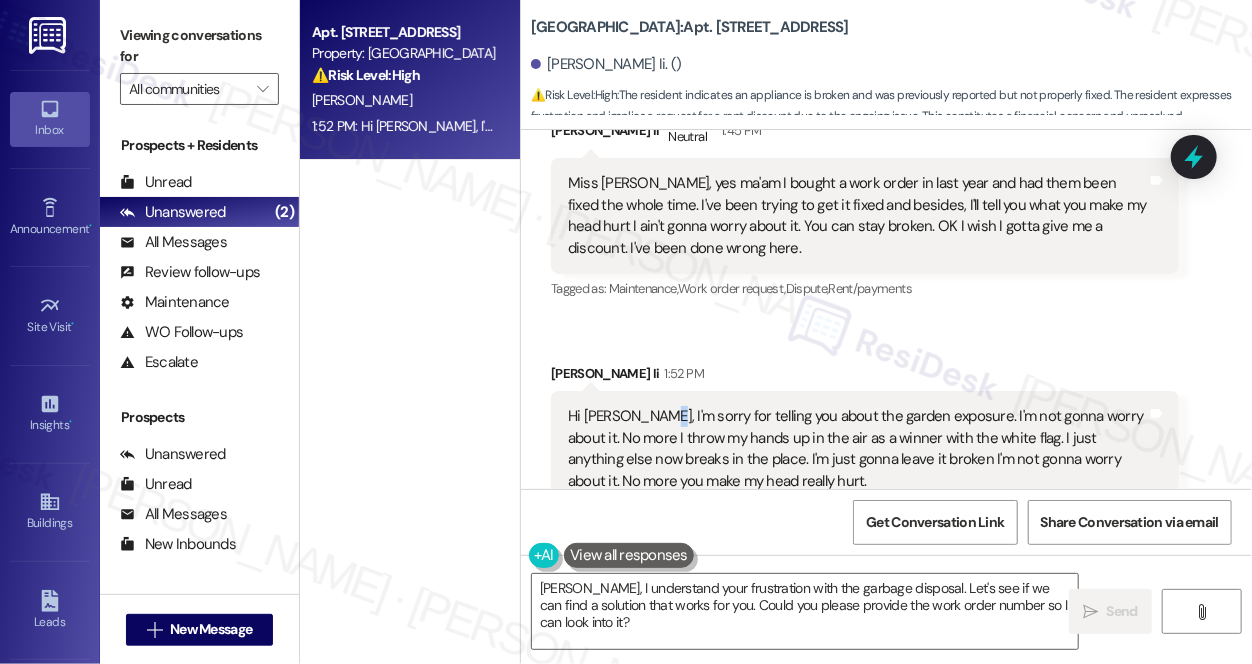 click on "Hi [PERSON_NAME], I'm sorry for telling you about the garden exposure. I'm not gonna worry about it. No more I throw my hands up in the air as a winner with the white flag. I just anything else now breaks in the place. I'm just gonna leave it broken I'm not gonna worry about it. No more you make my head really hurt." at bounding box center (857, 449) 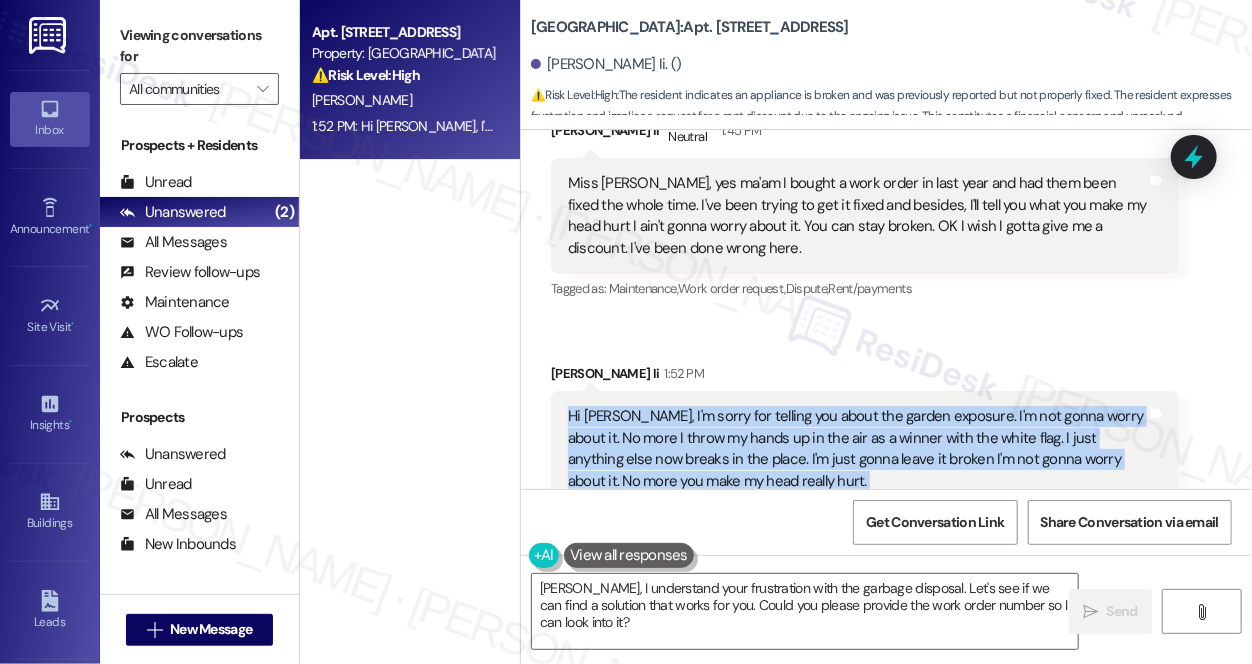 click on "Hi [PERSON_NAME], I'm sorry for telling you about the garden exposure. I'm not gonna worry about it. No more I throw my hands up in the air as a winner with the white flag. I just anything else now breaks in the place. I'm just gonna leave it broken I'm not gonna worry about it. No more you make my head really hurt." at bounding box center (857, 449) 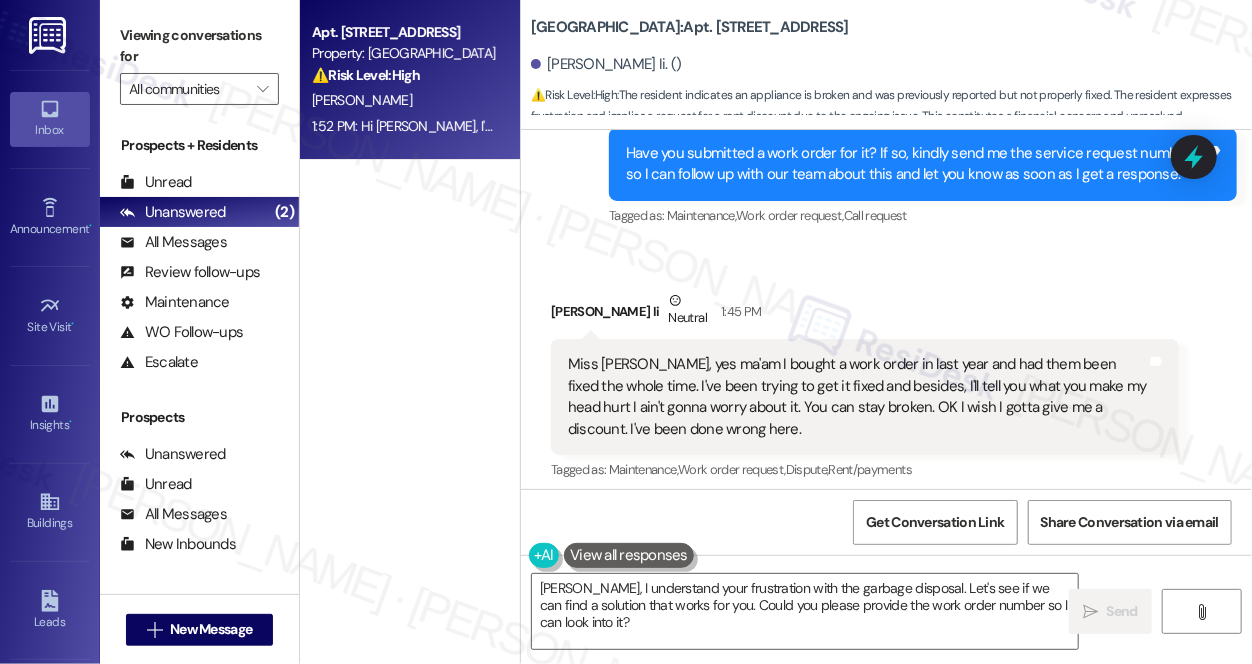 scroll, scrollTop: 18362, scrollLeft: 0, axis: vertical 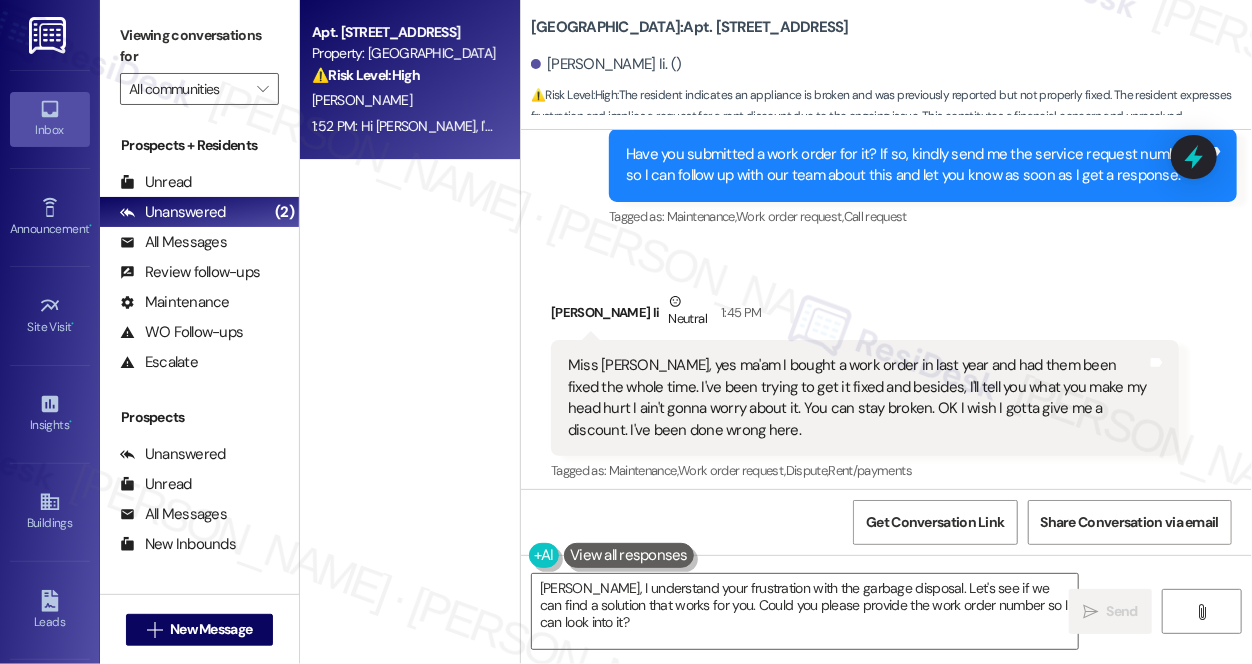 click on "Miss [PERSON_NAME], yes ma'am I bought a work order in last year and had them been fixed the whole time. I've been trying to get it fixed and besides, I'll tell you what you make my head hurt I ain't gonna worry about it. You can stay broken. OK I wish I gotta give me a discount. I've been done wrong here." at bounding box center [857, 398] 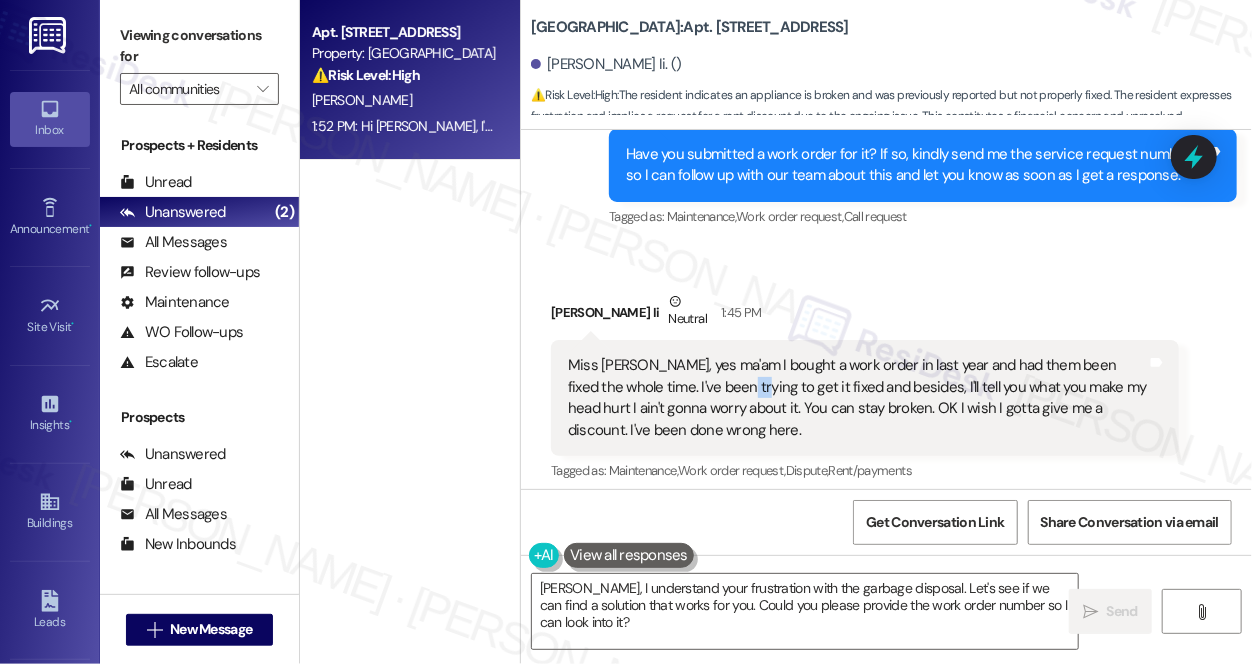click on "Miss [PERSON_NAME], yes ma'am I bought a work order in last year and had them been fixed the whole time. I've been trying to get it fixed and besides, I'll tell you what you make my head hurt I ain't gonna worry about it. You can stay broken. OK I wish I gotta give me a discount. I've been done wrong here." at bounding box center (857, 398) 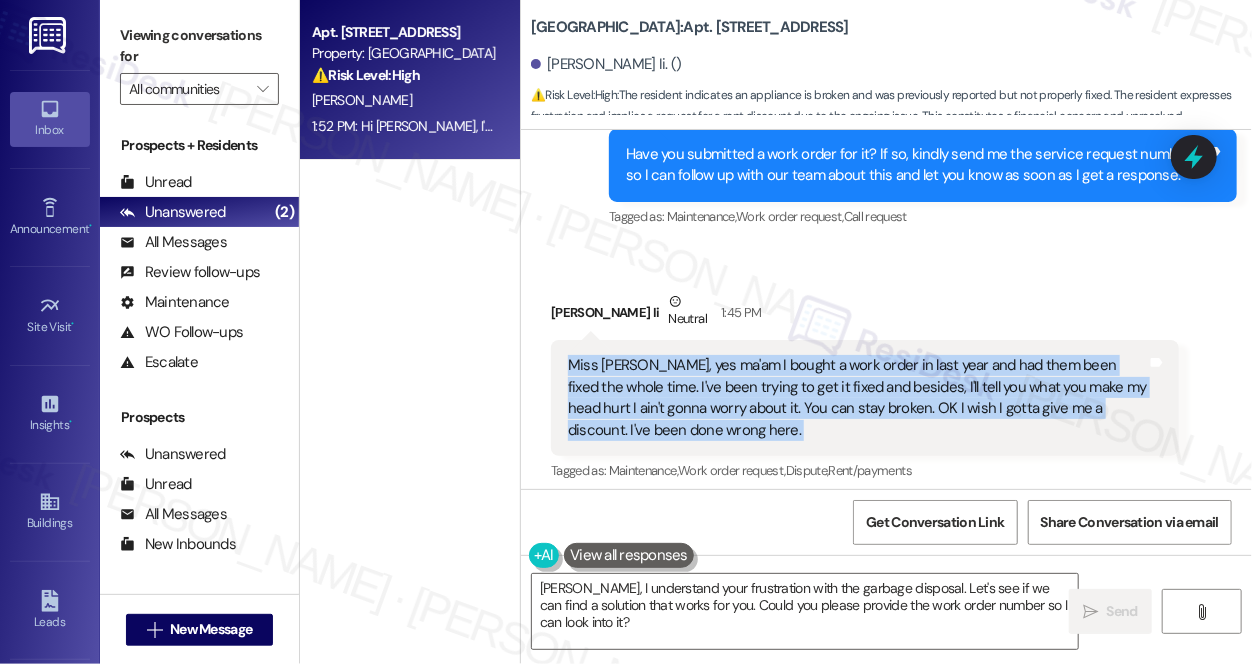 click on "Miss [PERSON_NAME], yes ma'am I bought a work order in last year and had them been fixed the whole time. I've been trying to get it fixed and besides, I'll tell you what you make my head hurt I ain't gonna worry about it. You can stay broken. OK I wish I gotta give me a discount. I've been done wrong here." at bounding box center (857, 398) 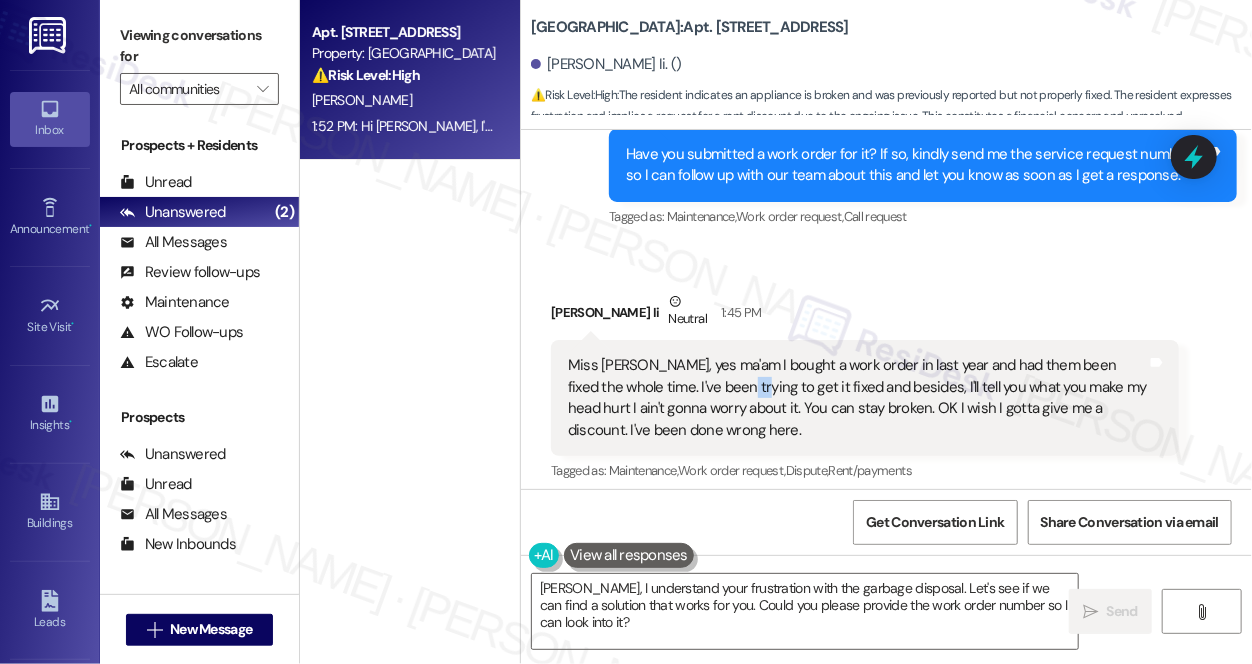 click on "Miss [PERSON_NAME], yes ma'am I bought a work order in last year and had them been fixed the whole time. I've been trying to get it fixed and besides, I'll tell you what you make my head hurt I ain't gonna worry about it. You can stay broken. OK I wish I gotta give me a discount. I've been done wrong here." at bounding box center (857, 398) 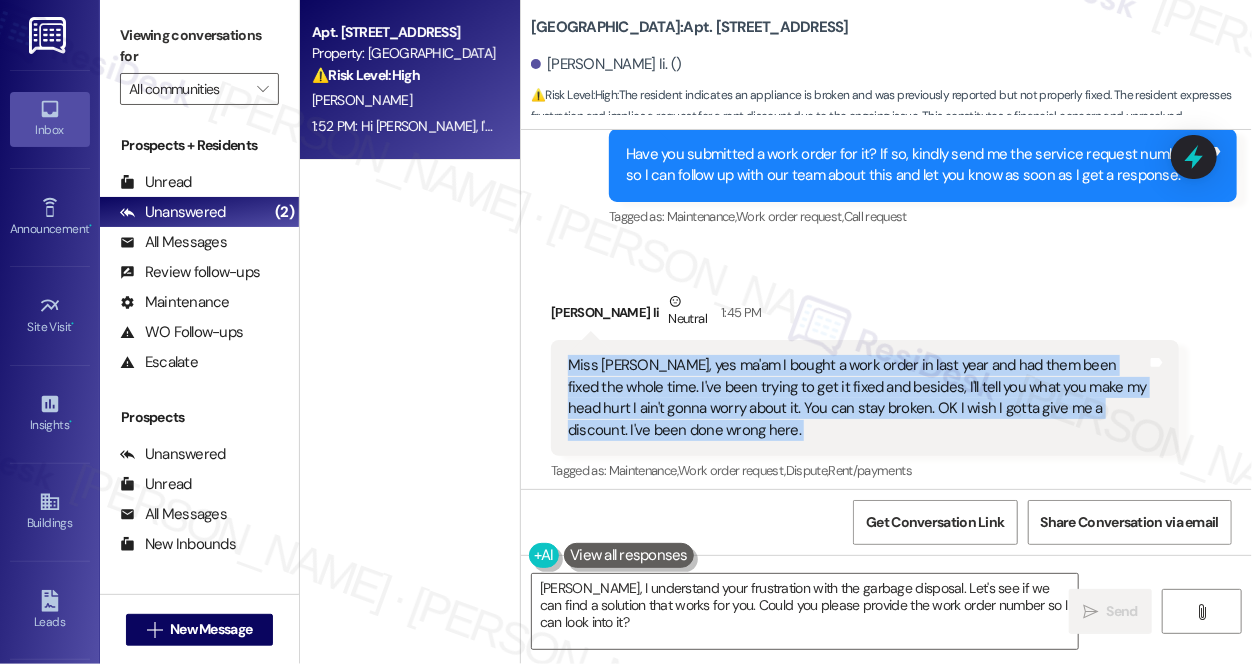 click on "Miss [PERSON_NAME], yes ma'am I bought a work order in last year and had them been fixed the whole time. I've been trying to get it fixed and besides, I'll tell you what you make my head hurt I ain't gonna worry about it. You can stay broken. OK I wish I gotta give me a discount. I've been done wrong here." at bounding box center (857, 398) 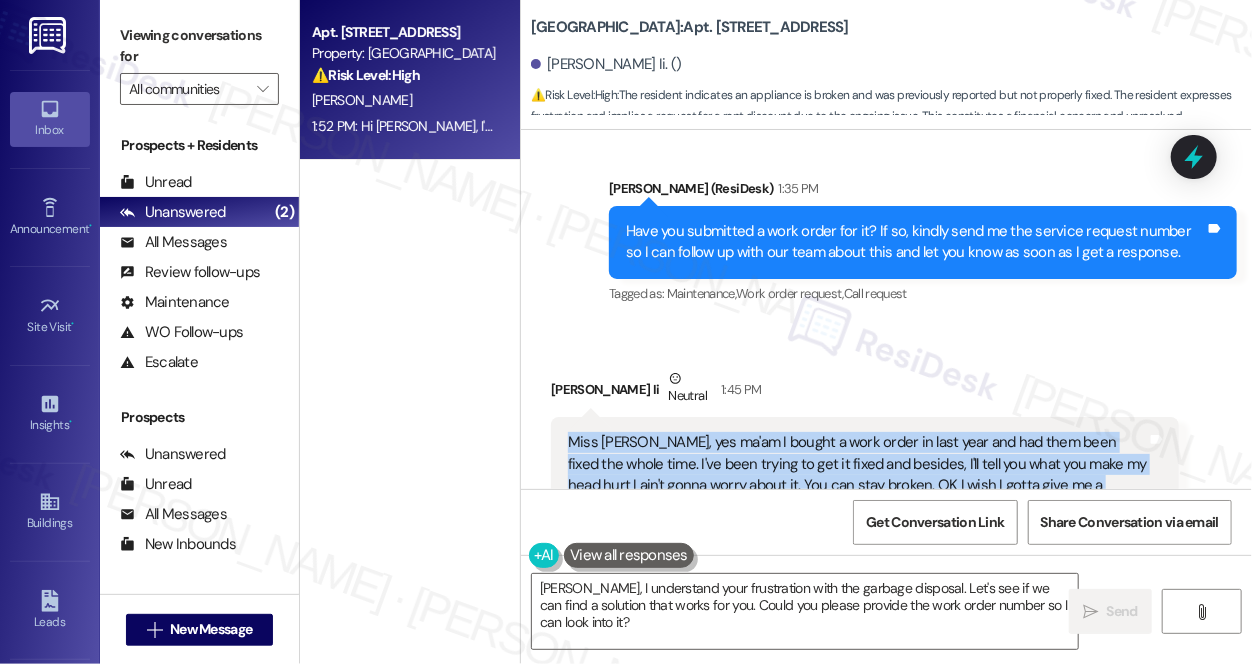 scroll, scrollTop: 18180, scrollLeft: 0, axis: vertical 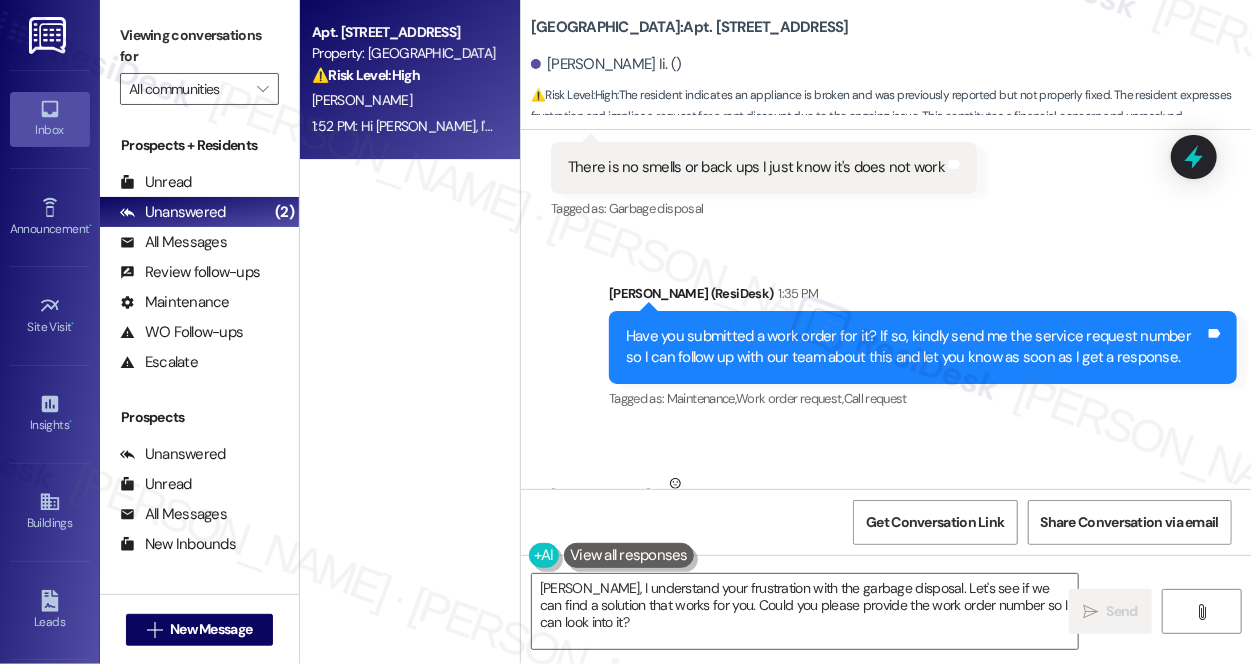 click on "Have you submitted a work order for it? If so, kindly send me the service request number so I can follow up with our team about this and let you know as soon as I get a response." at bounding box center [915, 347] 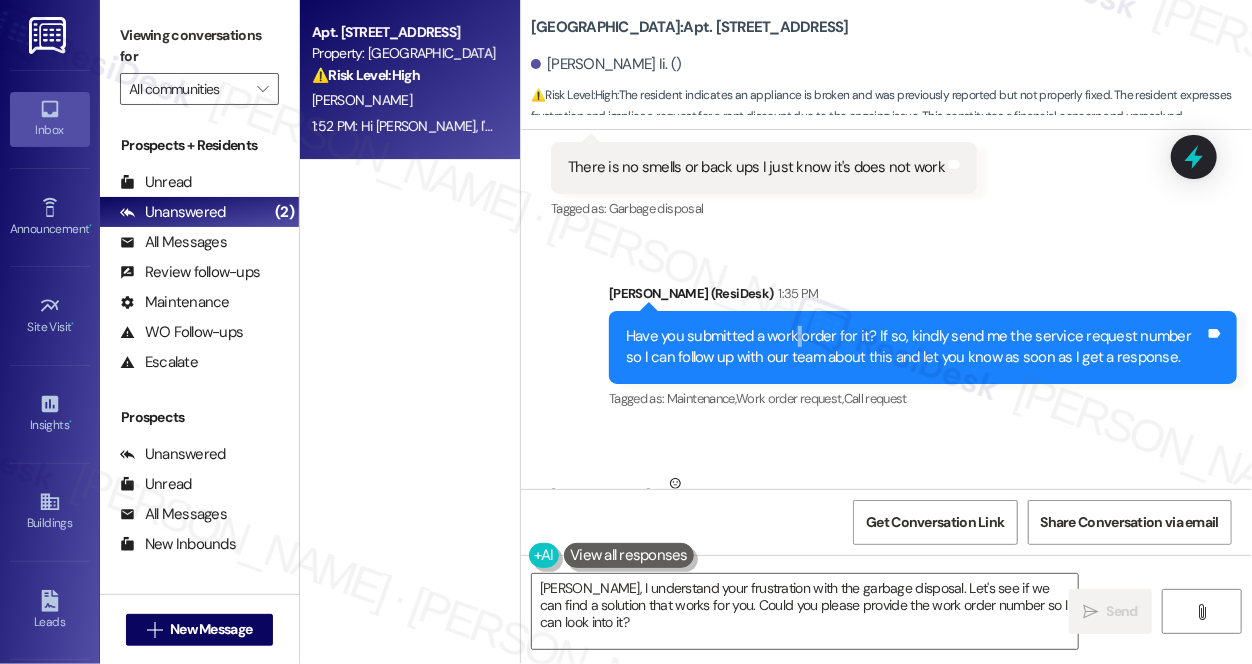 click on "Have you submitted a work order for it? If so, kindly send me the service request number so I can follow up with our team about this and let you know as soon as I get a response." at bounding box center (915, 347) 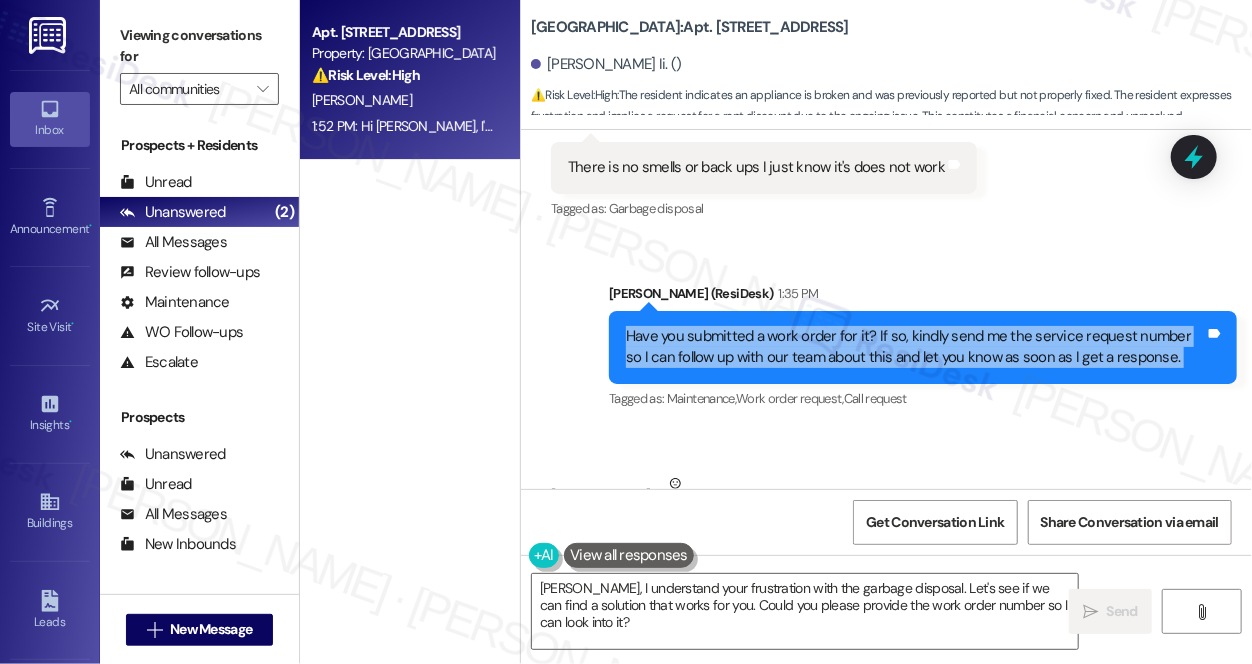 click on "Have you submitted a work order for it? If so, kindly send me the service request number so I can follow up with our team about this and let you know as soon as I get a response." at bounding box center (915, 347) 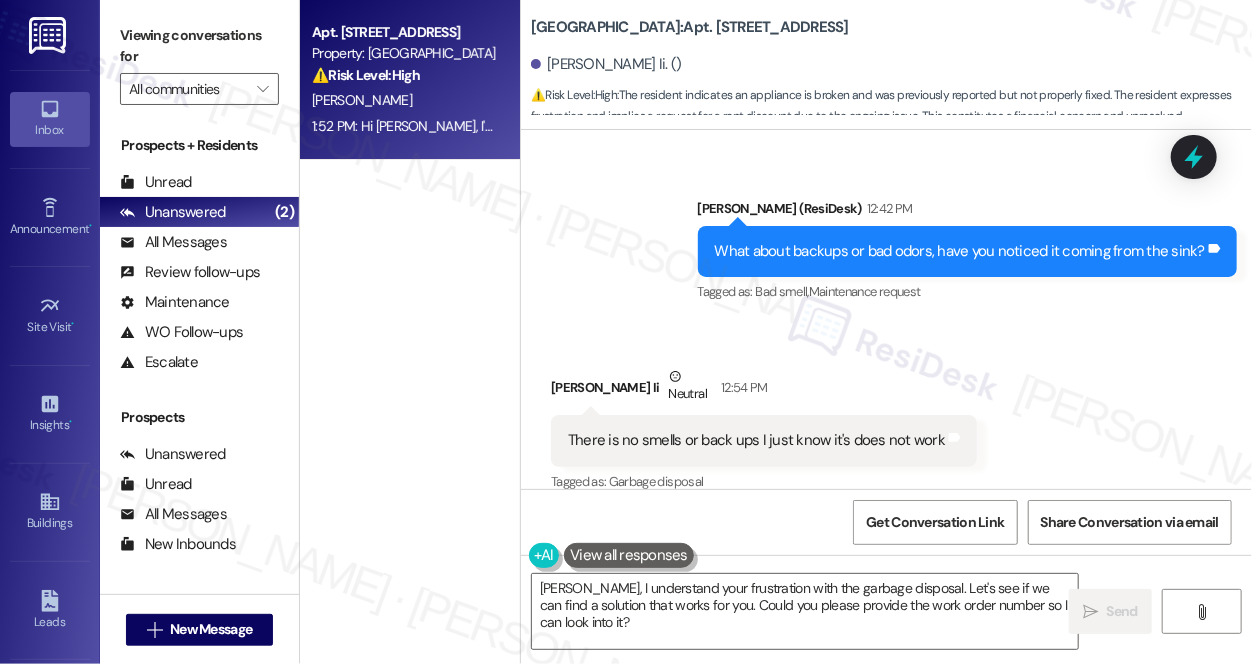 click on "[PERSON_NAME] Ii   Neutral 12:54 PM" at bounding box center [764, 390] 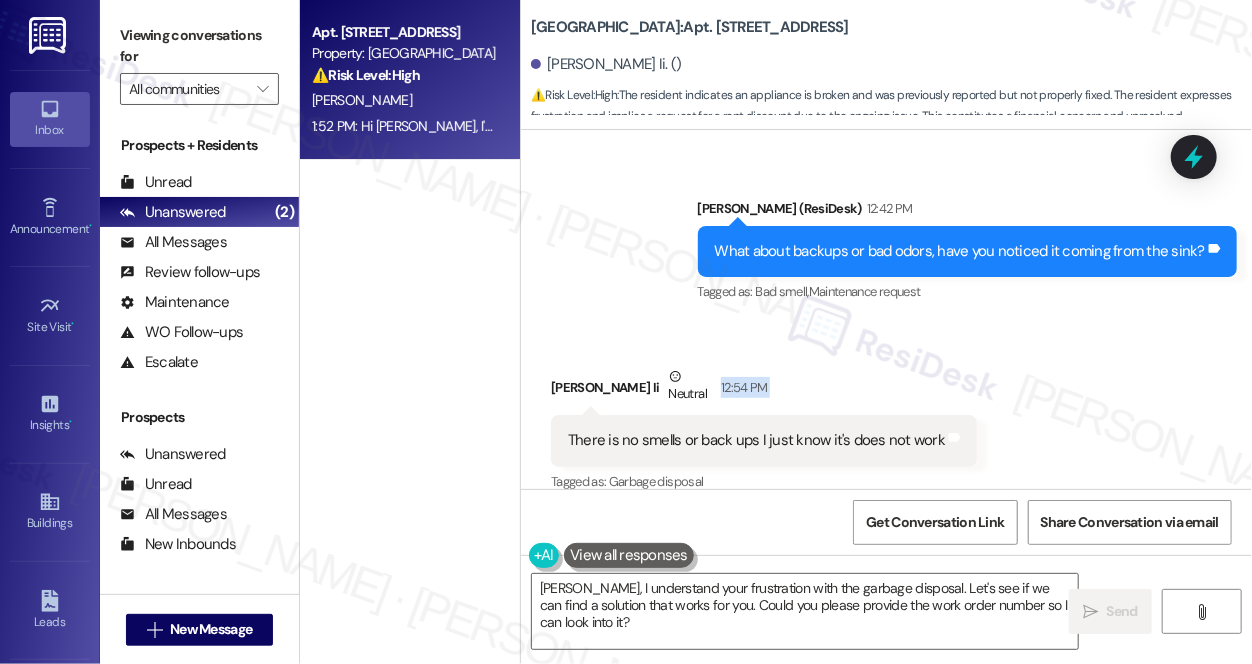 click on "[PERSON_NAME] Ii   Neutral 12:54 PM" at bounding box center [764, 390] 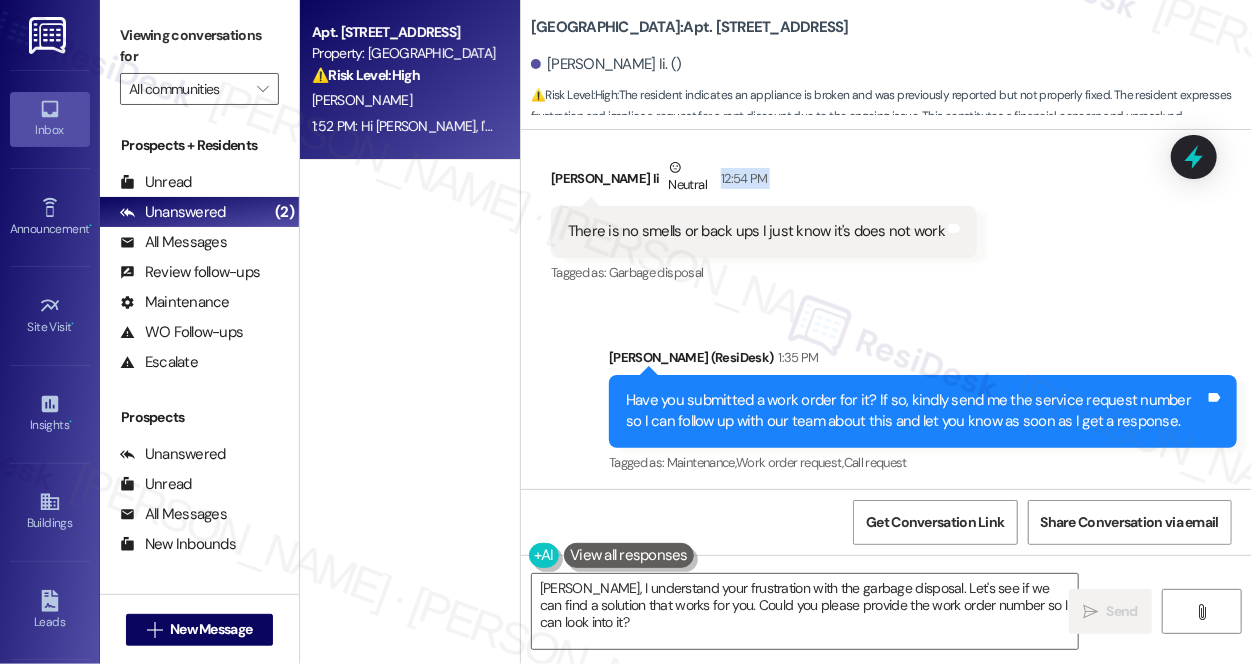 scroll, scrollTop: 18271, scrollLeft: 0, axis: vertical 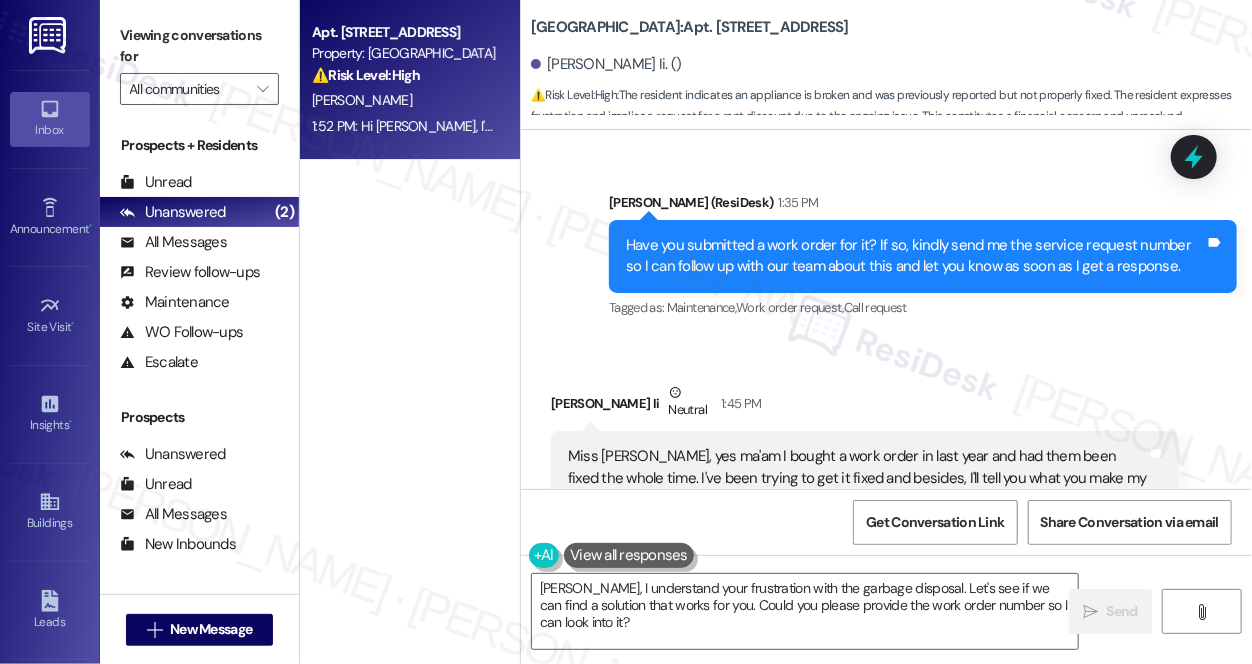 click on "Miss [PERSON_NAME], yes ma'am I bought a work order in last year and had them been fixed the whole time. I've been trying to get it fixed and besides, I'll tell you what you make my head hurt I ain't gonna worry about it. You can stay broken. OK I wish I gotta give me a discount. I've been done wrong here." at bounding box center (857, 489) 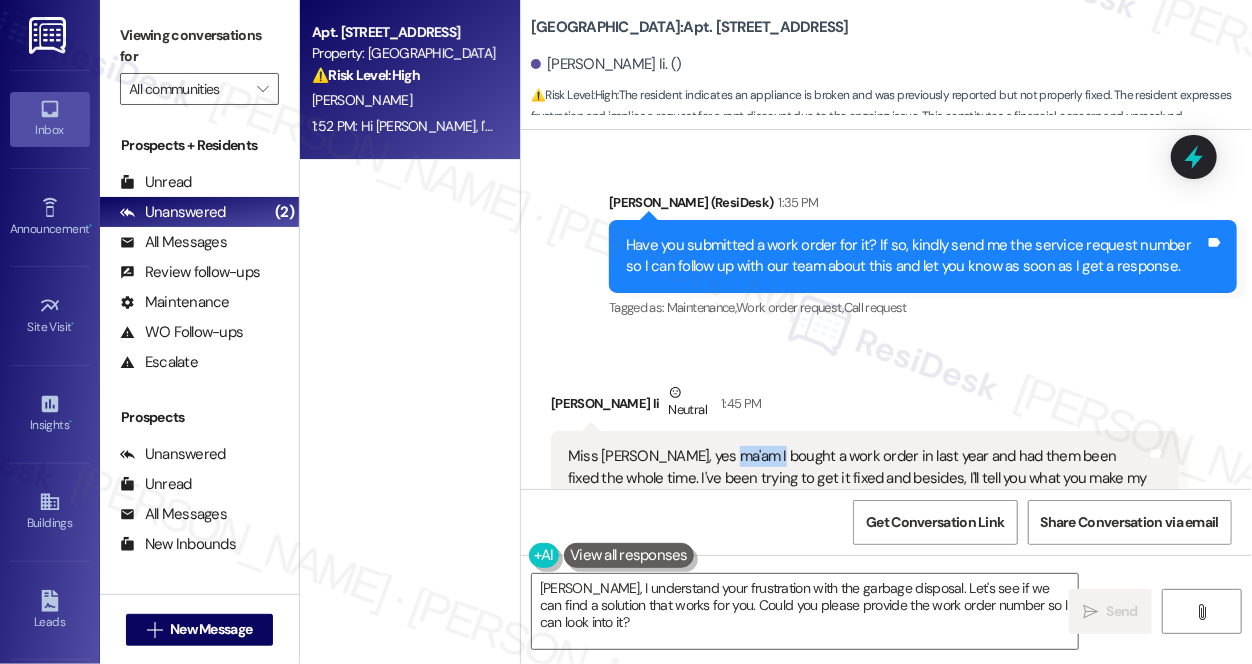 click on "Miss [PERSON_NAME], yes ma'am I bought a work order in last year and had them been fixed the whole time. I've been trying to get it fixed and besides, I'll tell you what you make my head hurt I ain't gonna worry about it. You can stay broken. OK I wish I gotta give me a discount. I've been done wrong here." at bounding box center (857, 489) 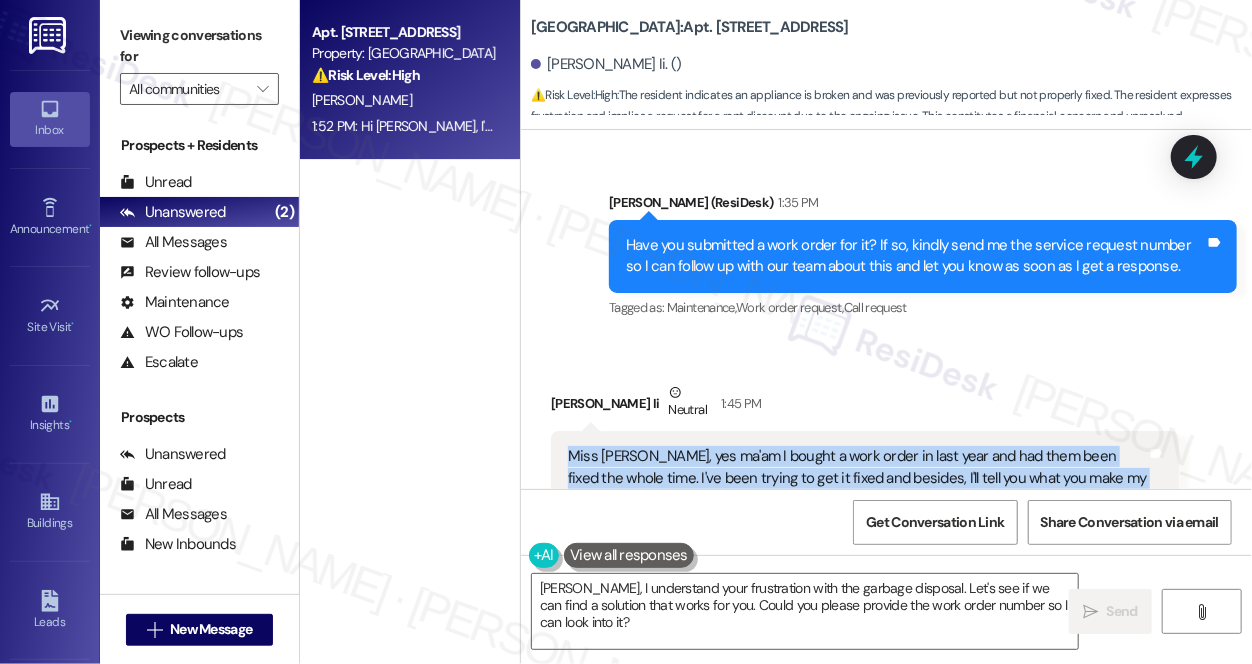 click on "Miss [PERSON_NAME], yes ma'am I bought a work order in last year and had them been fixed the whole time. I've been trying to get it fixed and besides, I'll tell you what you make my head hurt I ain't gonna worry about it. You can stay broken. OK I wish I gotta give me a discount. I've been done wrong here." at bounding box center (857, 489) 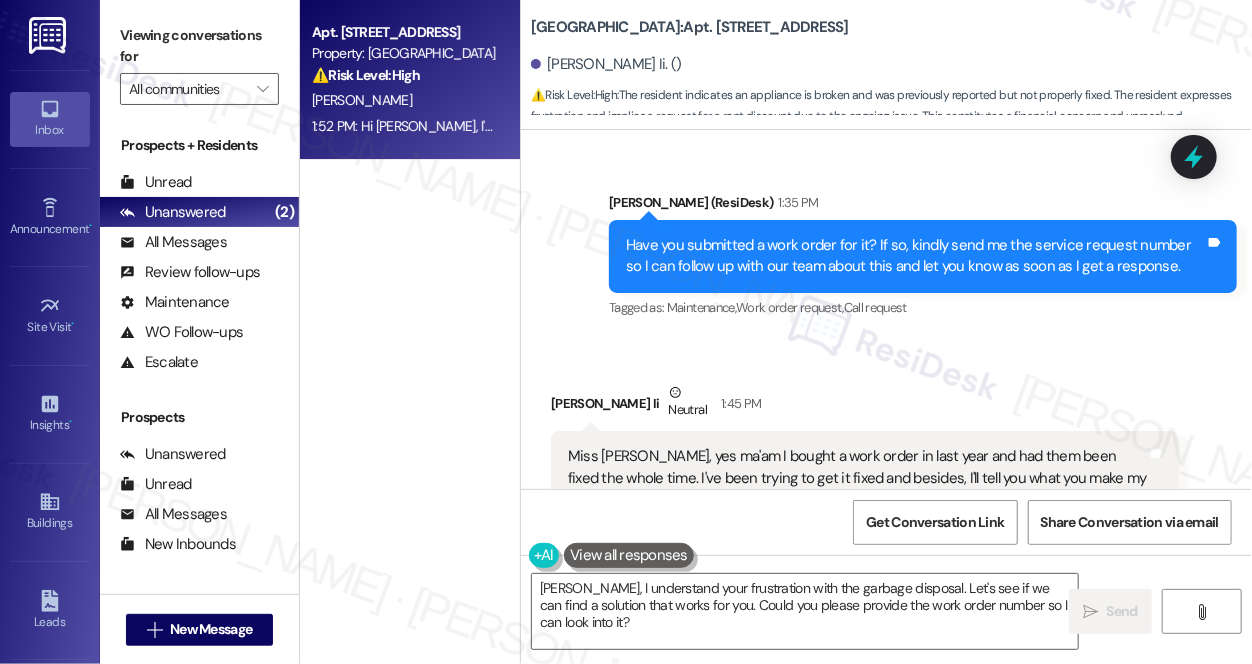 click on "[PERSON_NAME] Ii   Neutral 1:45 PM" at bounding box center [865, 406] 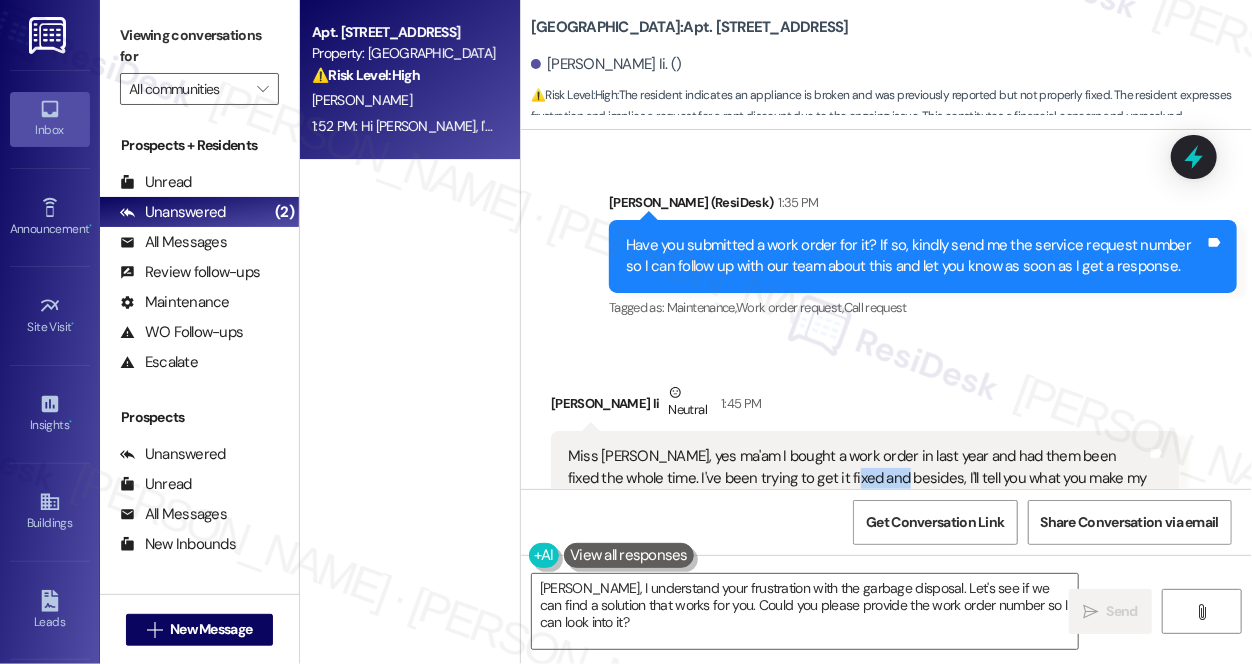 click on "Miss [PERSON_NAME], yes ma'am I bought a work order in last year and had them been fixed the whole time. I've been trying to get it fixed and besides, I'll tell you what you make my head hurt I ain't gonna worry about it. You can stay broken. OK I wish I gotta give me a discount. I've been done wrong here." at bounding box center (857, 489) 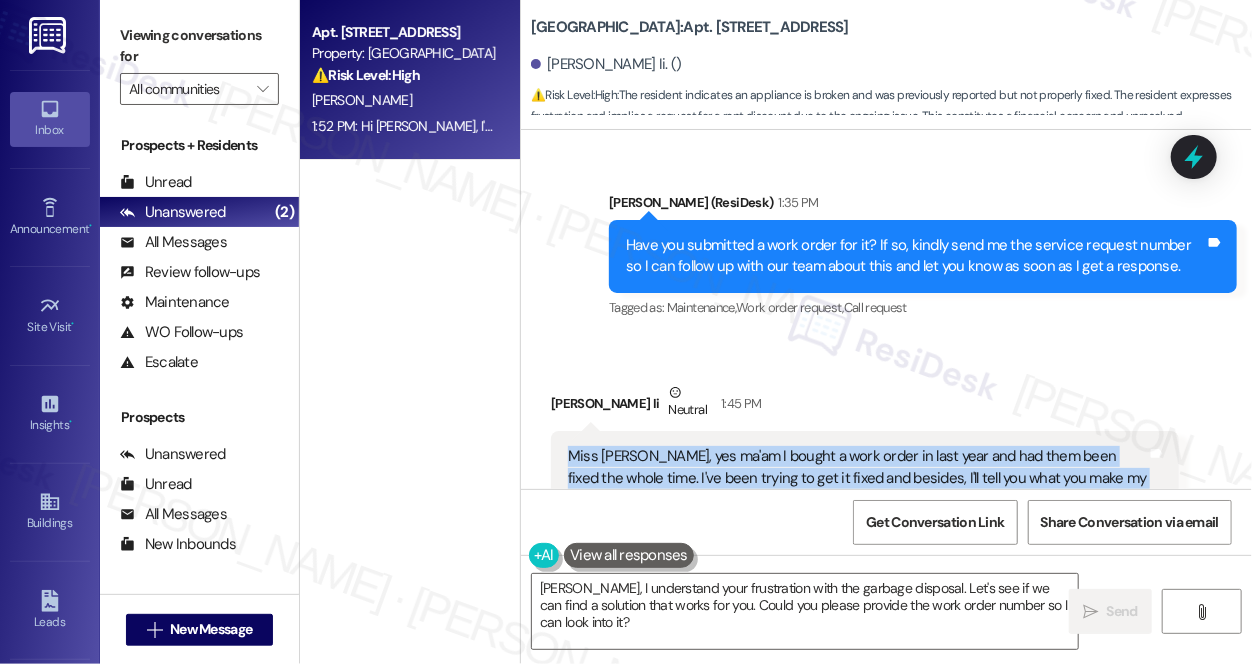 click on "Miss [PERSON_NAME], yes ma'am I bought a work order in last year and had them been fixed the whole time. I've been trying to get it fixed and besides, I'll tell you what you make my head hurt I ain't gonna worry about it. You can stay broken. OK I wish I gotta give me a discount. I've been done wrong here." at bounding box center [857, 489] 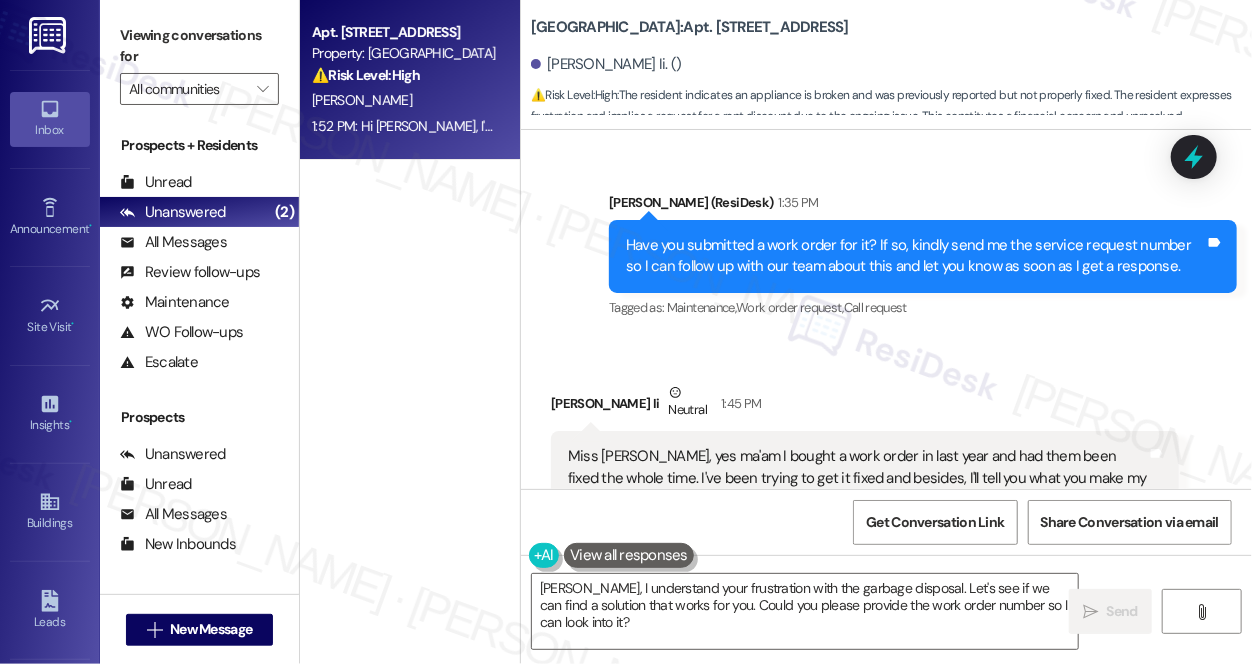 click on "Received via SMS [PERSON_NAME] Ii   Neutral 1:45 PM Miss [PERSON_NAME], yes ma'am I bought a work order in last year and had them been fixed the whole time. I've been trying to get it fixed and besides, I'll tell you what you make my head hurt I ain't gonna worry about it. You can stay broken. OK I wish I gotta give me a discount. I've been done wrong here. Tags and notes Tagged as:   Maintenance ,  Click to highlight conversations about Maintenance Work order request ,  Click to highlight conversations about Work order request Dispute ,  Click to highlight conversations about Dispute Rent/payments Click to highlight conversations about Rent/payments" at bounding box center (865, 479) 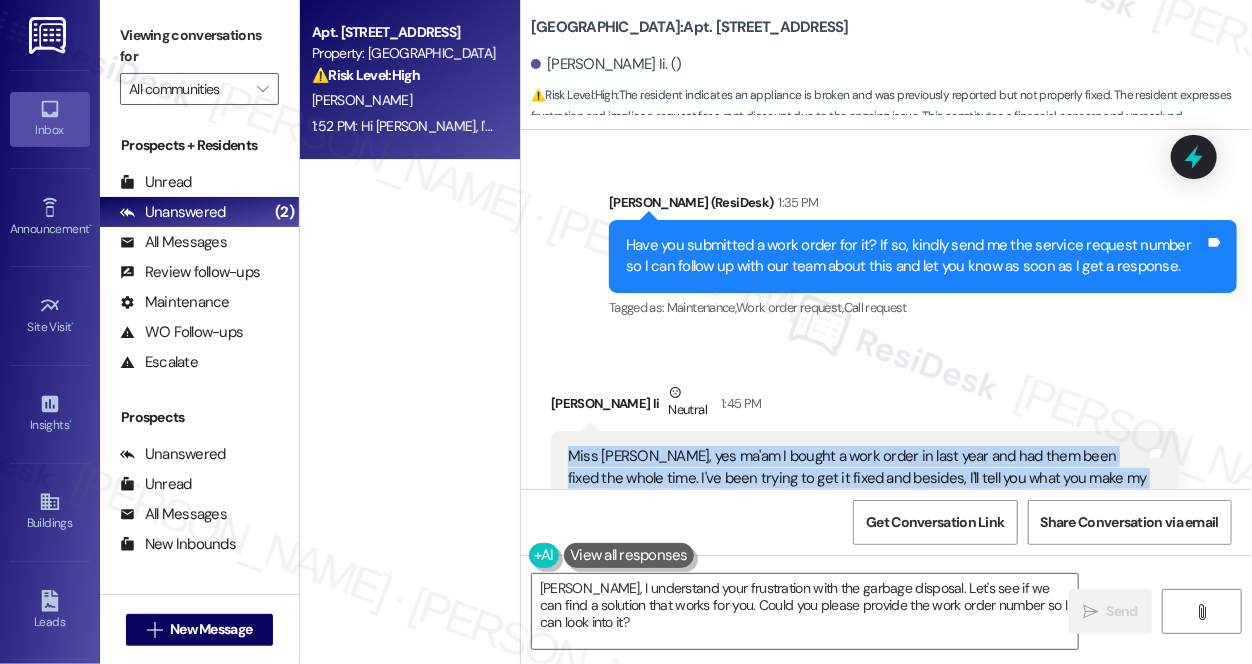 click on "Miss [PERSON_NAME], yes ma'am I bought a work order in last year and had them been fixed the whole time. I've been trying to get it fixed and besides, I'll tell you what you make my head hurt I ain't gonna worry about it. You can stay broken. OK I wish I gotta give me a discount. I've been done wrong here." at bounding box center [857, 489] 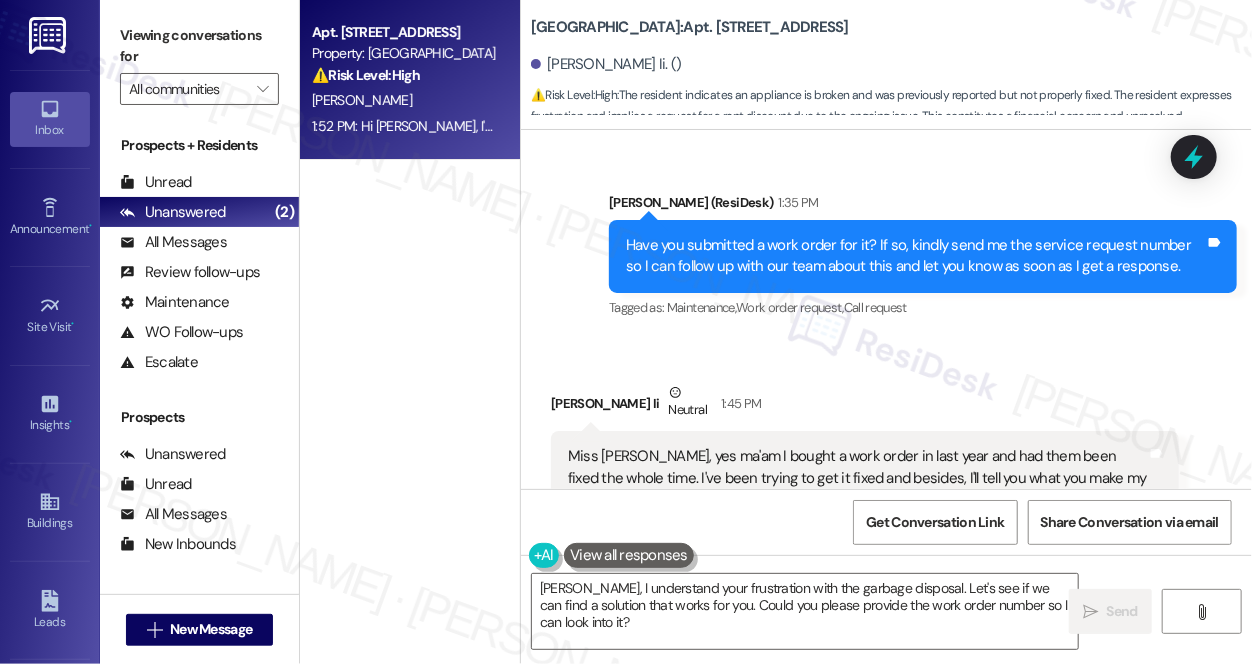 click on "[PERSON_NAME] Ii   Neutral 1:45 PM" at bounding box center (865, 406) 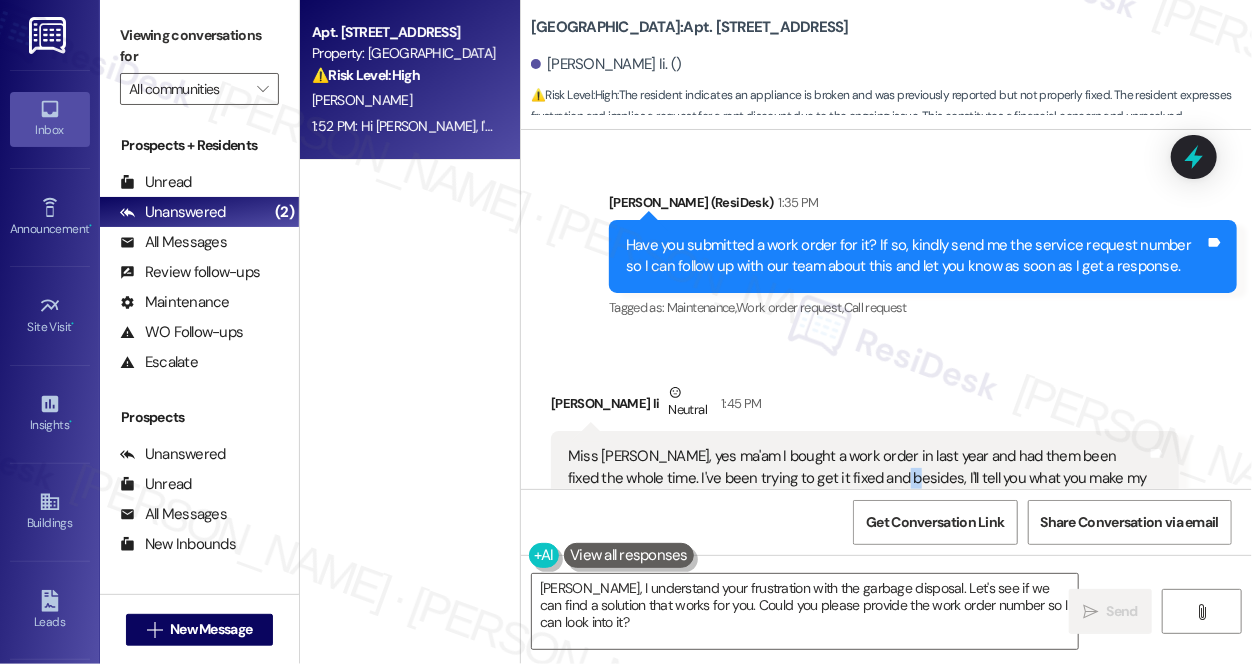 click on "Miss [PERSON_NAME], yes ma'am I bought a work order in last year and had them been fixed the whole time. I've been trying to get it fixed and besides, I'll tell you what you make my head hurt I ain't gonna worry about it. You can stay broken. OK I wish I gotta give me a discount. I've been done wrong here." at bounding box center (857, 489) 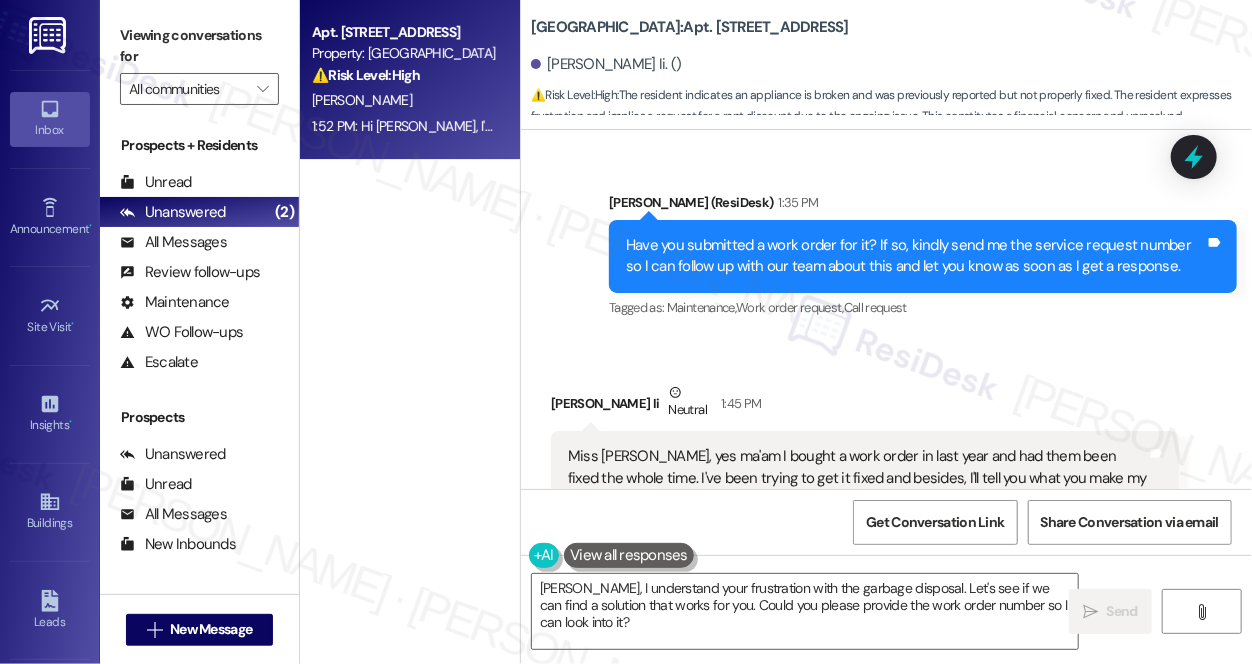 click on "[PERSON_NAME] Ii   Neutral 1:45 PM" at bounding box center [865, 406] 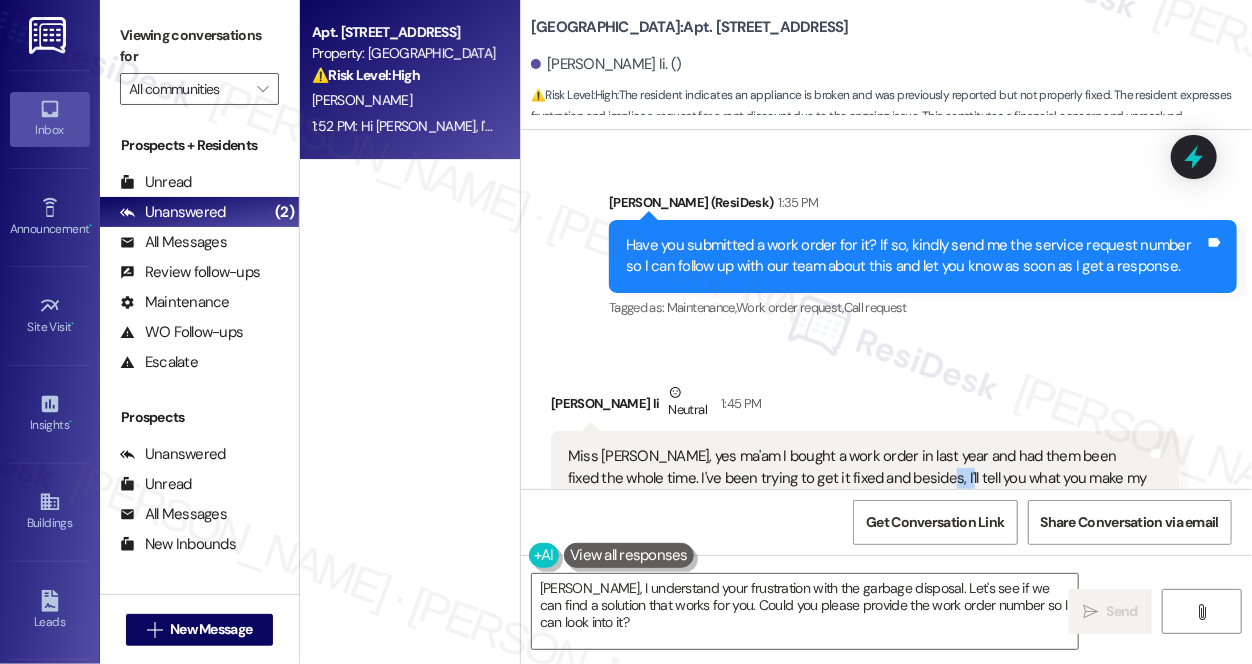 click on "Miss [PERSON_NAME], yes ma'am I bought a work order in last year and had them been fixed the whole time. I've been trying to get it fixed and besides, I'll tell you what you make my head hurt I ain't gonna worry about it. You can stay broken. OK I wish I gotta give me a discount. I've been done wrong here." at bounding box center [857, 489] 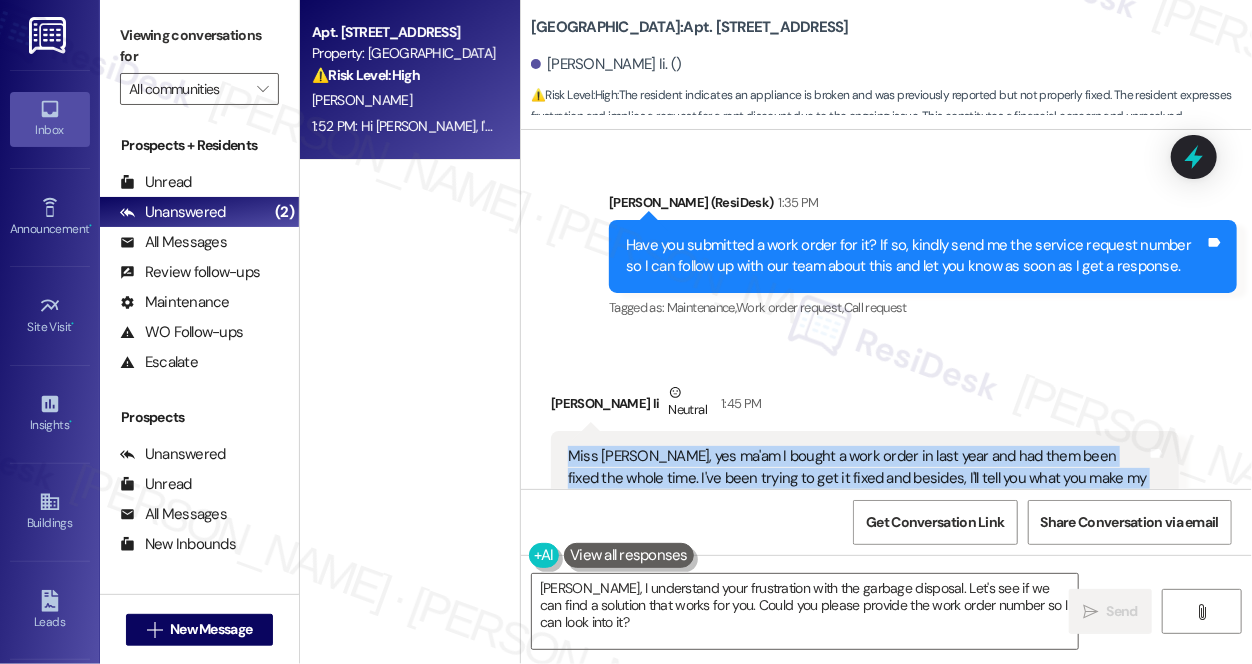click on "Miss [PERSON_NAME], yes ma'am I bought a work order in last year and had them been fixed the whole time. I've been trying to get it fixed and besides, I'll tell you what you make my head hurt I ain't gonna worry about it. You can stay broken. OK I wish I gotta give me a discount. I've been done wrong here." at bounding box center [857, 489] 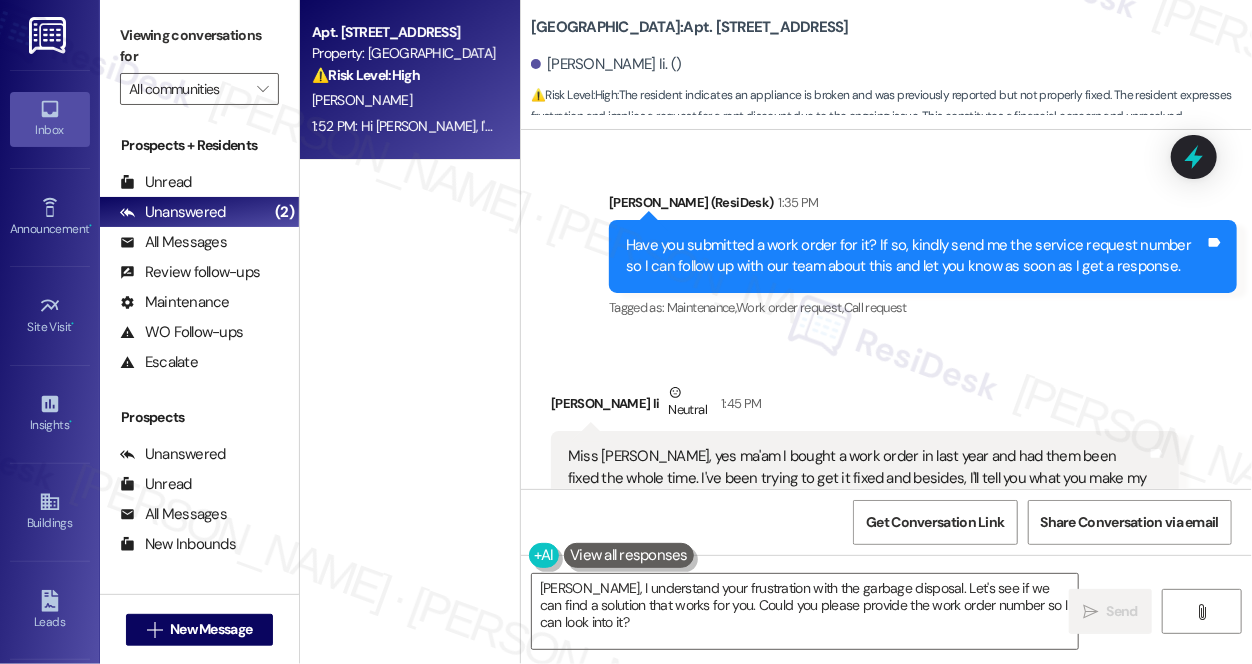 click on "Received via SMS [PERSON_NAME] Ii   Neutral 1:45 PM Miss [PERSON_NAME], yes ma'am I bought a work order in last year and had them been fixed the whole time. I've been trying to get it fixed and besides, I'll tell you what you make my head hurt I ain't gonna worry about it. You can stay broken. OK I wish I gotta give me a discount. I've been done wrong here. Tags and notes Tagged as:   Maintenance ,  Click to highlight conversations about Maintenance Work order request ,  Click to highlight conversations about Work order request Dispute ,  Click to highlight conversations about Dispute Rent/payments Click to highlight conversations about Rent/payments" at bounding box center (865, 479) 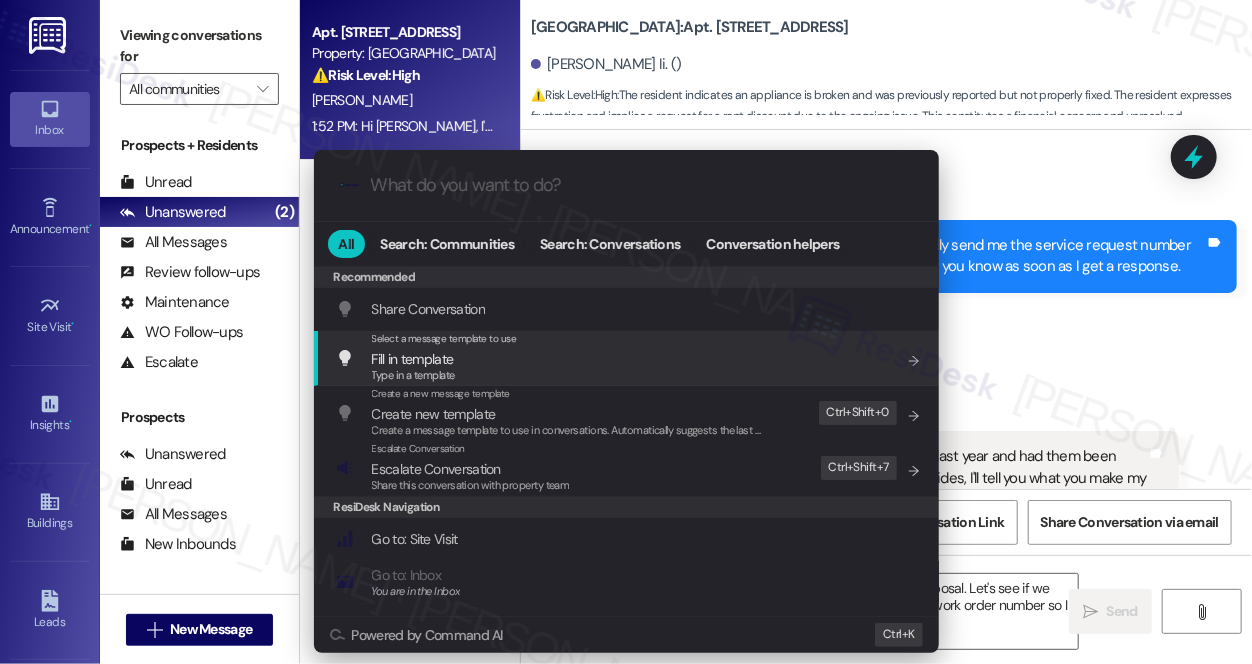 click on ".cls-1{fill:#0a055f;}.cls-2{fill:#0cc4c4;} resideskLogoBlueOrange All Search: Communities Search: Conversations Conversation helpers Recommended Recommended Share Conversation Add shortcut Select a message template to use Fill in template Type in a template Add shortcut Create a new message template Create new template Create a message template to use in conversations. Automatically suggests the last message you sent. Edit Ctrl+ Shift+ 0 Escalate Conversation Escalate Conversation Share this conversation with property team Edit Ctrl+ Shift+ 7 ResiDesk Navigation Go to: Site Visit Add shortcut Go to: Inbox You are in the Inbox Add shortcut Go to: Settings Add shortcut Go to: Message Templates Add shortcut Go to: Buildings Add shortcut Help Getting Started: What you can do with ResiDesk Add shortcut Settings Powered by Command AI Ctrl+ K" at bounding box center [626, 332] 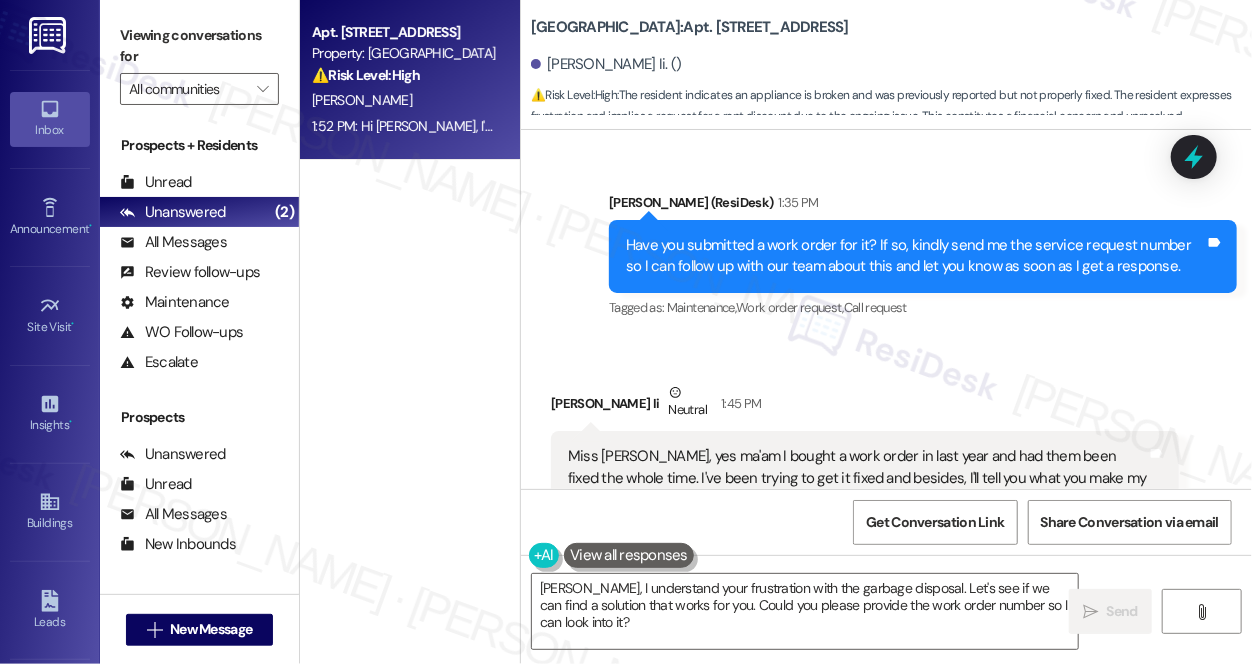 click on "Miss [PERSON_NAME], yes ma'am I bought a work order in last year and had them been fixed the whole time. I've been trying to get it fixed and besides, I'll tell you what you make my head hurt I ain't gonna worry about it. You can stay broken. OK I wish I gotta give me a discount. I've been done wrong here. Tags and notes" at bounding box center (865, 489) 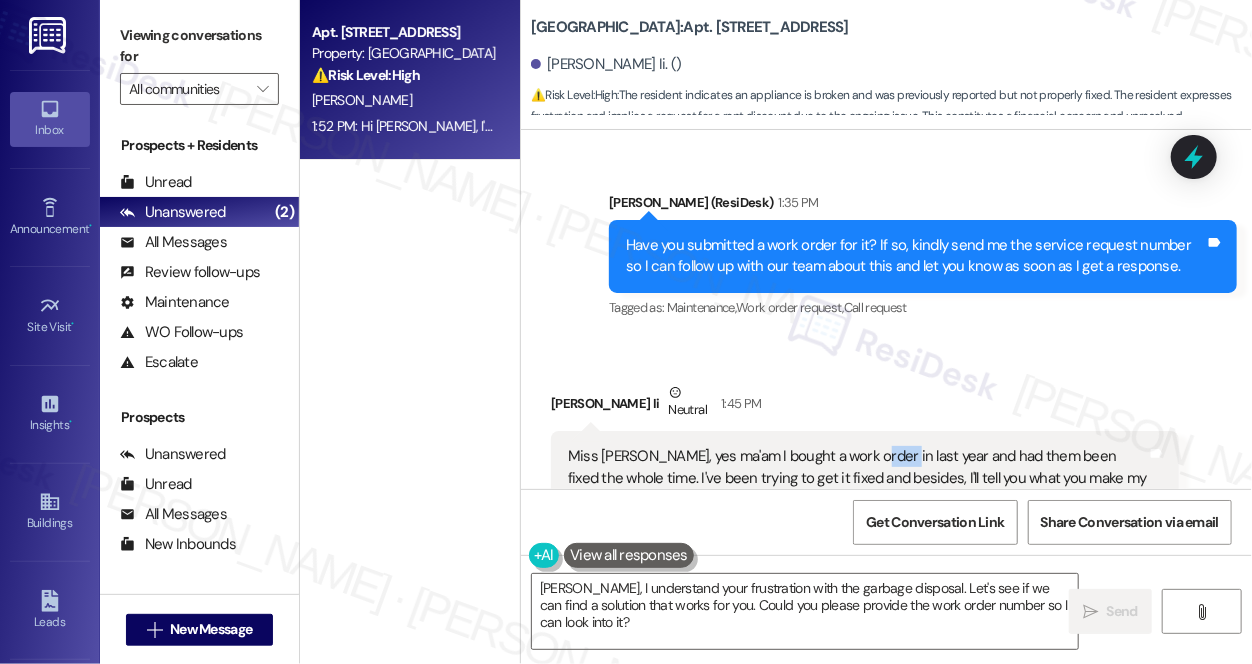 click on "Miss [PERSON_NAME], yes ma'am I bought a work order in last year and had them been fixed the whole time. I've been trying to get it fixed and besides, I'll tell you what you make my head hurt I ain't gonna worry about it. You can stay broken. OK I wish I gotta give me a discount. I've been done wrong here. Tags and notes" at bounding box center (865, 489) 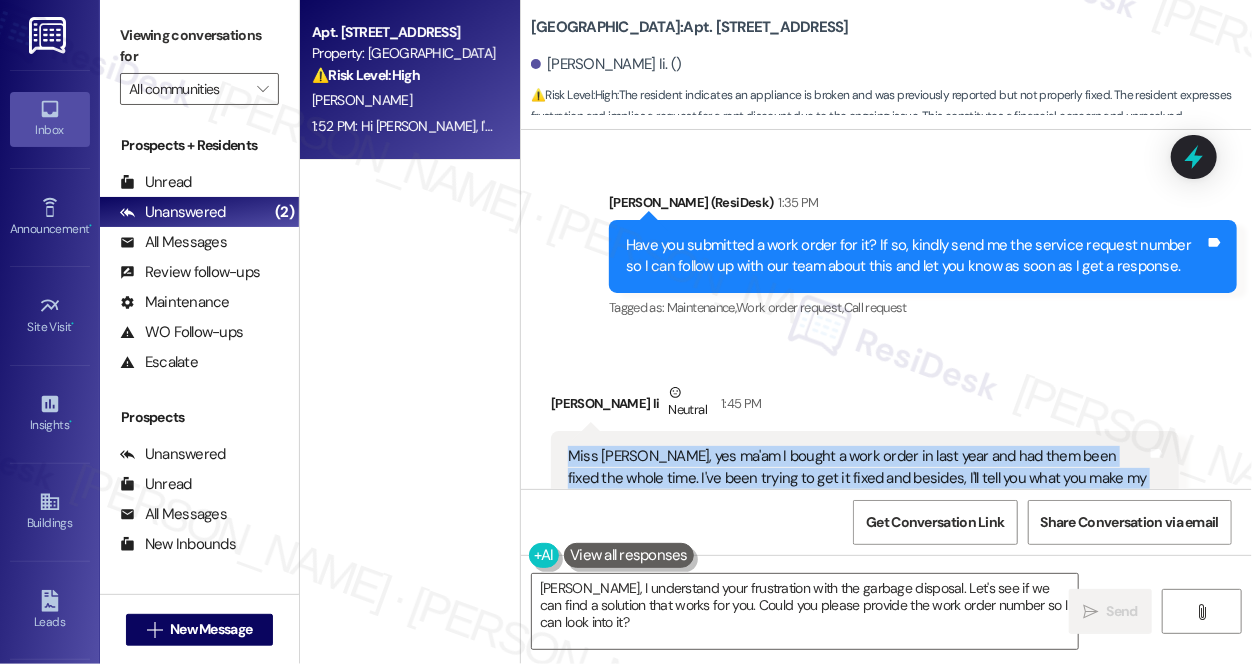 click on "Miss [PERSON_NAME], yes ma'am I bought a work order in last year and had them been fixed the whole time. I've been trying to get it fixed and besides, I'll tell you what you make my head hurt I ain't gonna worry about it. You can stay broken. OK I wish I gotta give me a discount. I've been done wrong here. Tags and notes" at bounding box center [865, 489] 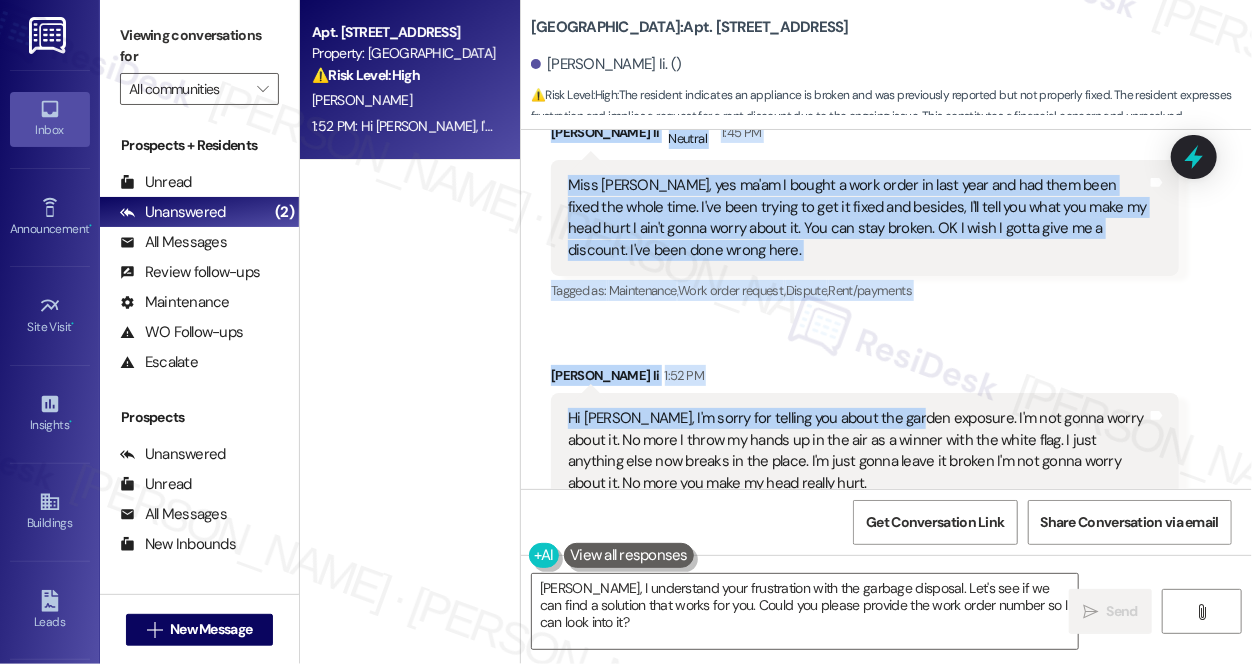 scroll, scrollTop: 18544, scrollLeft: 0, axis: vertical 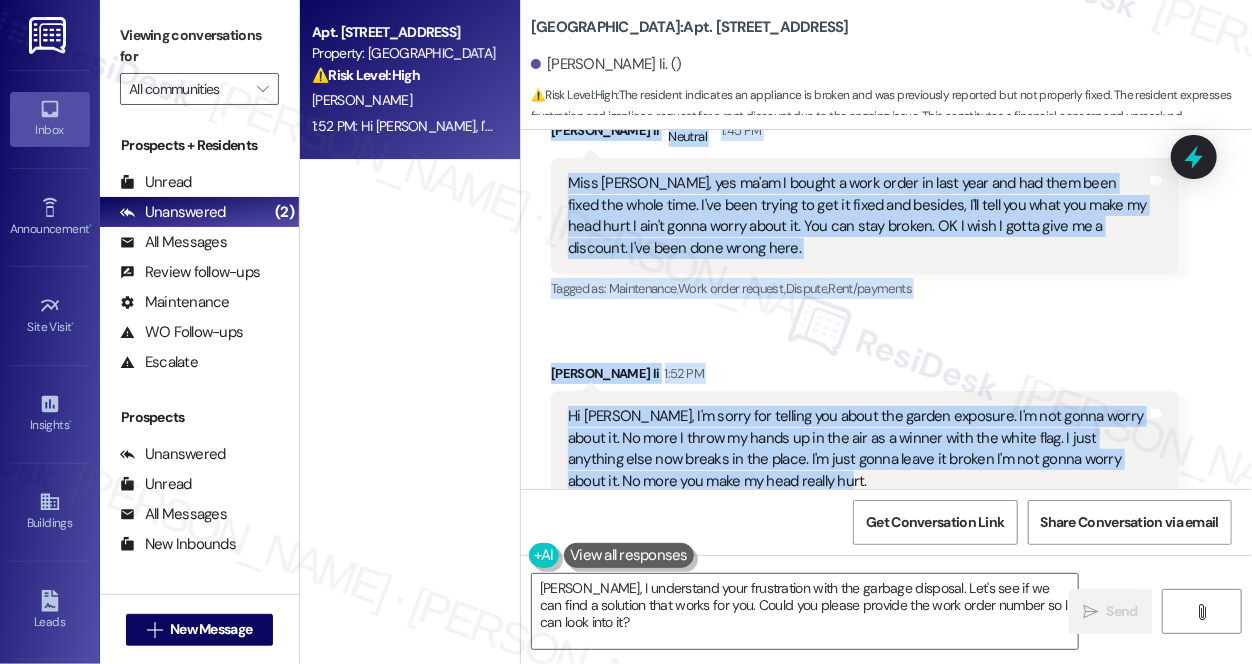 drag, startPoint x: 682, startPoint y: 171, endPoint x: 962, endPoint y: 426, distance: 378.71494 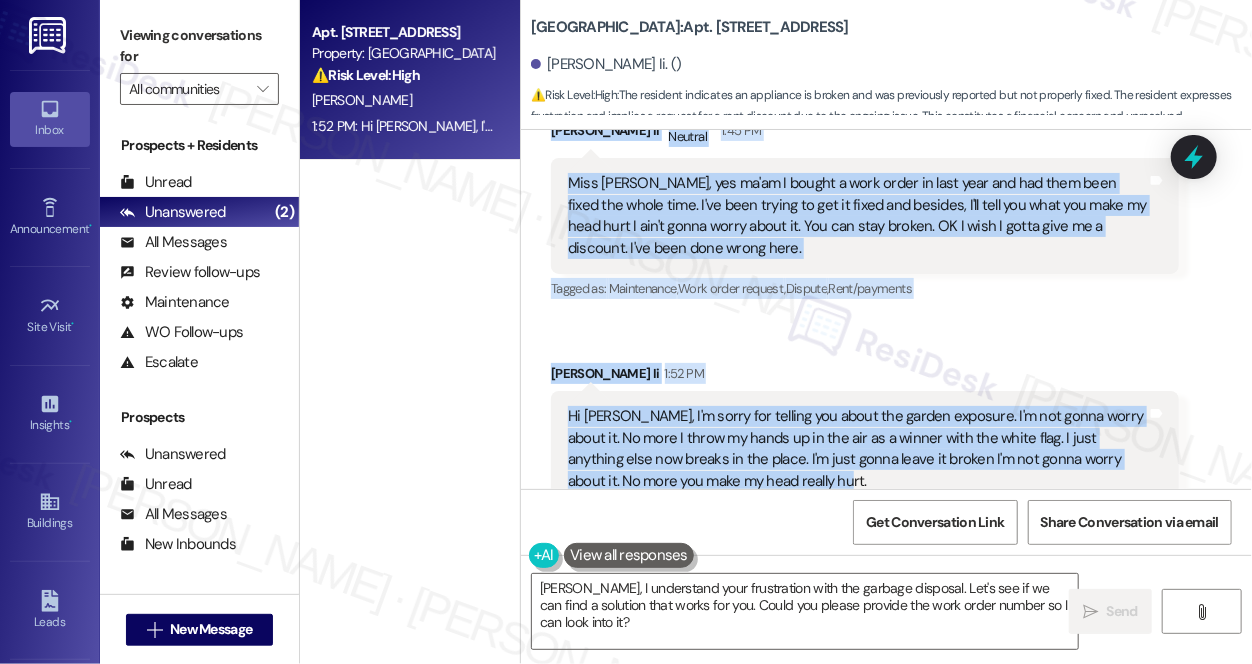 click on "Tagged as:   Maintenance ,  Click to highlight conversations about Maintenance Work order request ,  Click to highlight conversations about Work order request Dispute ,  Click to highlight conversations about Dispute Rent/payments Click to highlight conversations about Rent/payments" at bounding box center (865, 288) 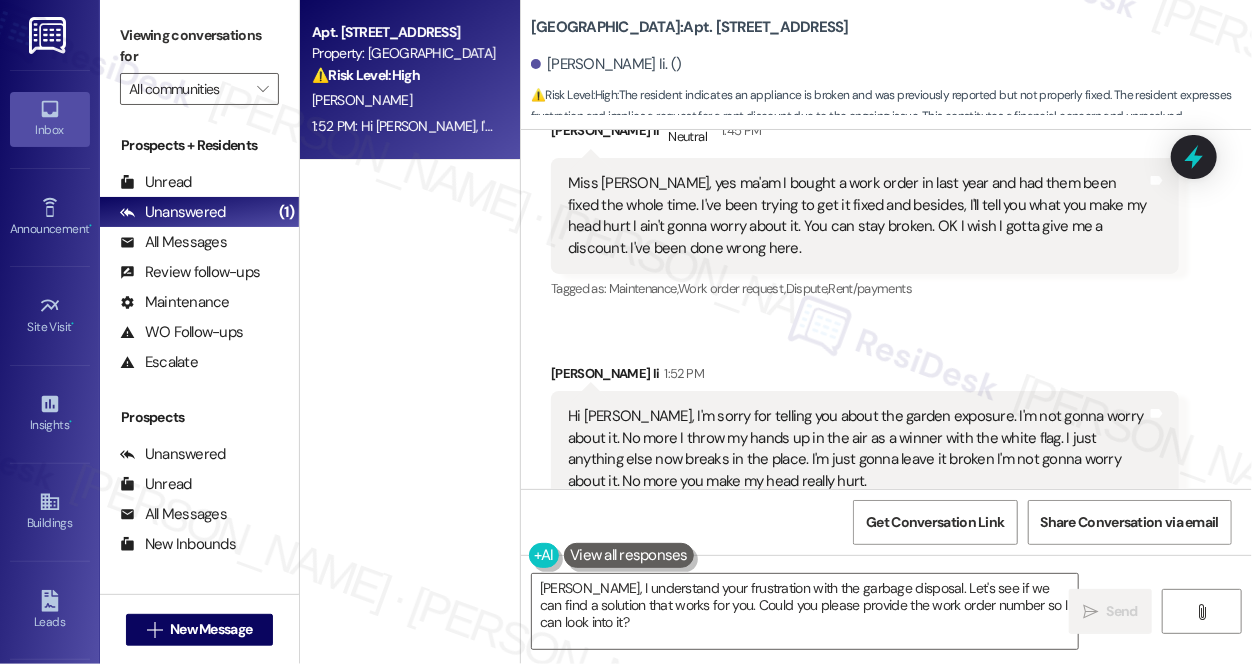 click on "Received via SMS [PERSON_NAME] Ii   Neutral 1:45 PM Miss [PERSON_NAME], yes ma'am I bought a work order in last year and had them been fixed the whole time. I've been trying to get it fixed and besides, I'll tell you what you make my head hurt I ain't gonna worry about it. You can stay broken. OK I wish I gotta give me a discount. I've been done wrong here. Tags and notes Tagged as:   Maintenance ,  Click to highlight conversations about Maintenance Work order request ,  Click to highlight conversations about Work order request Dispute ,  Click to highlight conversations about Dispute Rent/payments Click to highlight conversations about Rent/payments Received via SMS [PERSON_NAME] Ii 1:52 PM Hi [PERSON_NAME], I'm sorry for telling you about the garden exposure. I'm not gonna worry about it. No more I throw my hands up in the air as a winner with the white flag. I just anything else now breaks in the place. I'm just gonna leave it broken I'm not gonna worry about it. No more you make my head really hurt. Tags and notes" at bounding box center (886, 307) 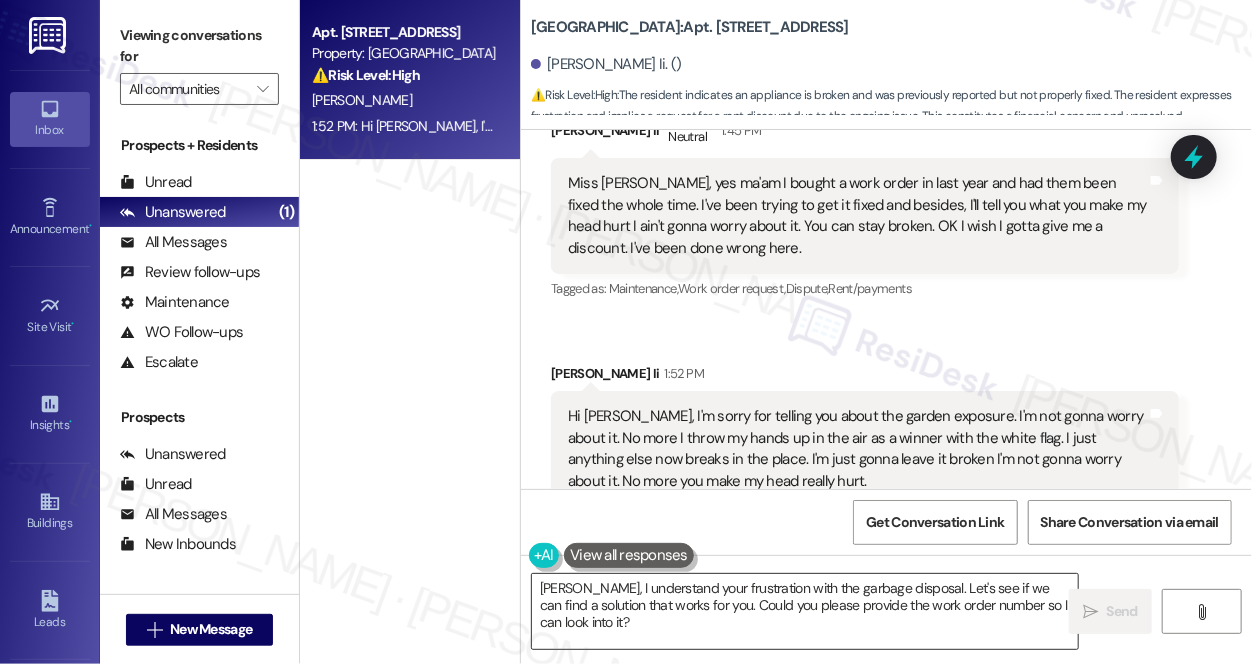 click on "[PERSON_NAME], I understand your frustration with the garbage disposal. Let's see if we can find a solution that works for you. Could you please provide the work order number so I can look into it?" at bounding box center [805, 611] 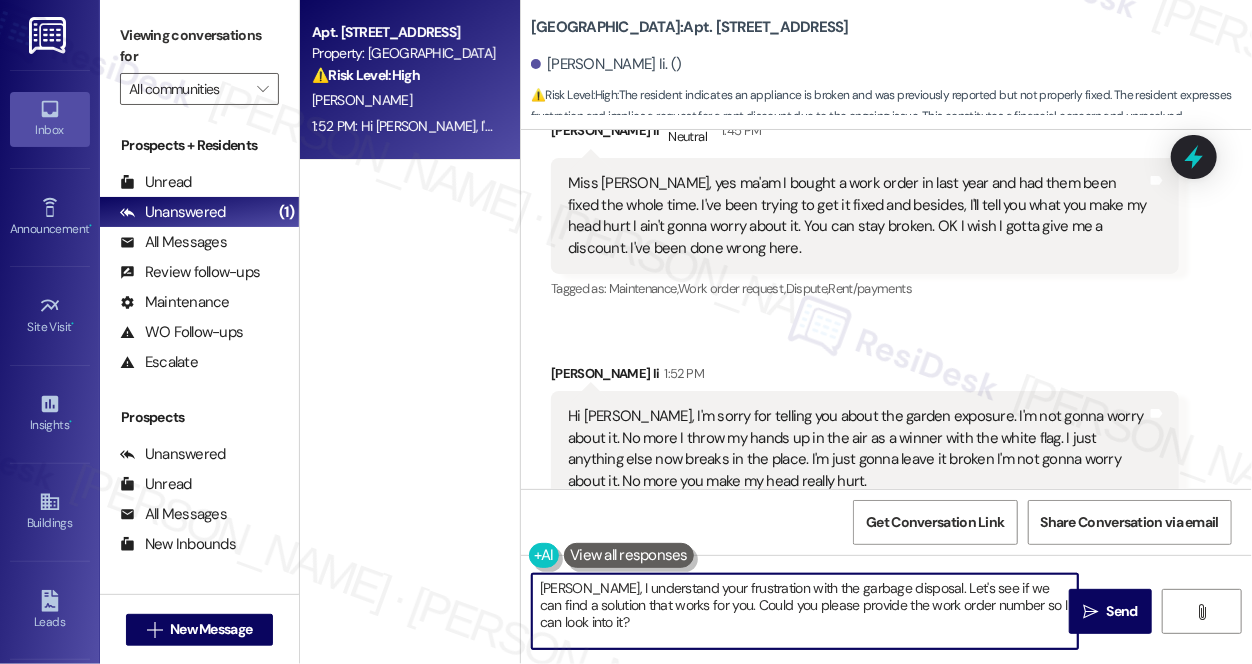 click on "[PERSON_NAME], I understand your frustration with the garbage disposal. Let's see if we can find a solution that works for you. Could you please provide the work order number so I can look into it?" at bounding box center [805, 611] 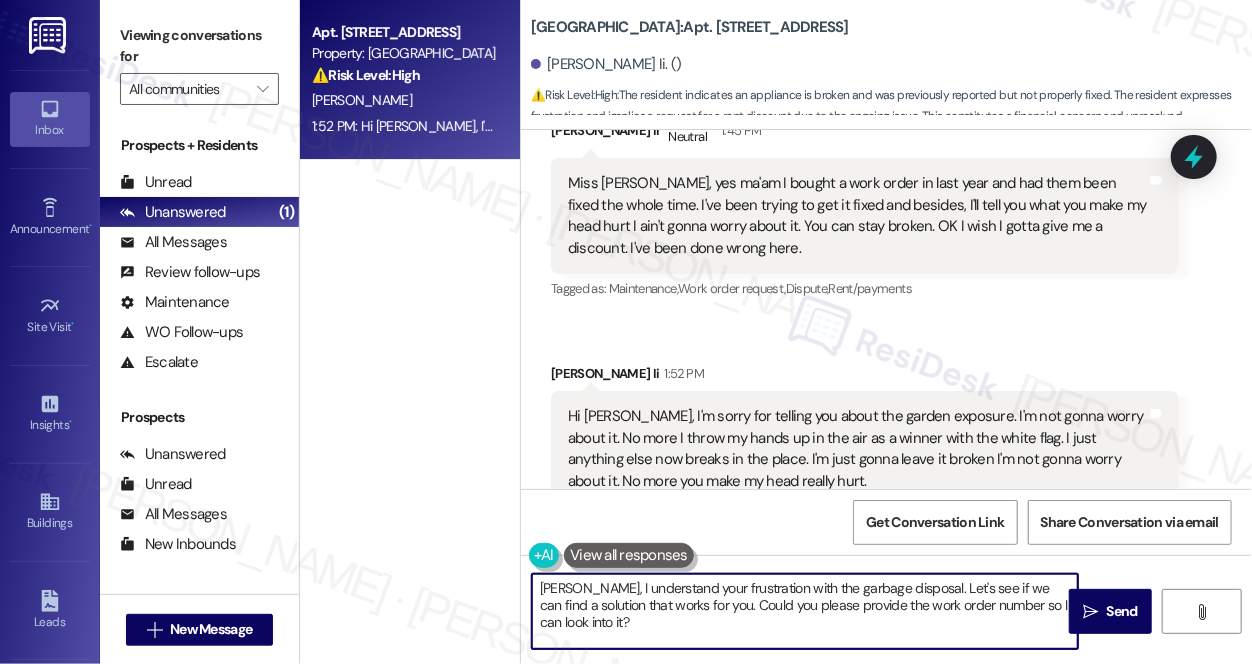 click on "[PERSON_NAME], I understand your frustration with the garbage disposal. Let's see if we can find a solution that works for you. Could you please provide the work order number so I can look into it?" at bounding box center (805, 611) 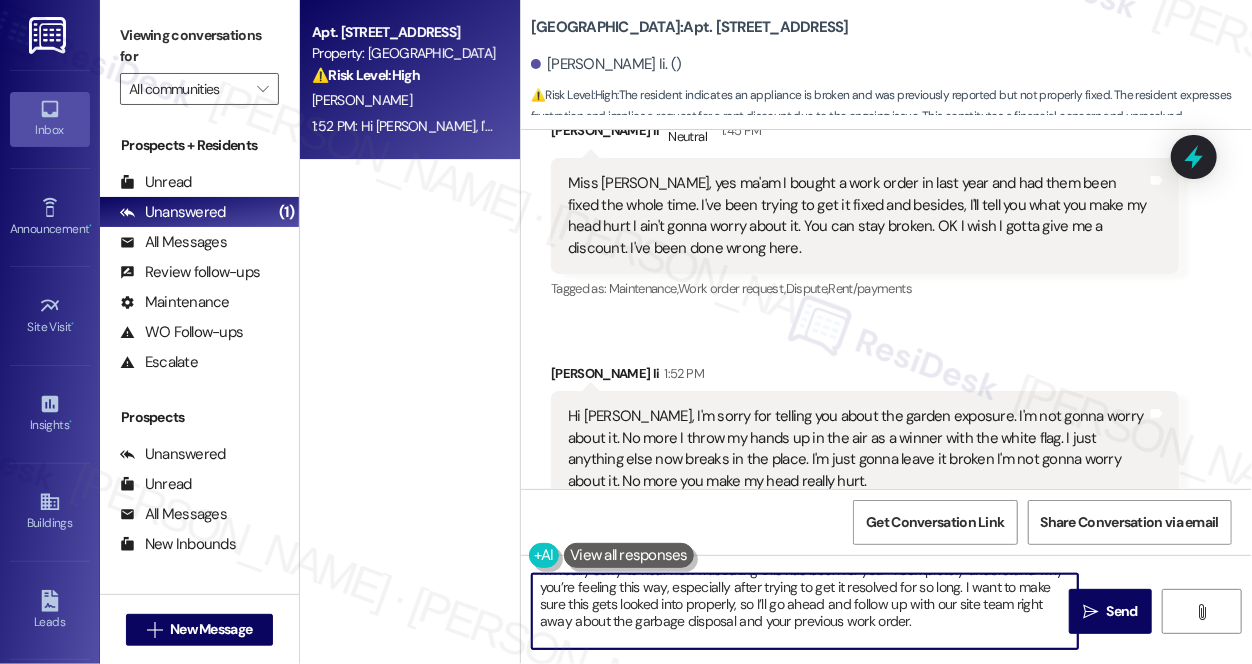 scroll, scrollTop: 0, scrollLeft: 0, axis: both 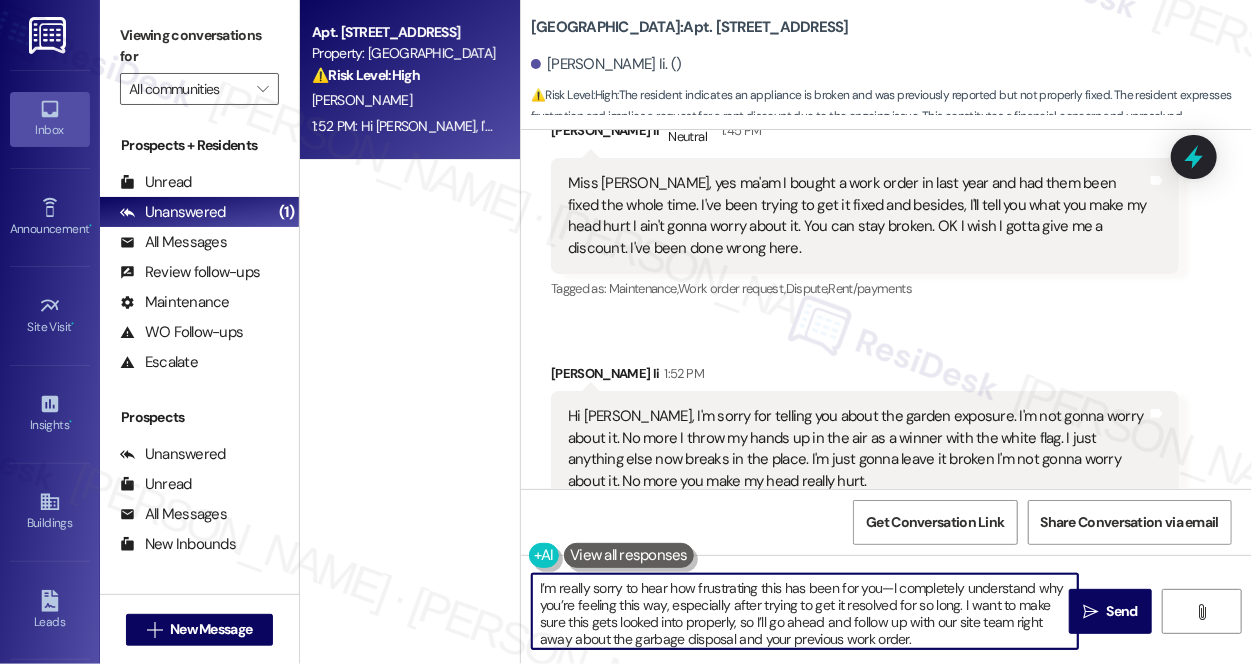 click on "I’m really sorry to hear how frustrating this has been for you—I completely understand why you’re feeling this way, especially after trying to get it resolved for so long. I want to make sure this gets looked into properly, so I’ll go ahead and follow up with our site team right away about the garbage disposal and your previous work order.
If there’s anything else I can support you with in the meantime, please don’t hesitate to reach out. I’ll circle back once I have an update." at bounding box center (805, 611) 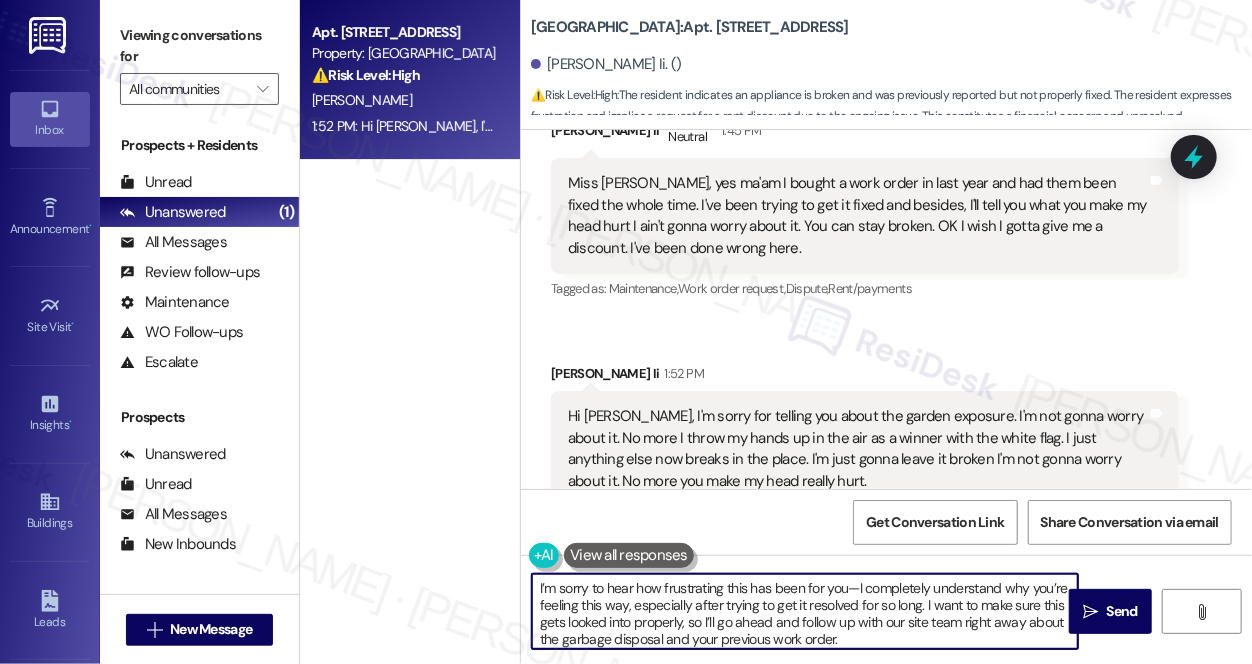 click on "I’m sorry to hear how frustrating this has been for you—I completely understand why you’re feeling this way, especially after trying to get it resolved for so long. I want to make sure this gets looked into properly, so I’ll go ahead and follow up with our site team right away about the garbage disposal and your previous work order.
If there’s anything else I can support you with in the meantime, please don’t hesitate to reach out. I’ll circle back once I have an update." at bounding box center [805, 611] 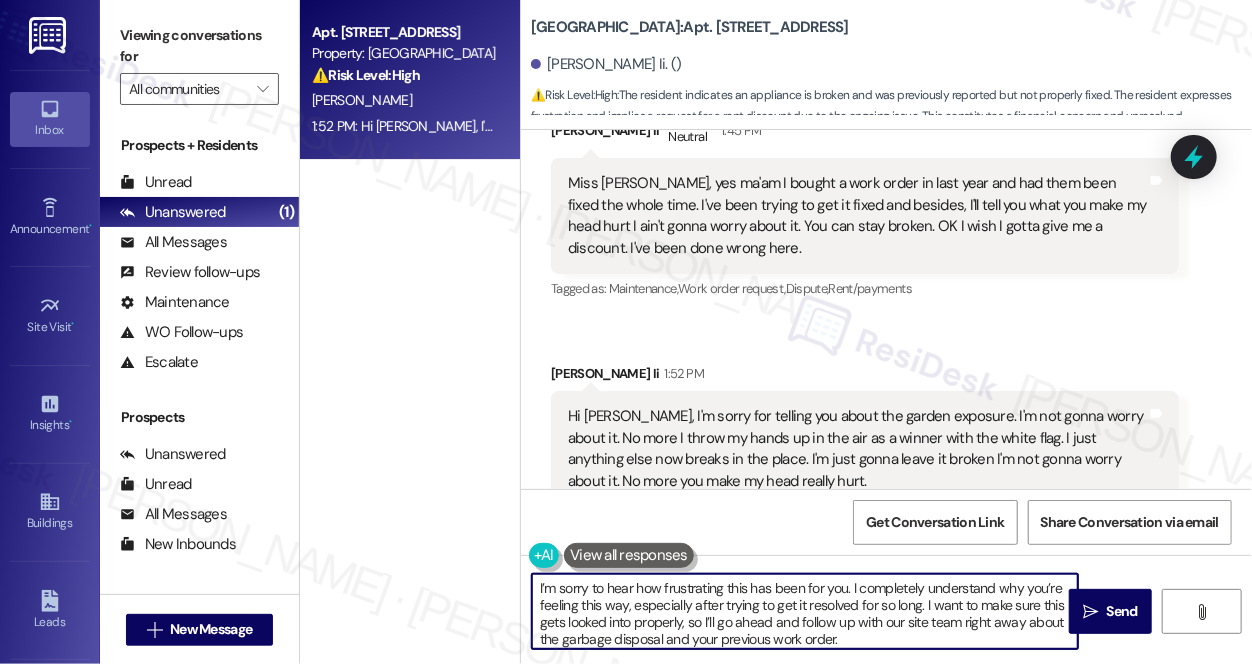 click on "I’m sorry to hear how frustrating this has been for you. I completely understand why you’re feeling this way, especially after trying to get it resolved for so long. I want to make sure this gets looked into properly, so I’ll go ahead and follow up with our site team right away about the garbage disposal and your previous work order.
If there’s anything else I can support you with in the meantime, please don’t hesitate to reach out. I’ll circle back once I have an update." at bounding box center [805, 611] 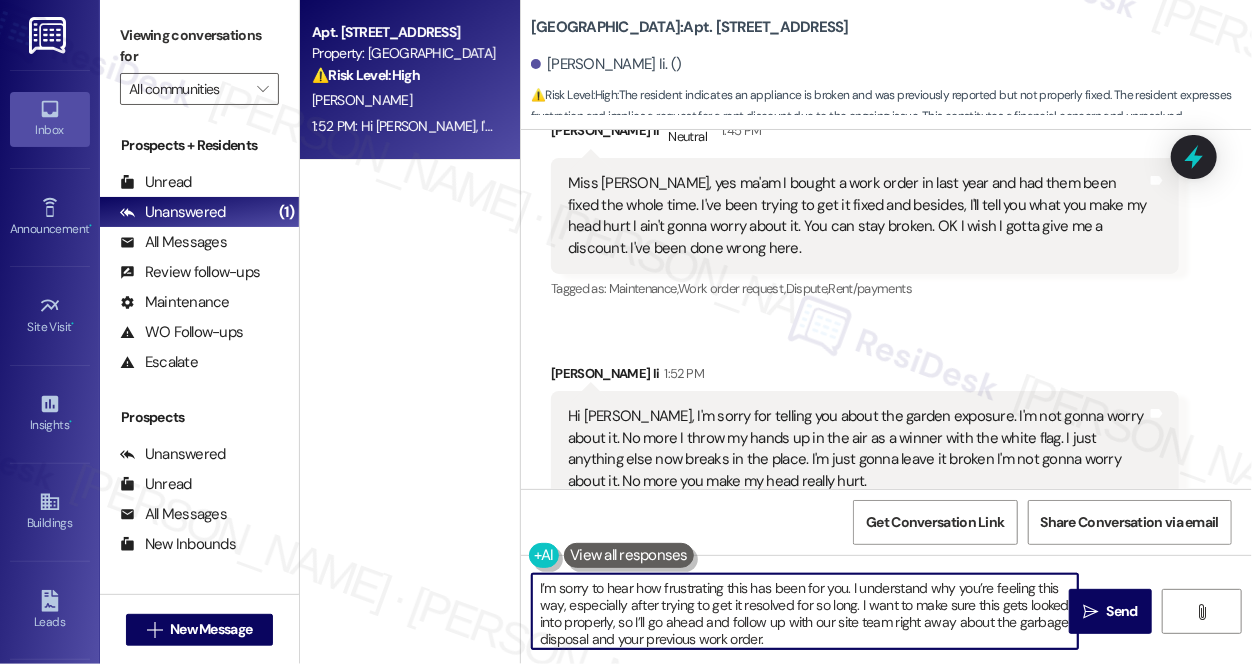 click on "I’m sorry to hear how frustrating this has been for you. I understand why you’re feeling this way, especially after trying to get it resolved for so long. I want to make sure this gets looked into properly, so I’ll go ahead and follow up with our site team right away about the garbage disposal and your previous work order.
If there’s anything else I can support you with in the meantime, please don’t hesitate to reach out. I’ll circle back once I have an update." at bounding box center (805, 611) 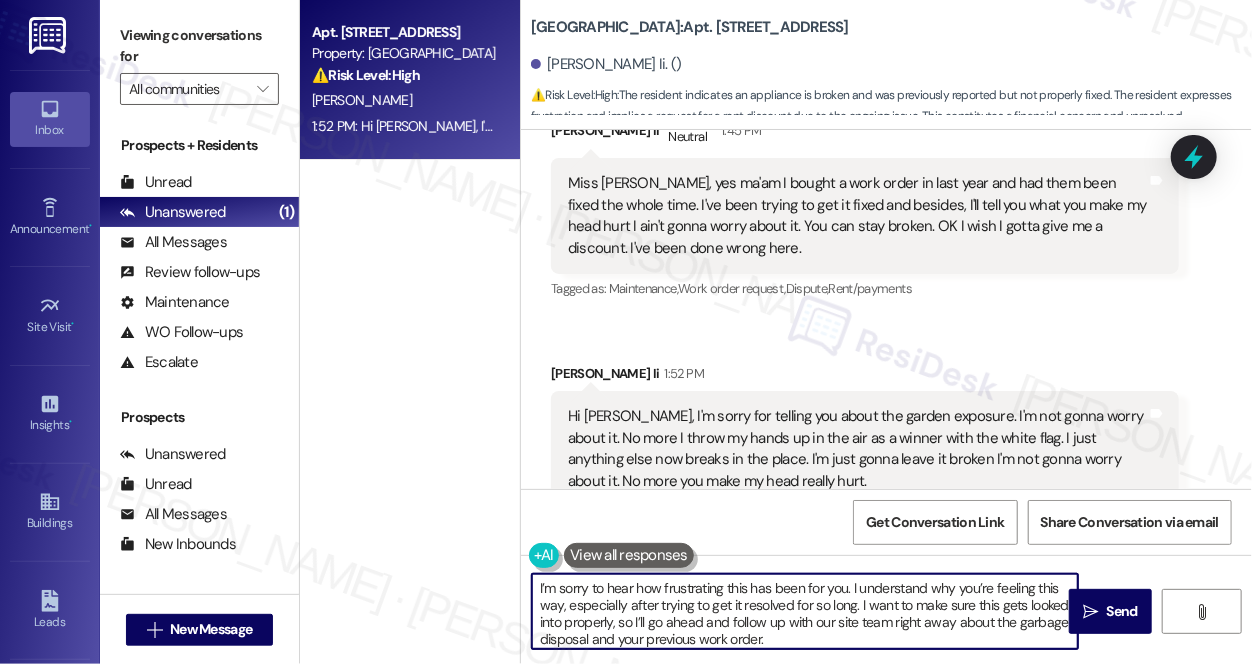 drag, startPoint x: 859, startPoint y: 605, endPoint x: 677, endPoint y: 622, distance: 182.79224 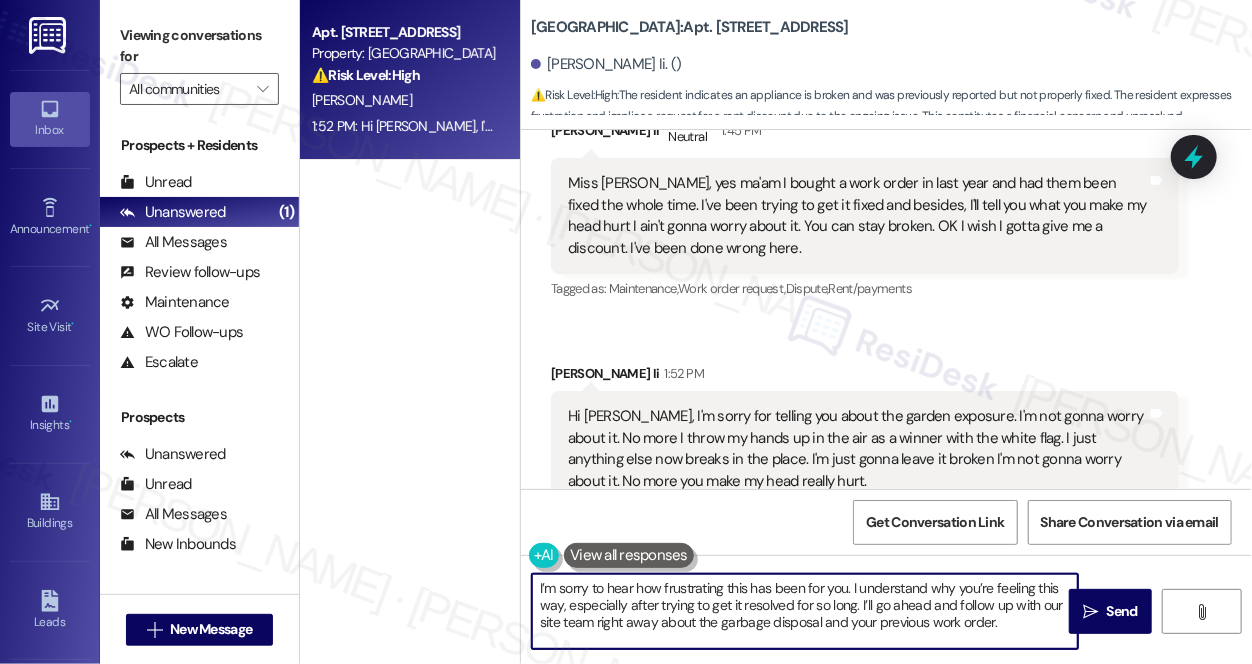 scroll, scrollTop: 39, scrollLeft: 0, axis: vertical 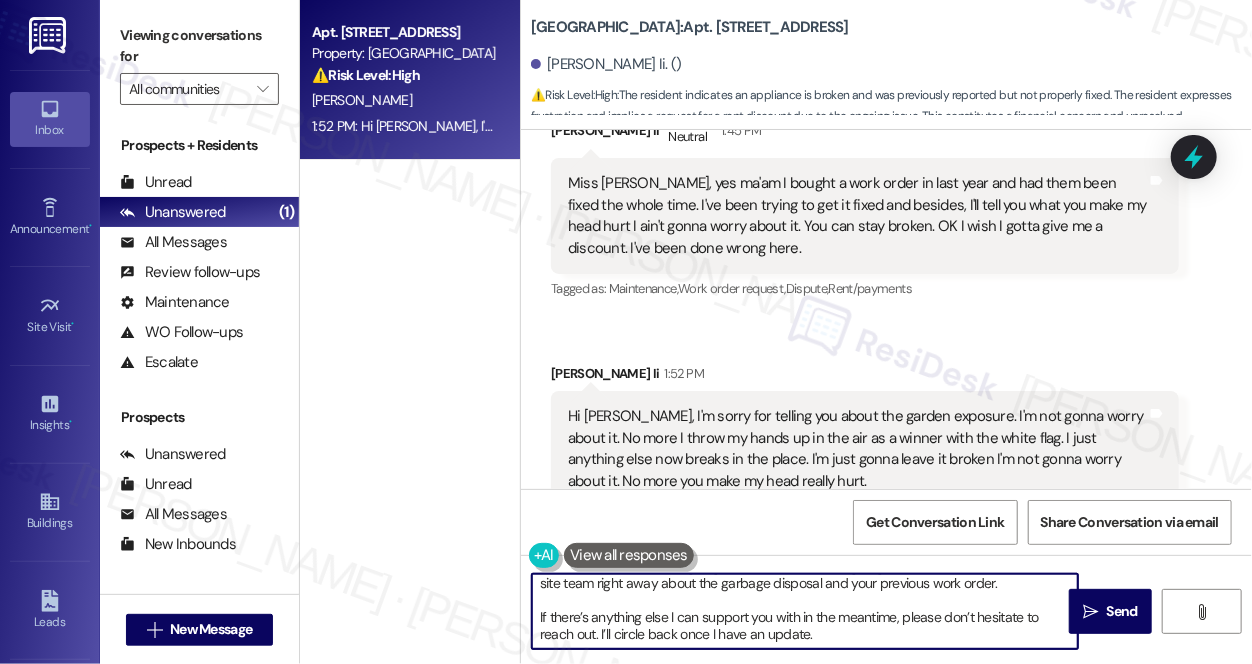 click on "I’m sorry to hear how frustrating this has been for you. I understand why you’re feeling this way, especially after trying to get it resolved for so long. I’ll go ahead and follow up with our site team right away about the garbage disposal and your previous work order.
If there’s anything else I can support you with in the meantime, please don’t hesitate to reach out. I’ll circle back once I have an update." at bounding box center [805, 611] 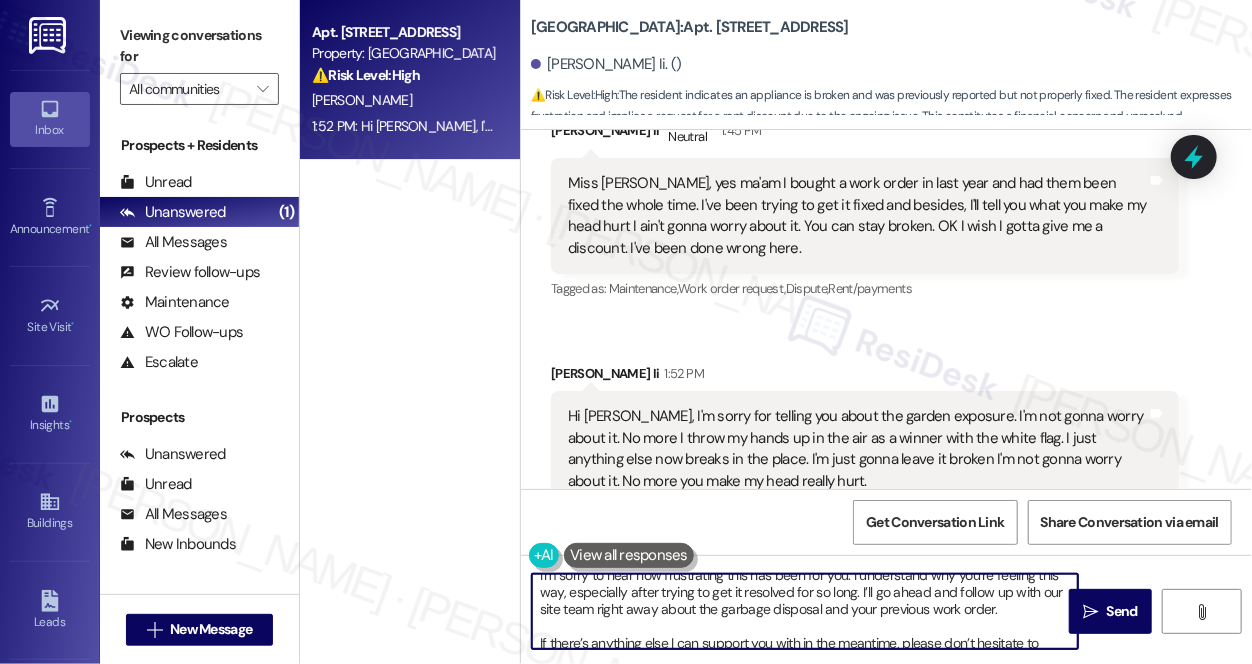 scroll, scrollTop: 0, scrollLeft: 0, axis: both 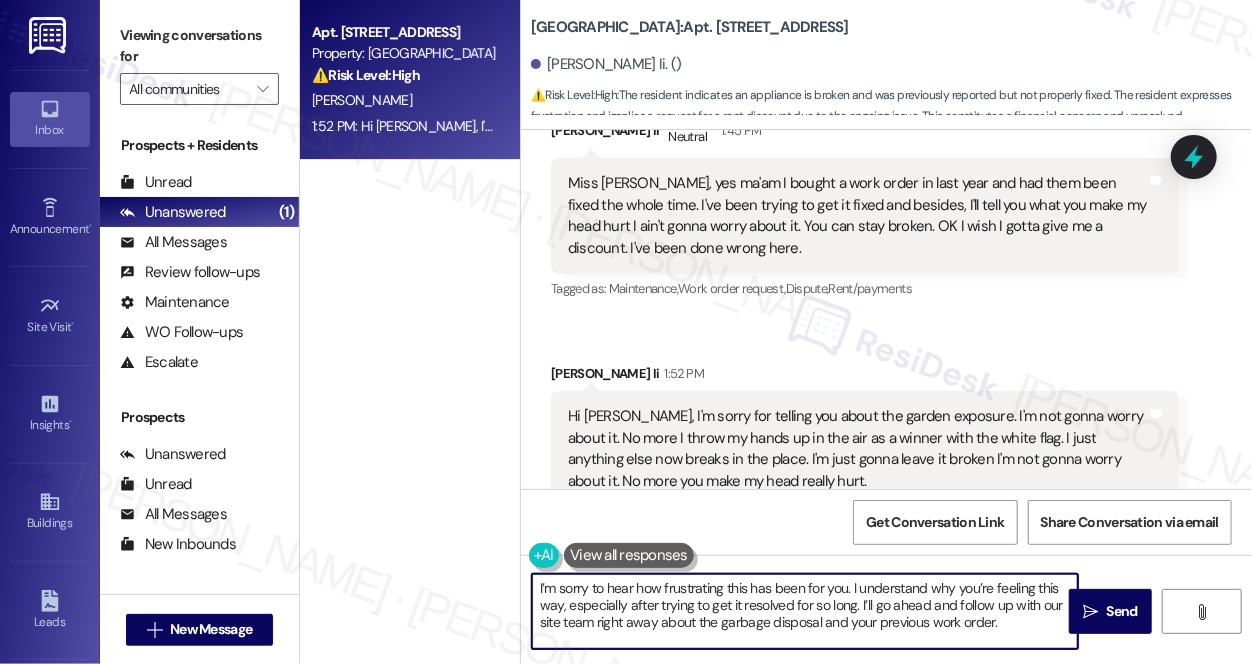 click on "I’m sorry to hear how frustrating this has been for you. I understand why you’re feeling this way, especially after trying to get it resolved for so long. I’ll go ahead and follow up with our site team right away about the garbage disposal and your previous work order.
If there’s anything else I can support you with in the meantime, please don’t hesitate to reach out. I’ll circle back once I have an update." at bounding box center (805, 611) 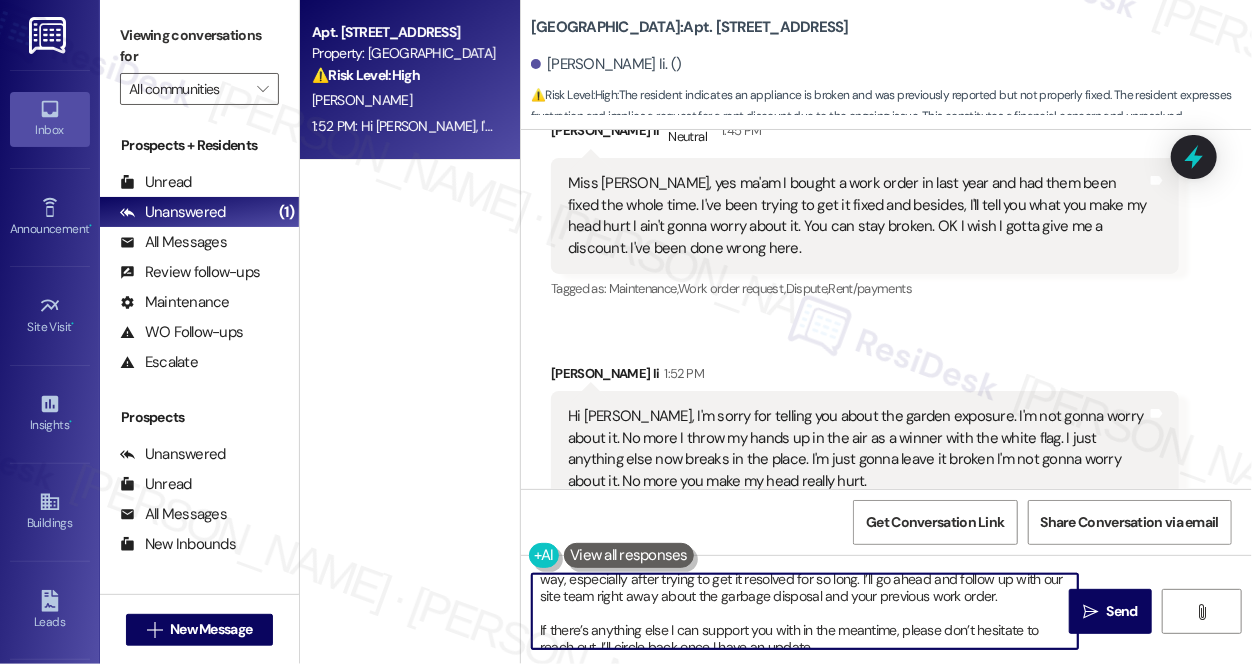 scroll, scrollTop: 39, scrollLeft: 0, axis: vertical 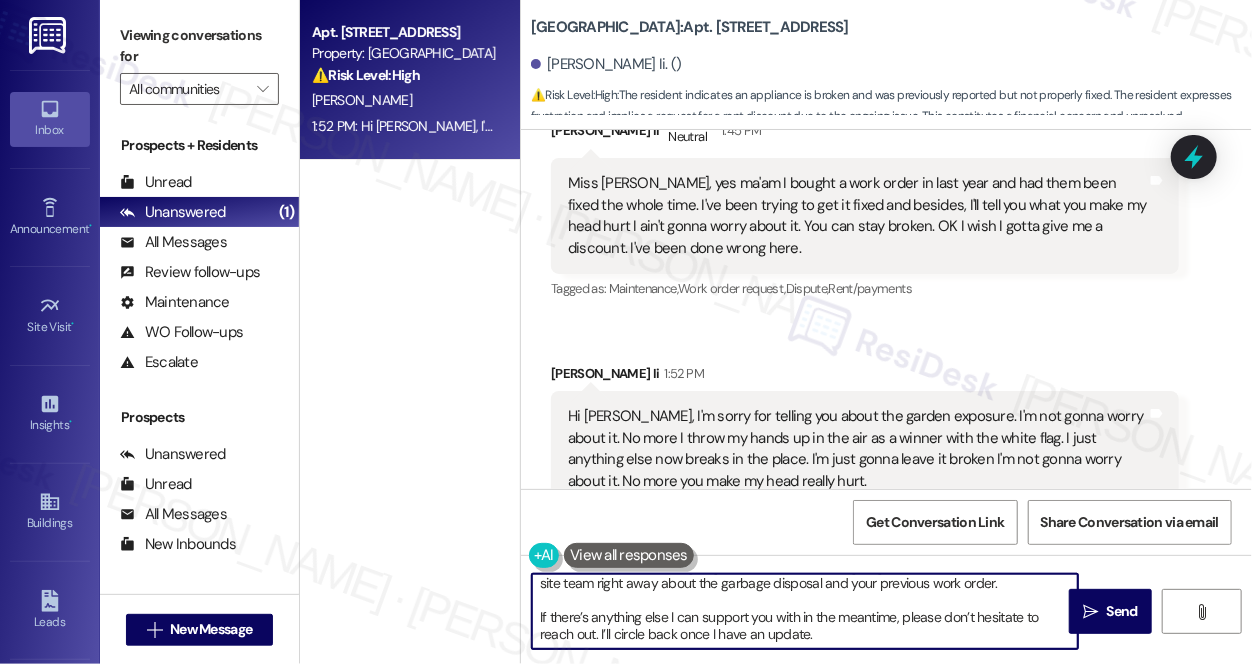 click on "I’m sorry to hear how frustrating this has been for you. I understand why you’re feeling this way, especially after trying to get it resolved for so long. I’ll go ahead and follow up with our site team right away about the garbage disposal and your previous work order.
If there’s anything else I can support you with in the meantime, please don’t hesitate to reach out. I’ll circle back once I have an update." at bounding box center [805, 611] 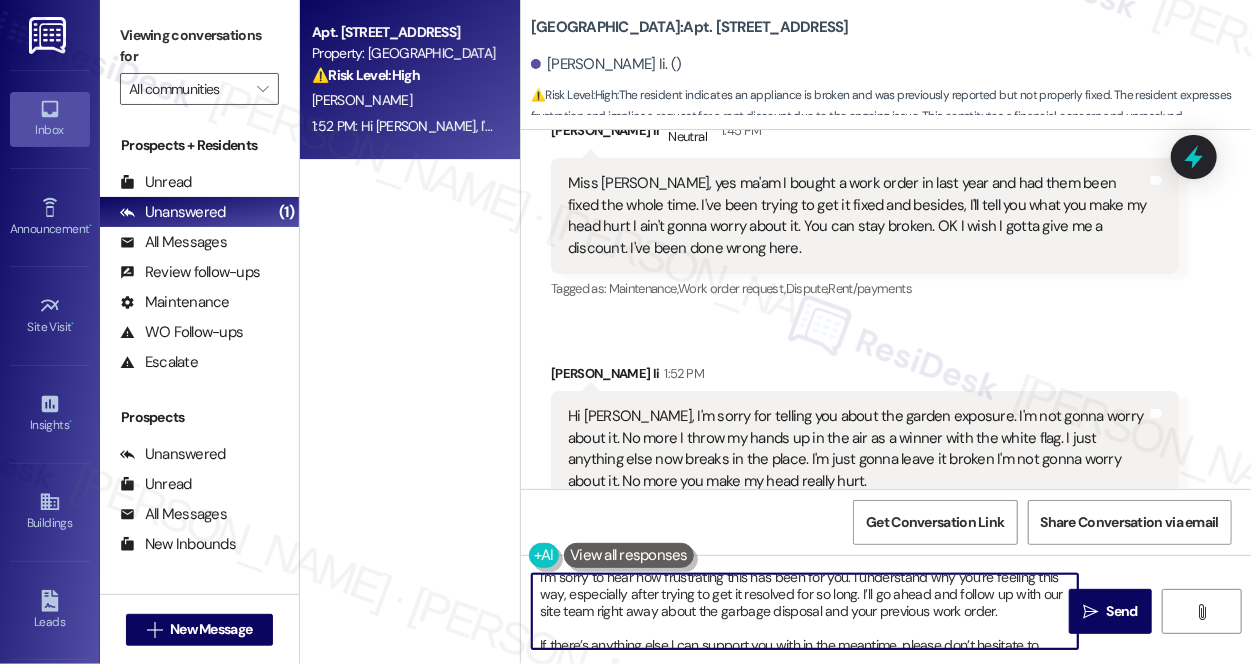 scroll, scrollTop: 0, scrollLeft: 0, axis: both 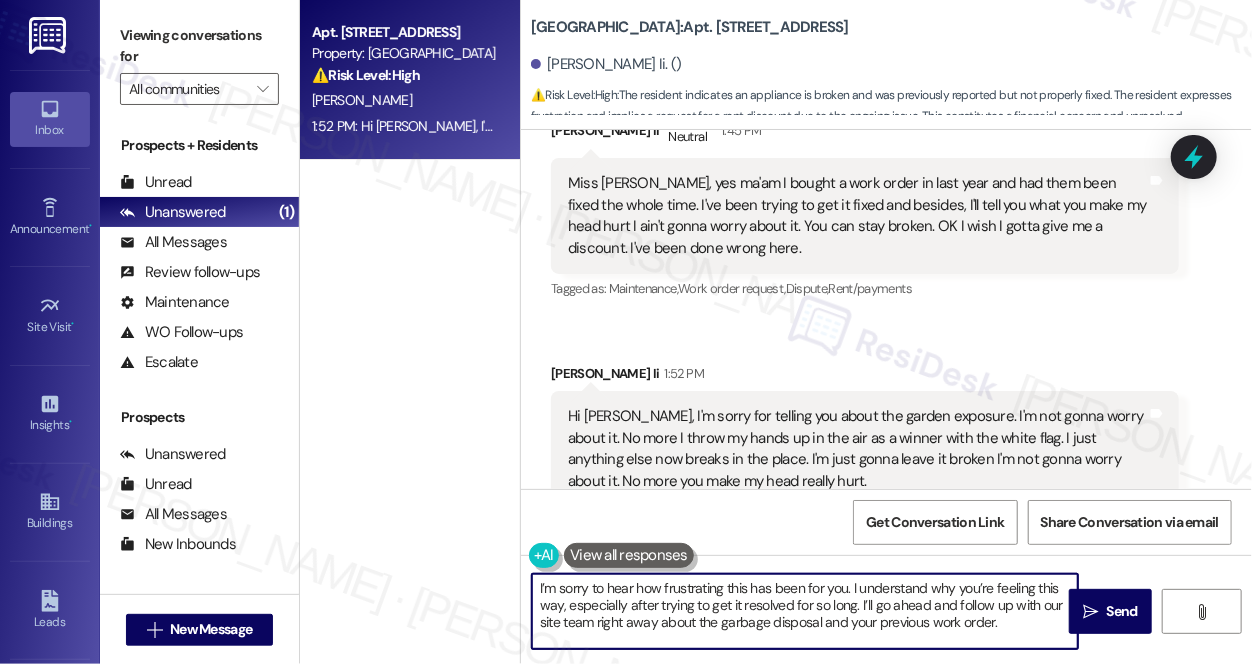 click on "I’m sorry to hear how frustrating this has been for you. I understand why you’re feeling this way, especially after trying to get it resolved for so long. I’ll go ahead and follow up with our site team right away about the garbage disposal and your previous work order.
If there’s anything else I can support you with in the meantime, please don’t hesitate to reach out. I’ll circle back once I have an update." at bounding box center [805, 611] 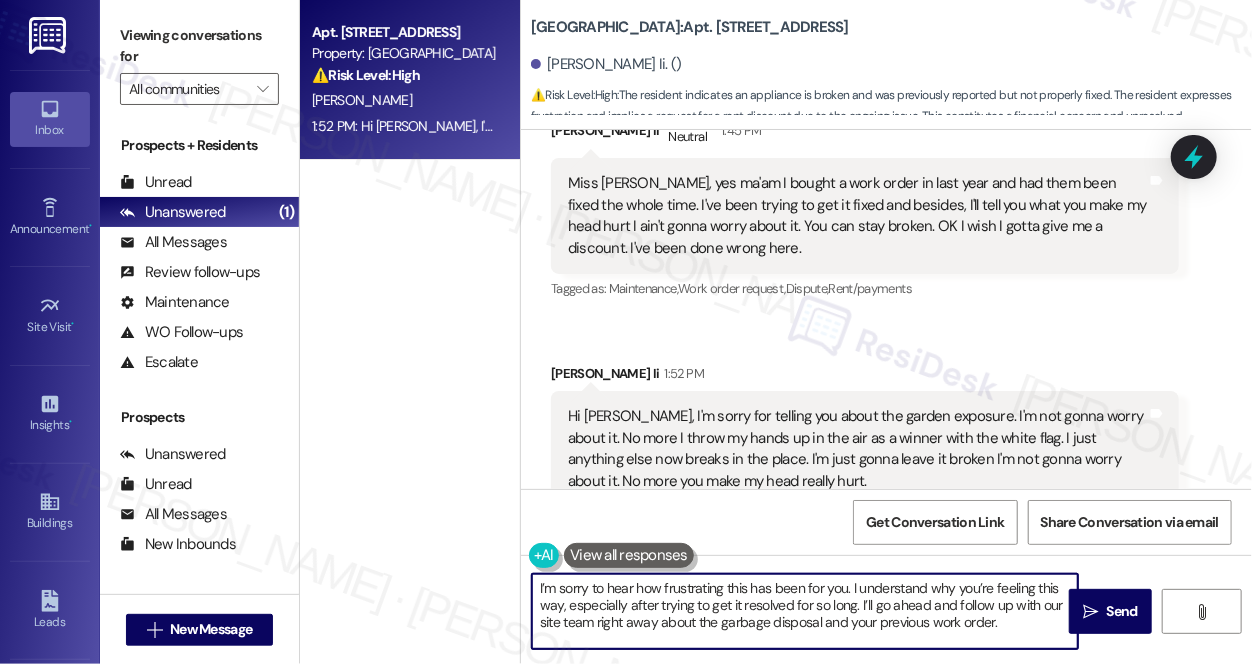 click on "I’m sorry to hear how frustrating this has been for you. I understand why you’re feeling this way, especially after trying to get it resolved for so long. I’ll go ahead and follow up with our site team right away about the garbage disposal and your previous work order.
If there’s anything else I can support you with in the meantime, please don’t hesitate to reach out. I’ll circle back once I have an update." at bounding box center [805, 611] 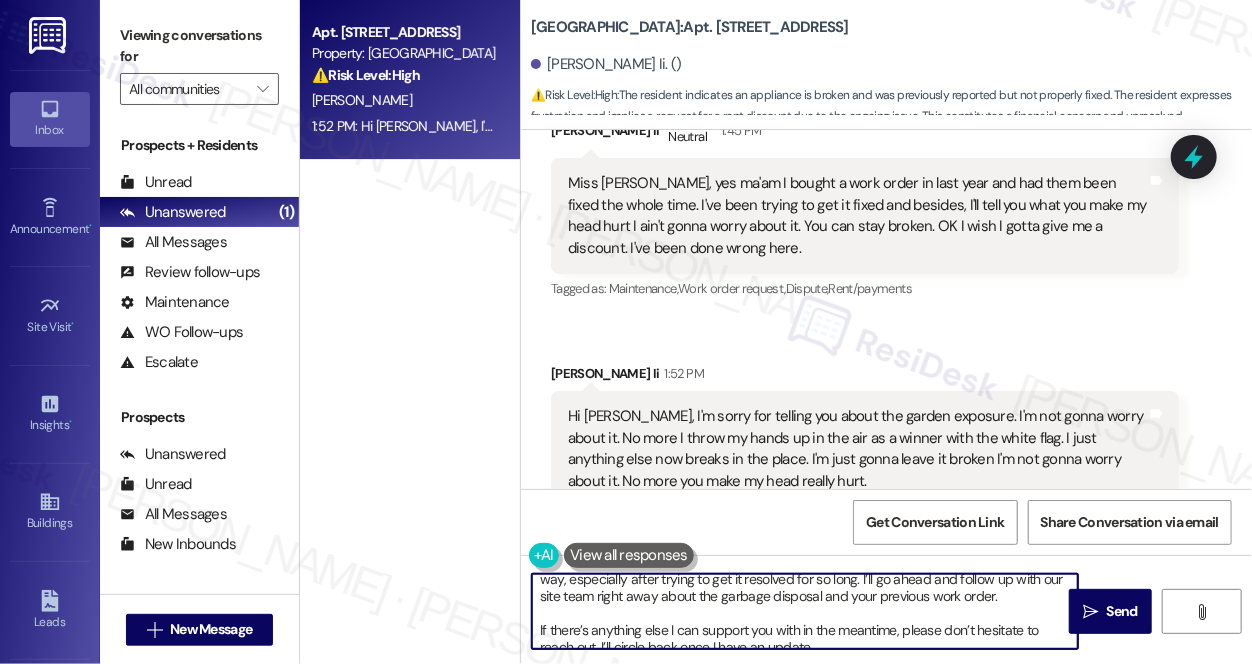 scroll, scrollTop: 39, scrollLeft: 0, axis: vertical 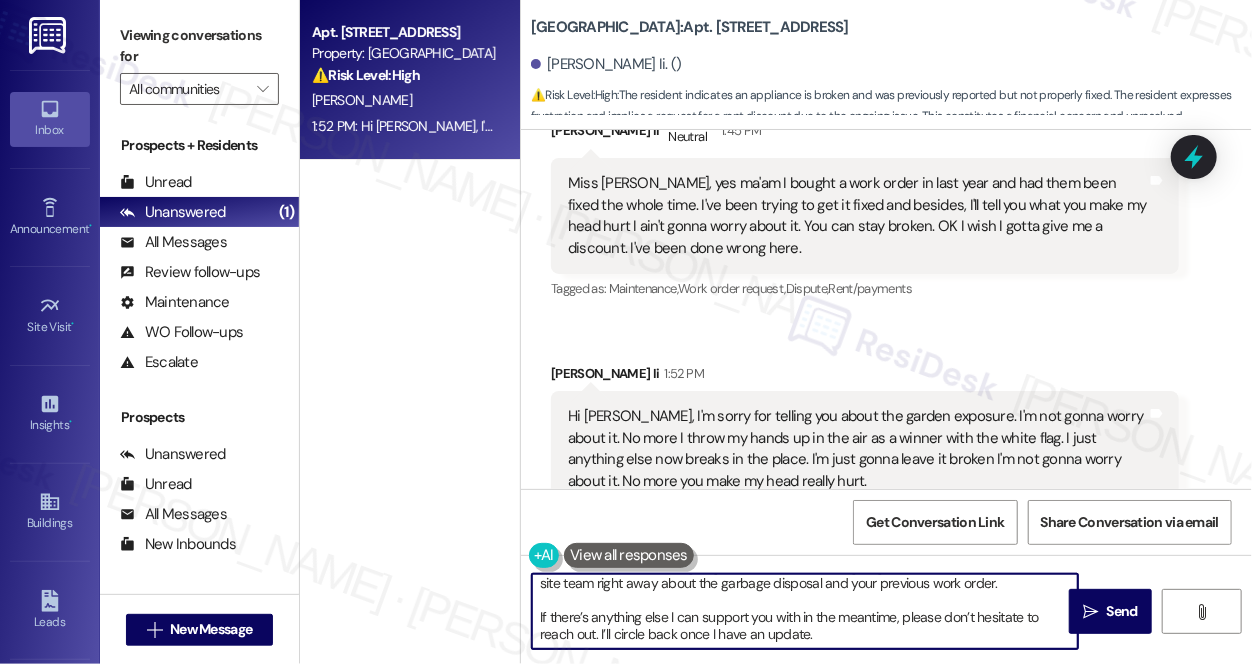 click on "I’m sorry to hear how frustrating this has been for you. I understand why you’re feeling this way, especially after trying to get it resolved for so long. I’ll go ahead and follow up with our site team right away about the garbage disposal and your previous work order.
If there’s anything else I can support you with in the meantime, please don’t hesitate to reach out. I’ll circle back once I have an update." at bounding box center (805, 611) 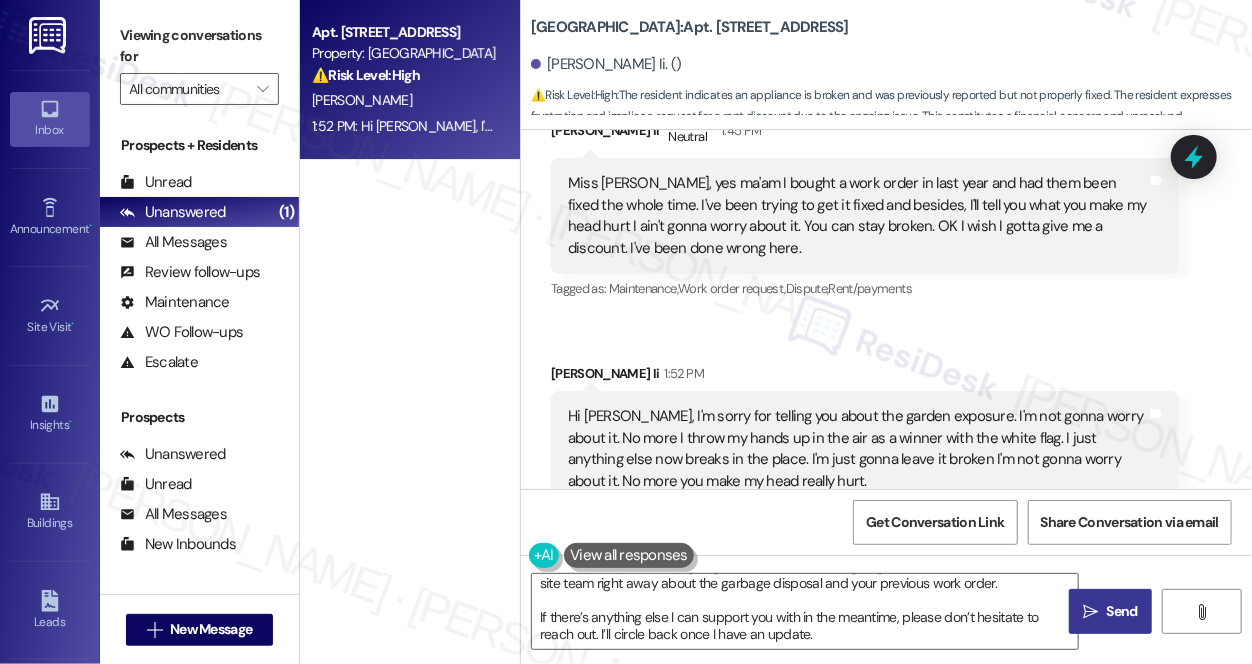 click on " Send" at bounding box center [1110, 611] 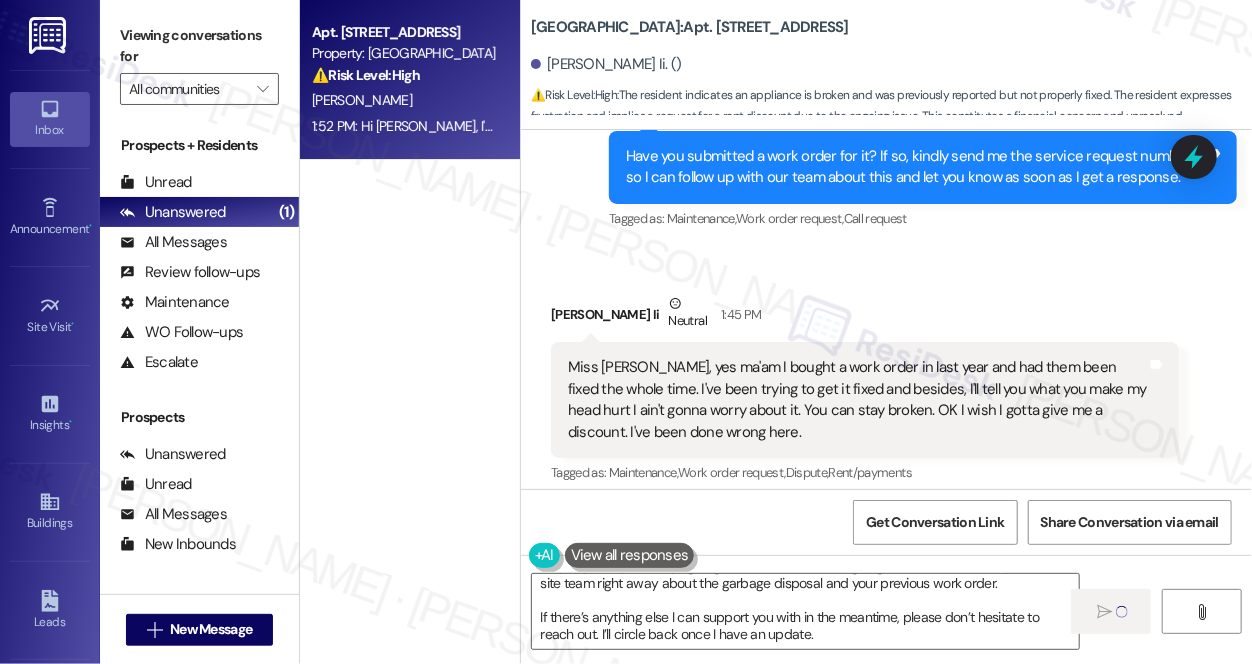 scroll, scrollTop: 18180, scrollLeft: 0, axis: vertical 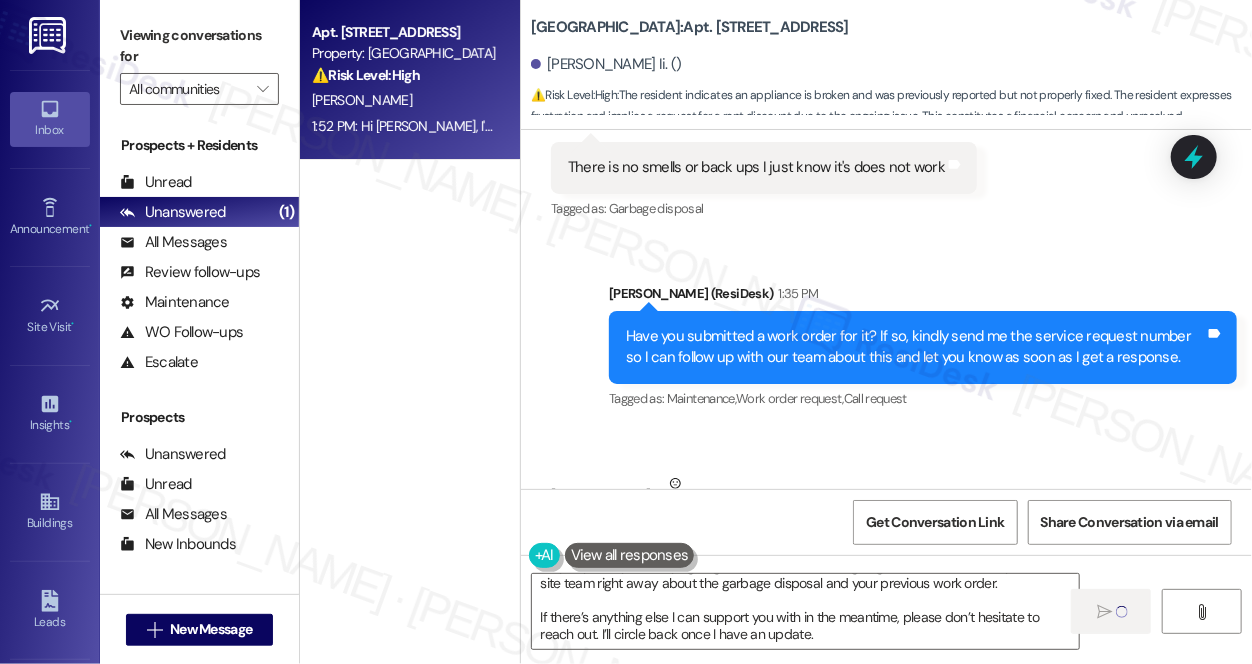 type 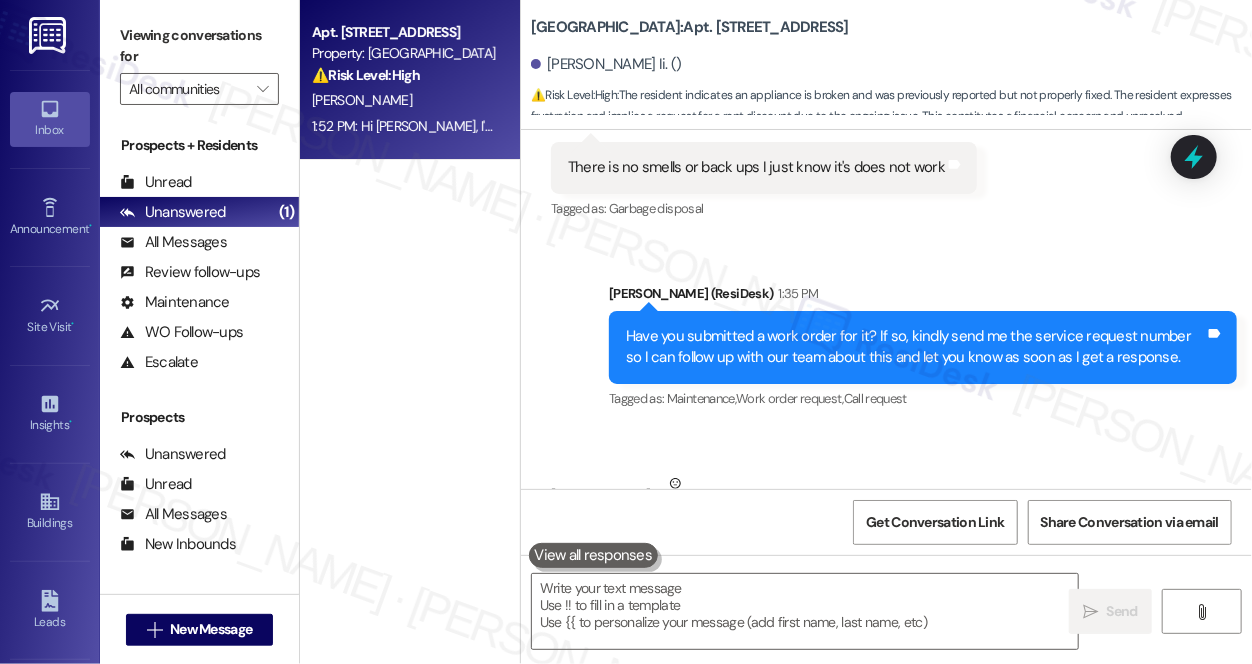 scroll, scrollTop: 0, scrollLeft: 0, axis: both 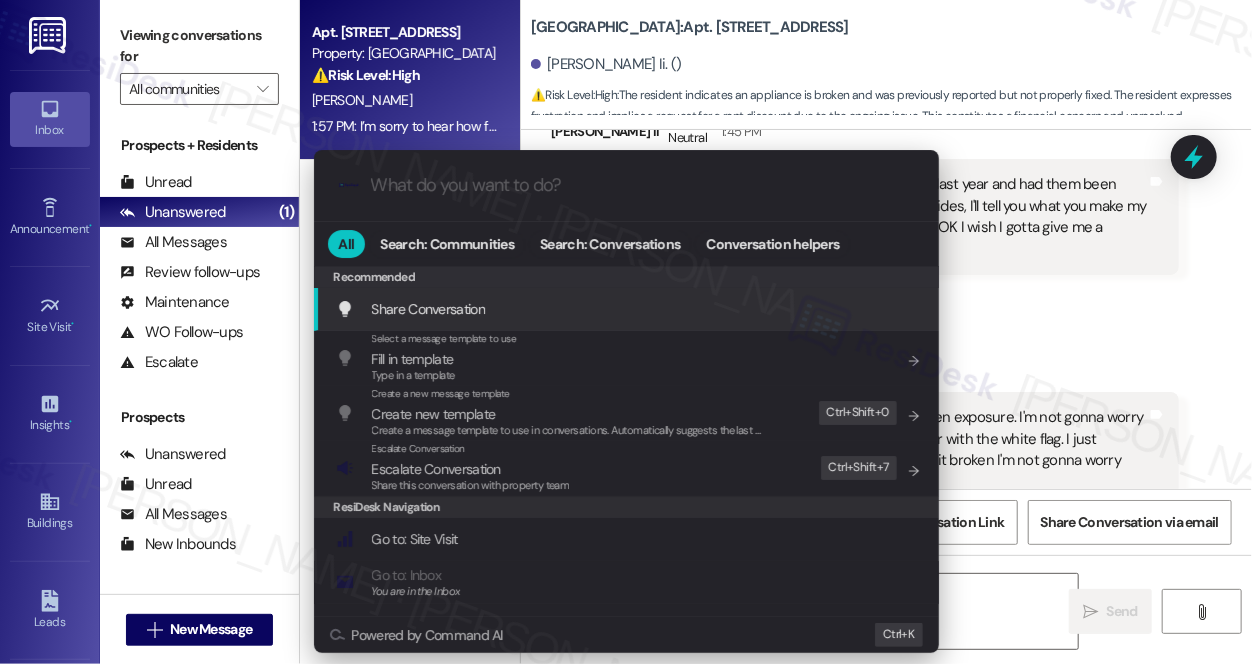 click on ".cls-1{fill:#0a055f;}.cls-2{fill:#0cc4c4;} resideskLogoBlueOrange All Search: Communities Search: Conversations Conversation helpers Recommended Recommended Share Conversation Add shortcut Select a message template to use Fill in template Type in a template Add shortcut Create a new message template Create new template Create a message template to use in conversations. Automatically suggests the last message you sent. Edit Ctrl+ Shift+ 0 Escalate Conversation Escalate Conversation Share this conversation with property team Edit Ctrl+ Shift+ 7 ResiDesk Navigation Go to: Site Visit Add shortcut Go to: Inbox You are in the Inbox Add shortcut Go to: Settings Add shortcut Go to: Message Templates Add shortcut Go to: Buildings Add shortcut Help Getting Started: What you can do with ResiDesk Add shortcut Settings Powered by Command AI Ctrl+ K" at bounding box center [626, 332] 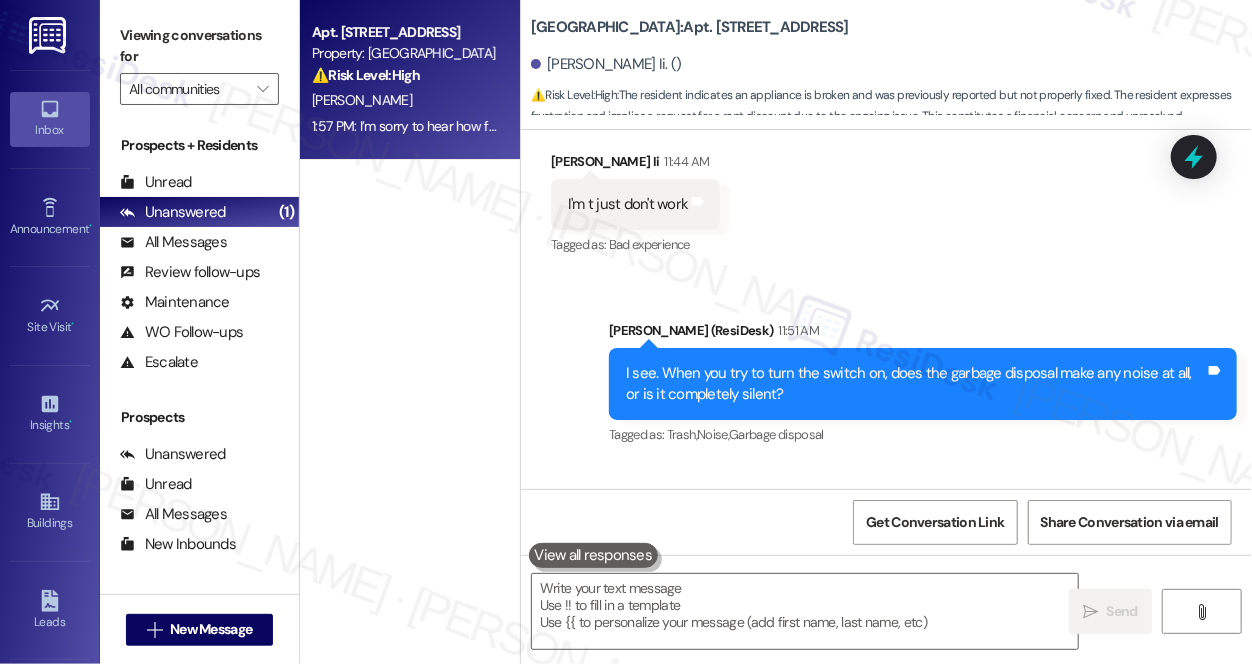 scroll, scrollTop: 18015, scrollLeft: 0, axis: vertical 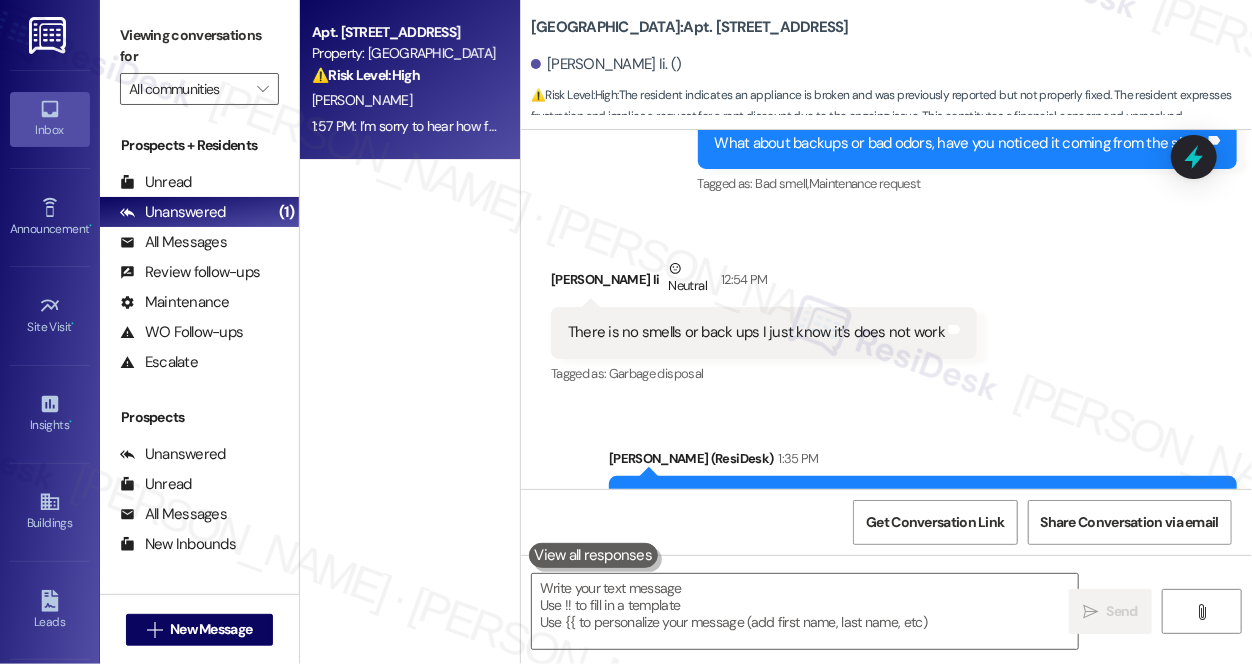 click on "Received via SMS [PERSON_NAME] Ii   Neutral 12:54 PM There is no smells or back ups I just know it's does not work Tags and notes Tagged as:   Garbage disposal Click to highlight conversations about Garbage disposal" at bounding box center [886, 308] 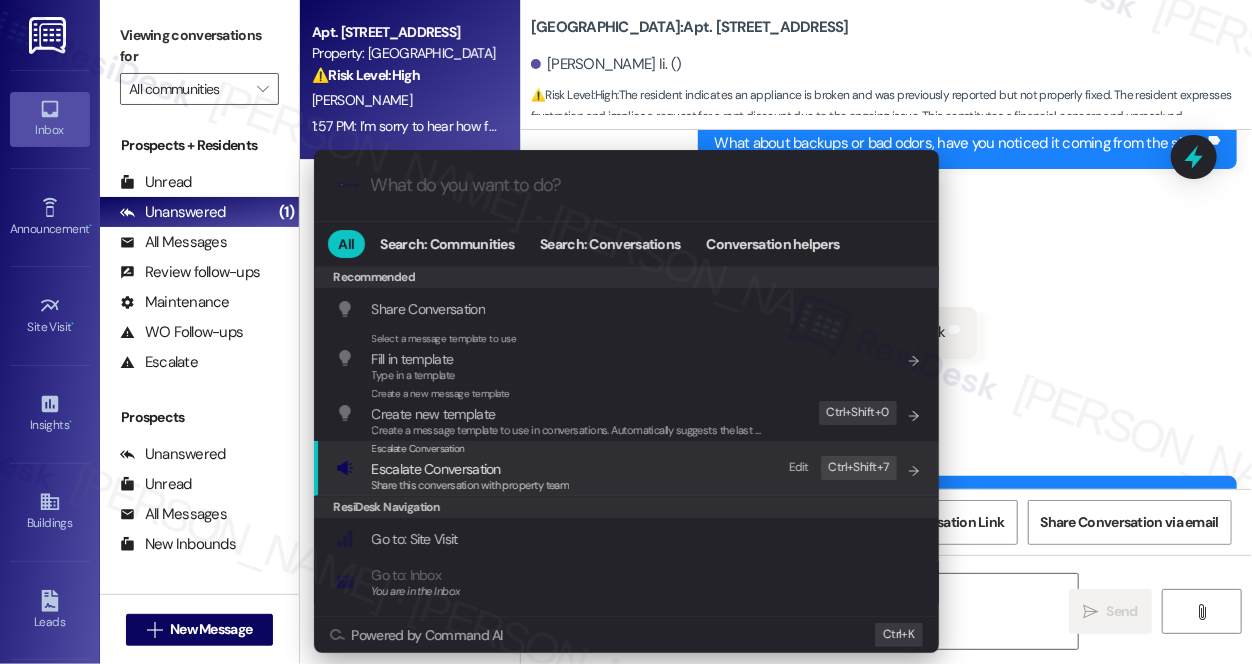 click on "Escalate Conversation Escalate Conversation Share this conversation with property team Edit Ctrl+ Shift+ 7" at bounding box center [628, 468] 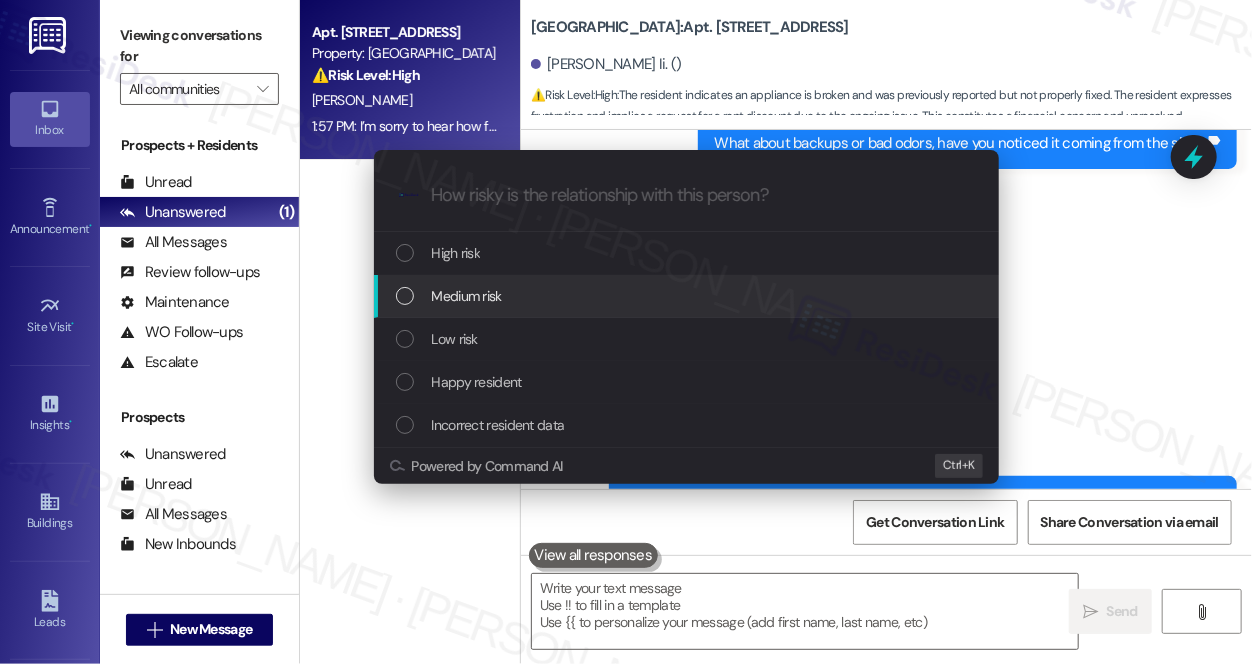 click on "Medium risk" at bounding box center [467, 296] 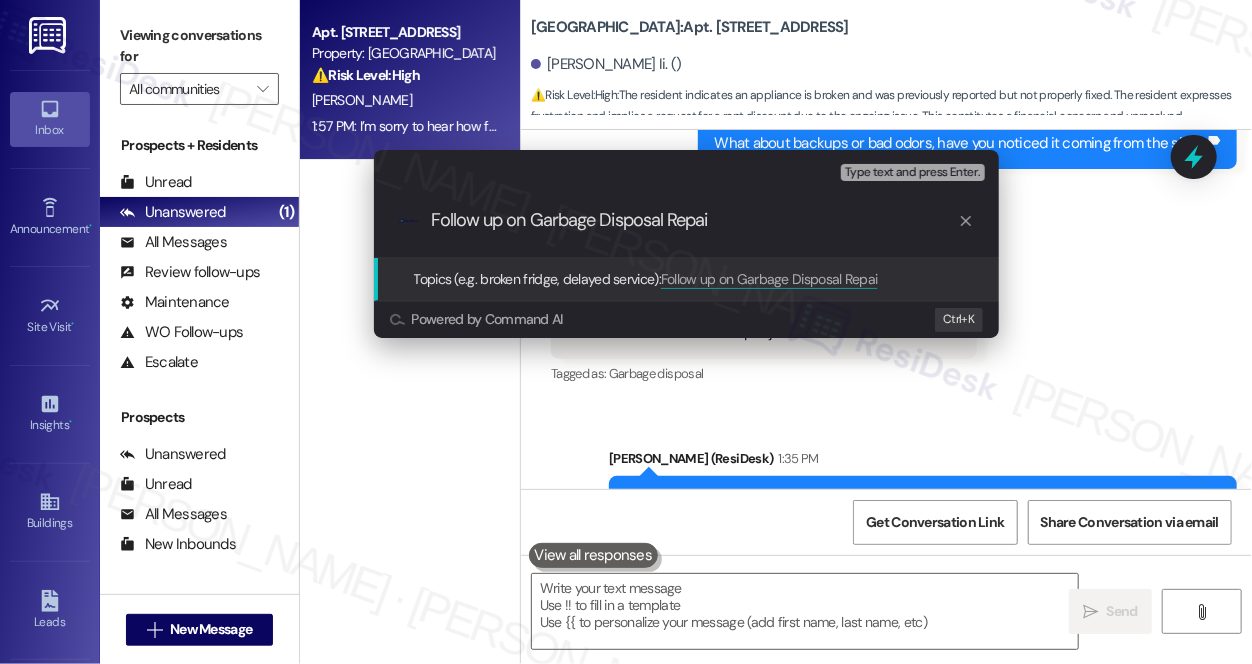 type on "Follow up on Garbage Disposal Repair" 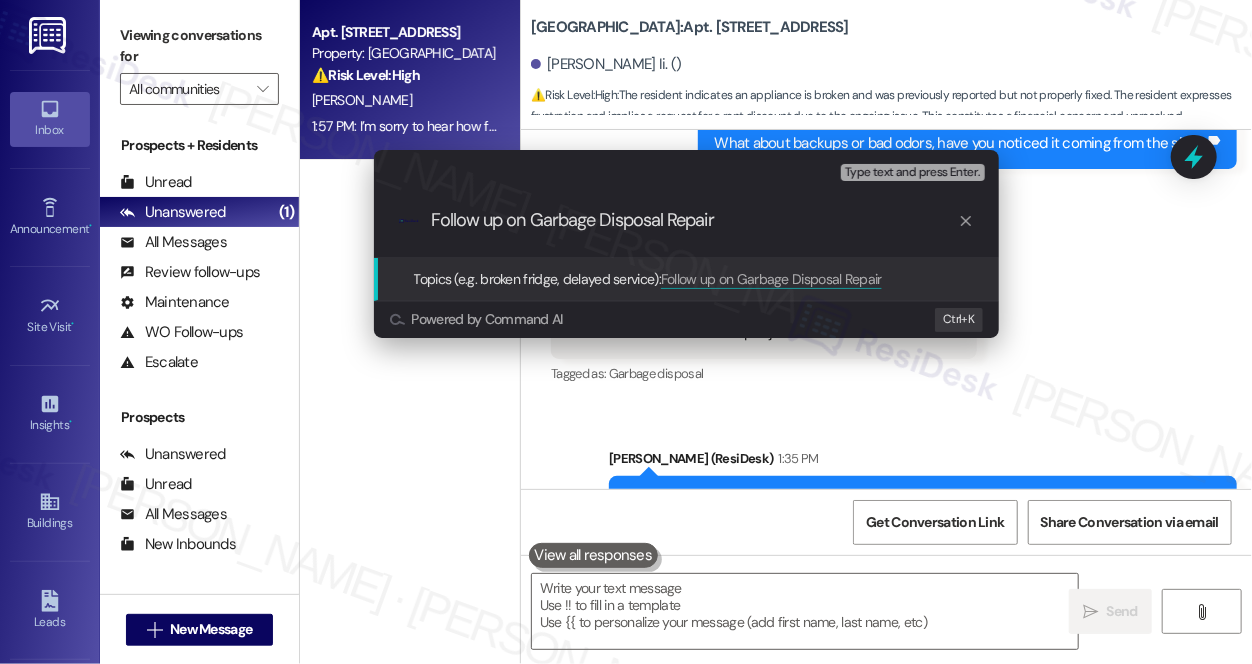 type 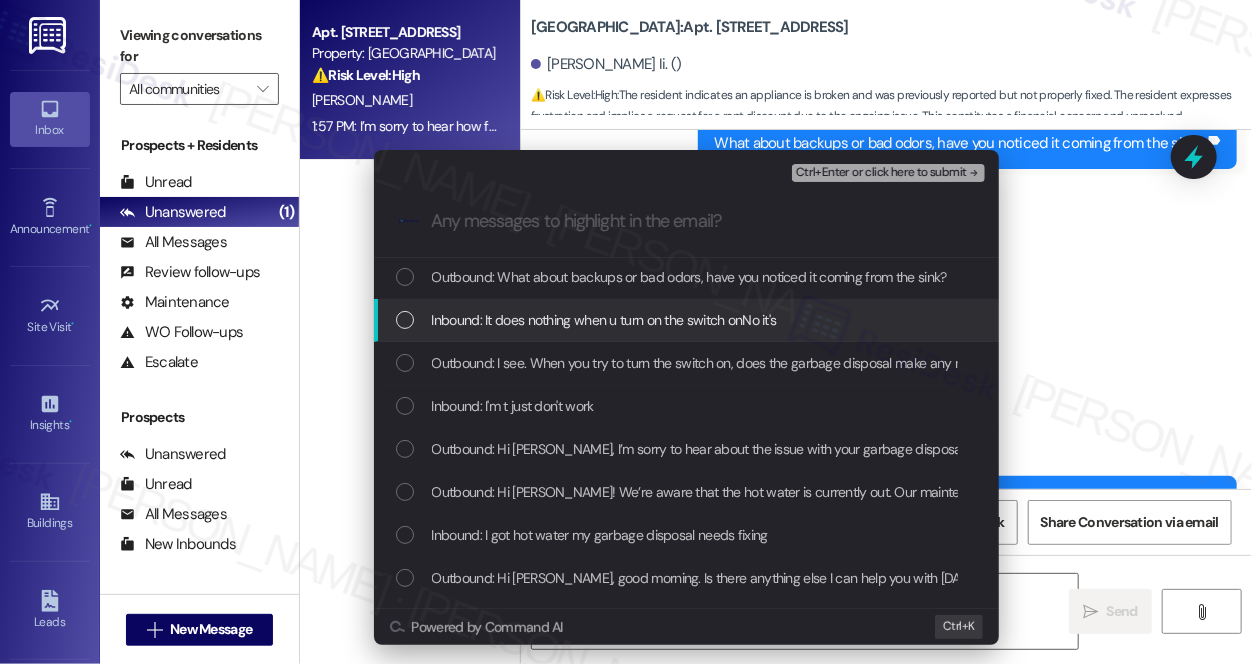 scroll, scrollTop: 363, scrollLeft: 0, axis: vertical 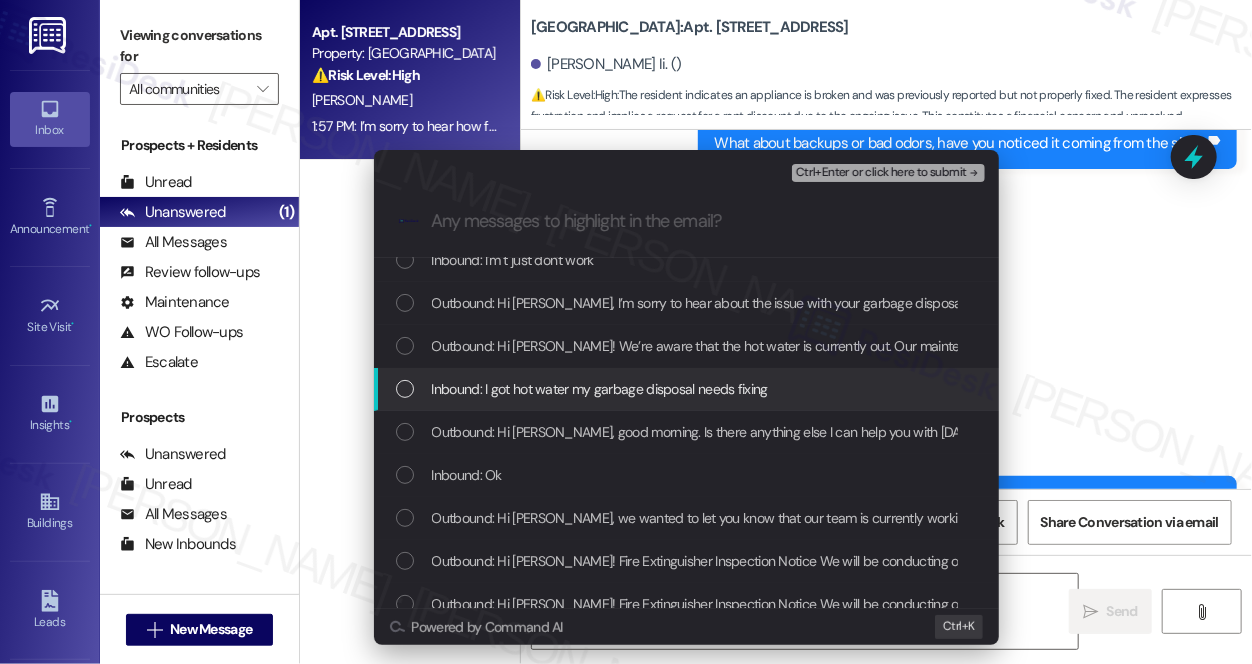 click on "Inbound: I got hot water my garbage disposal needs fixing" at bounding box center (600, 389) 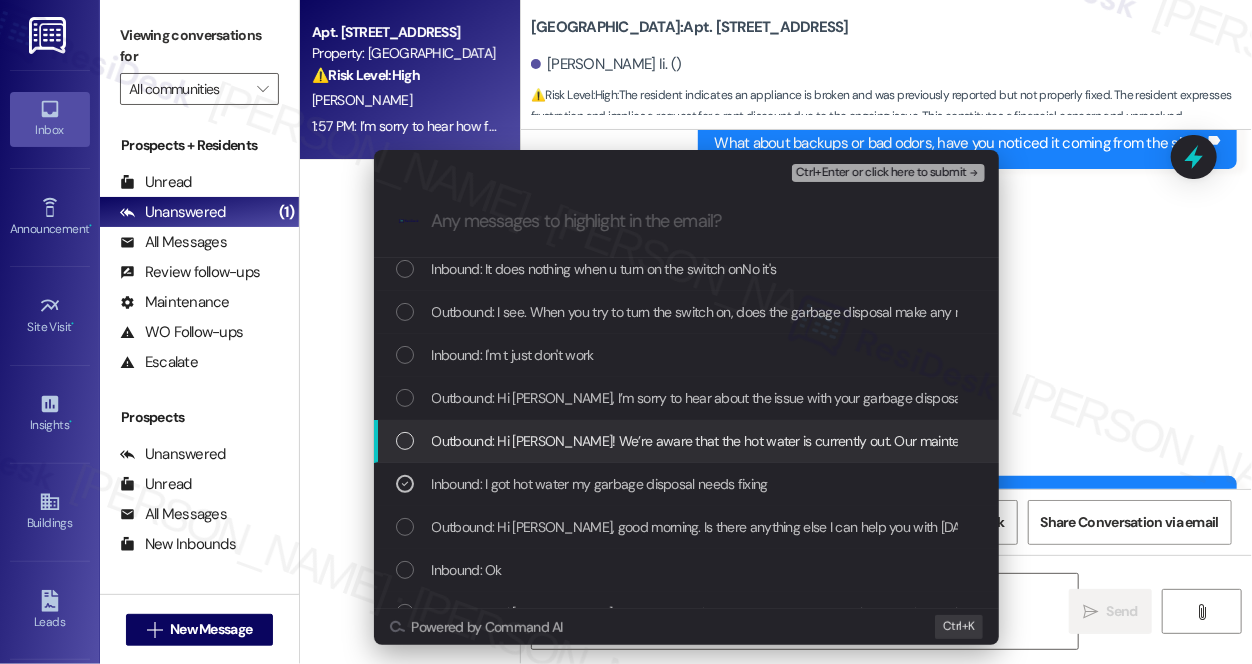 scroll, scrollTop: 181, scrollLeft: 0, axis: vertical 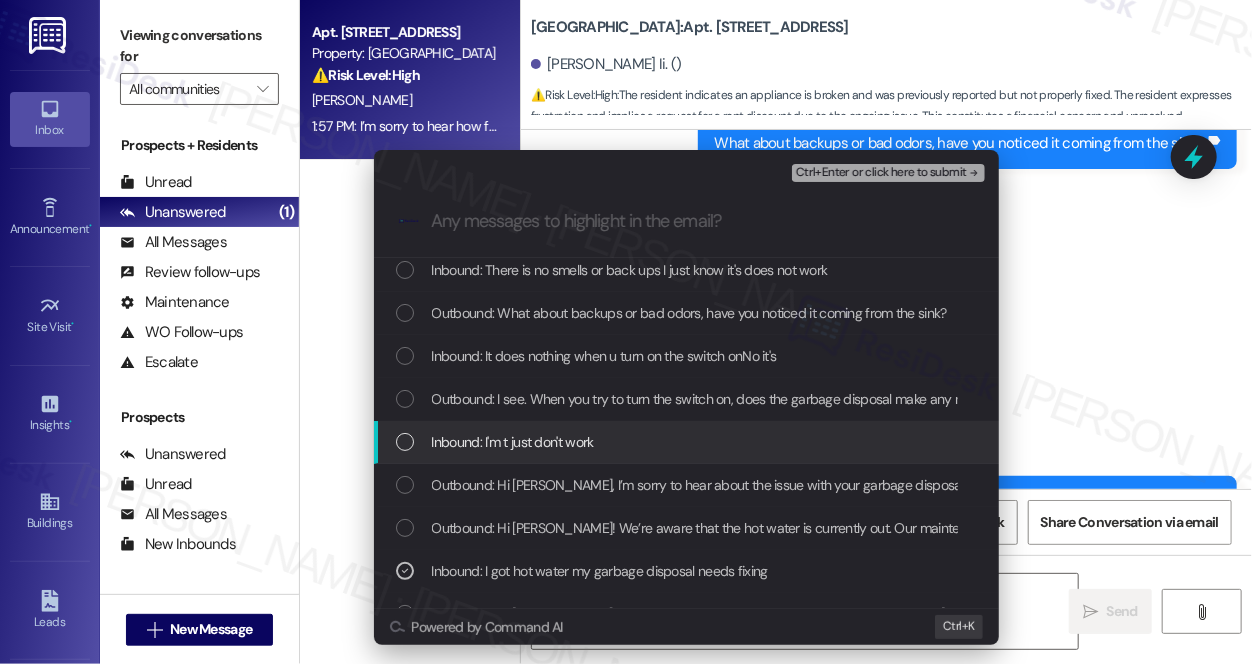 click on "Inbound: I'm t just don't work" at bounding box center (513, 442) 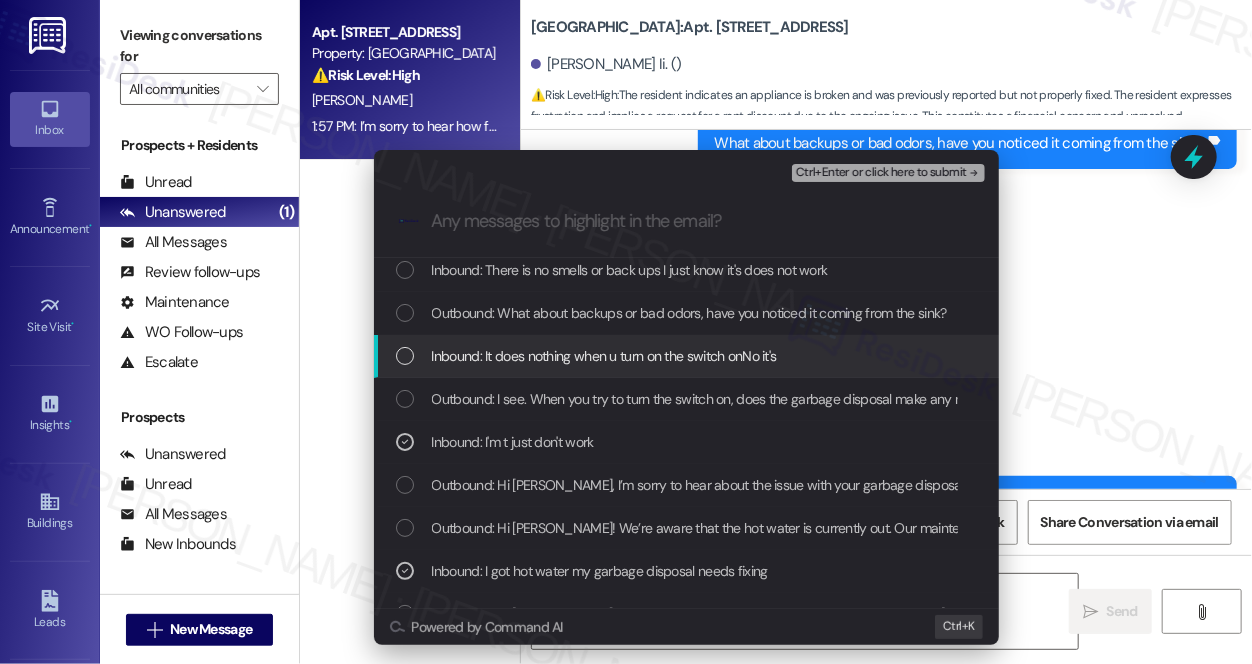 click on "Inbound: It does nothing when u turn on the switch onNo it's" at bounding box center [686, 356] 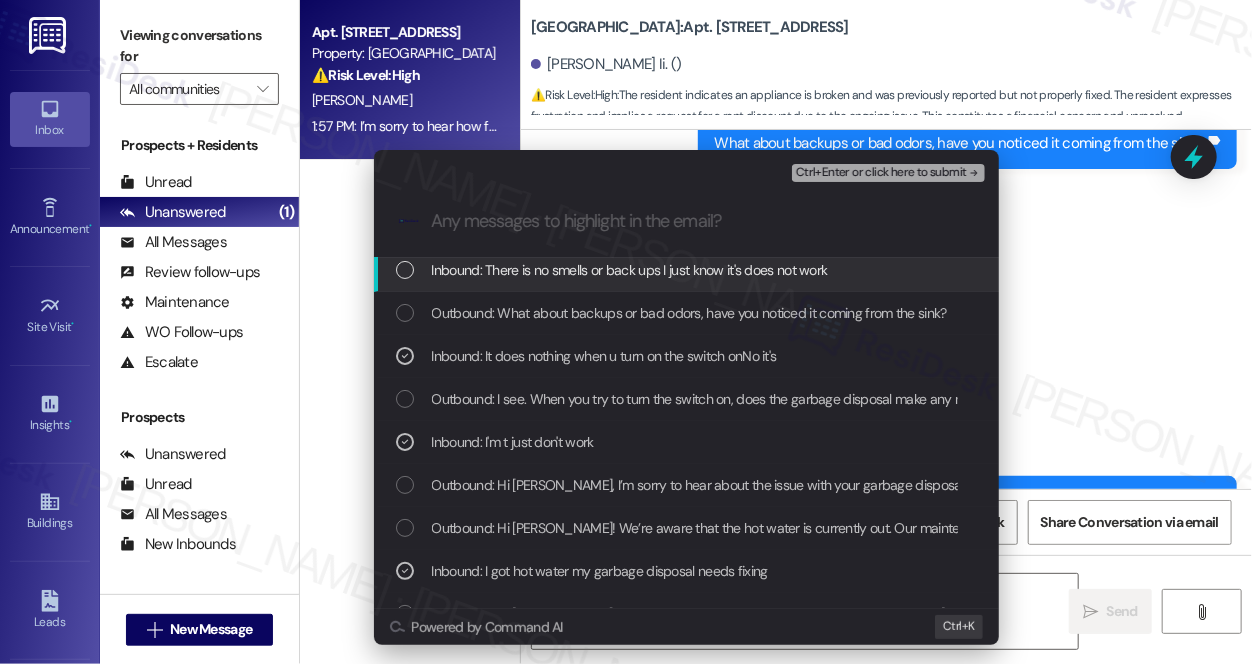 click on "Inbound: There is no smells or back ups I just know it's does not work" at bounding box center (630, 270) 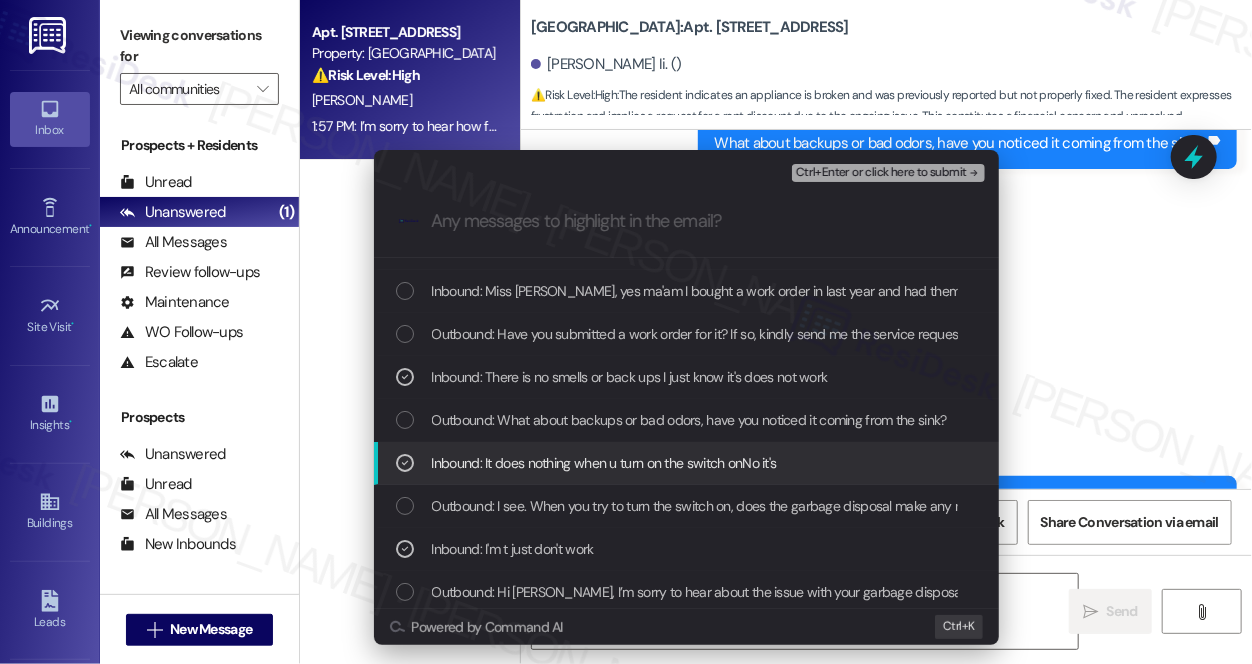 scroll, scrollTop: 0, scrollLeft: 0, axis: both 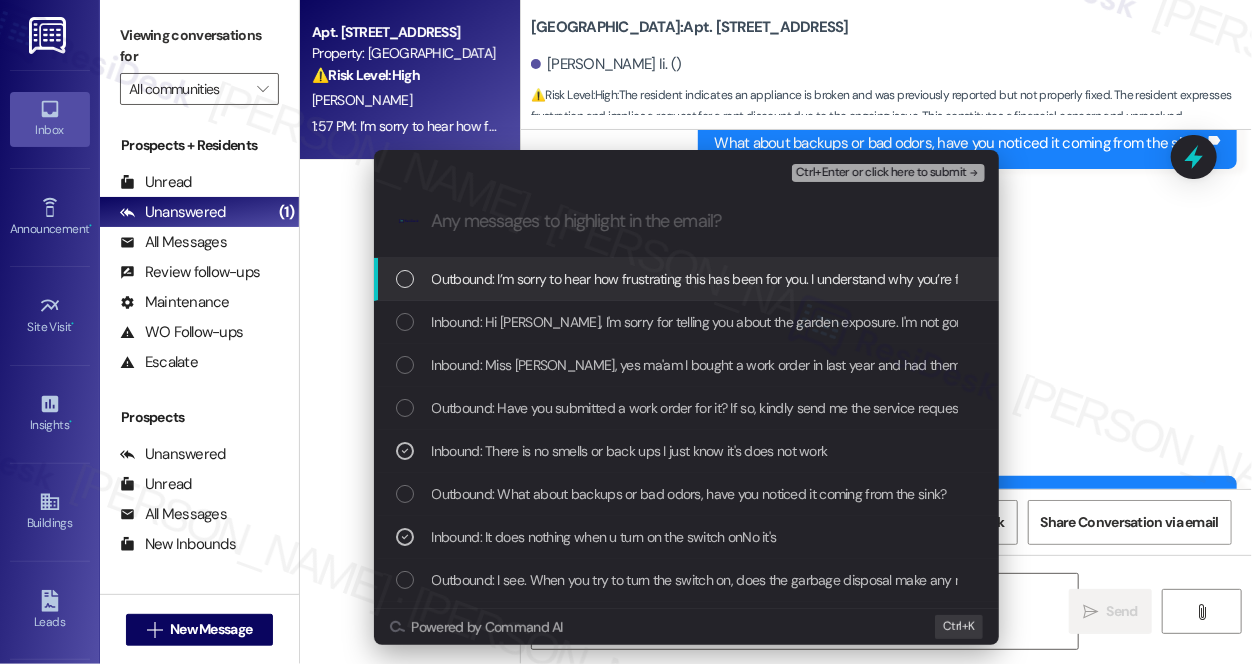 click on "Ctrl+Enter or click here to submit" at bounding box center (881, 173) 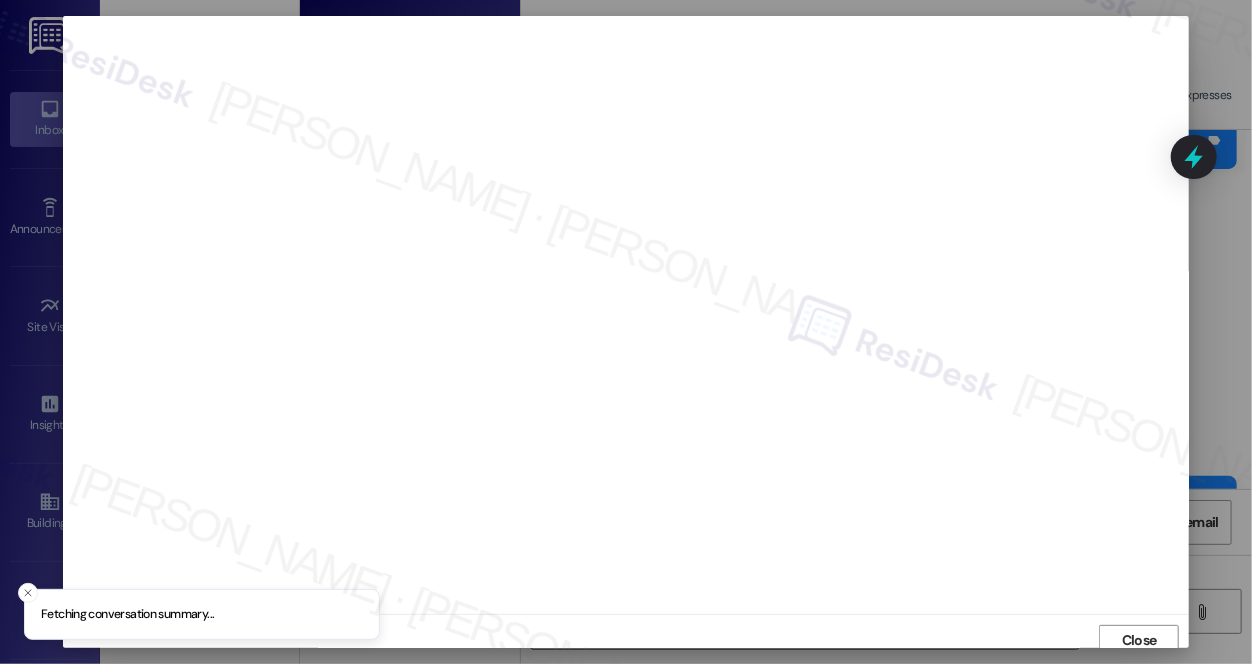 scroll, scrollTop: 8, scrollLeft: 0, axis: vertical 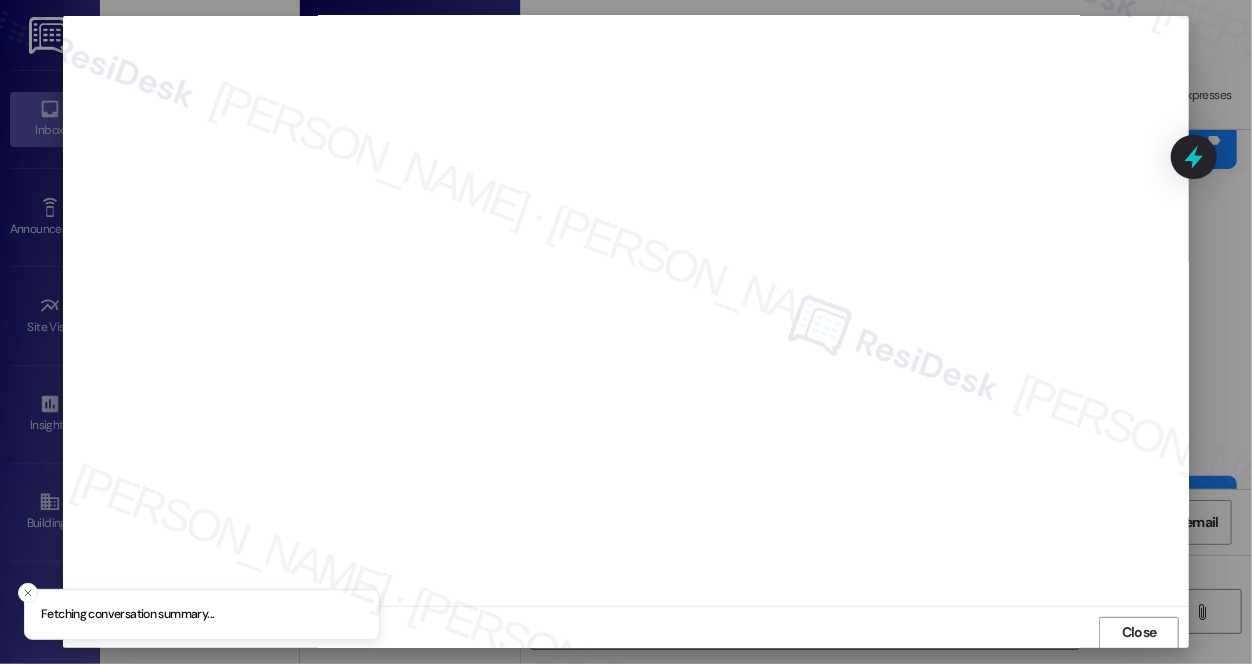 drag, startPoint x: 292, startPoint y: 3, endPoint x: 1058, endPoint y: 128, distance: 776.1321 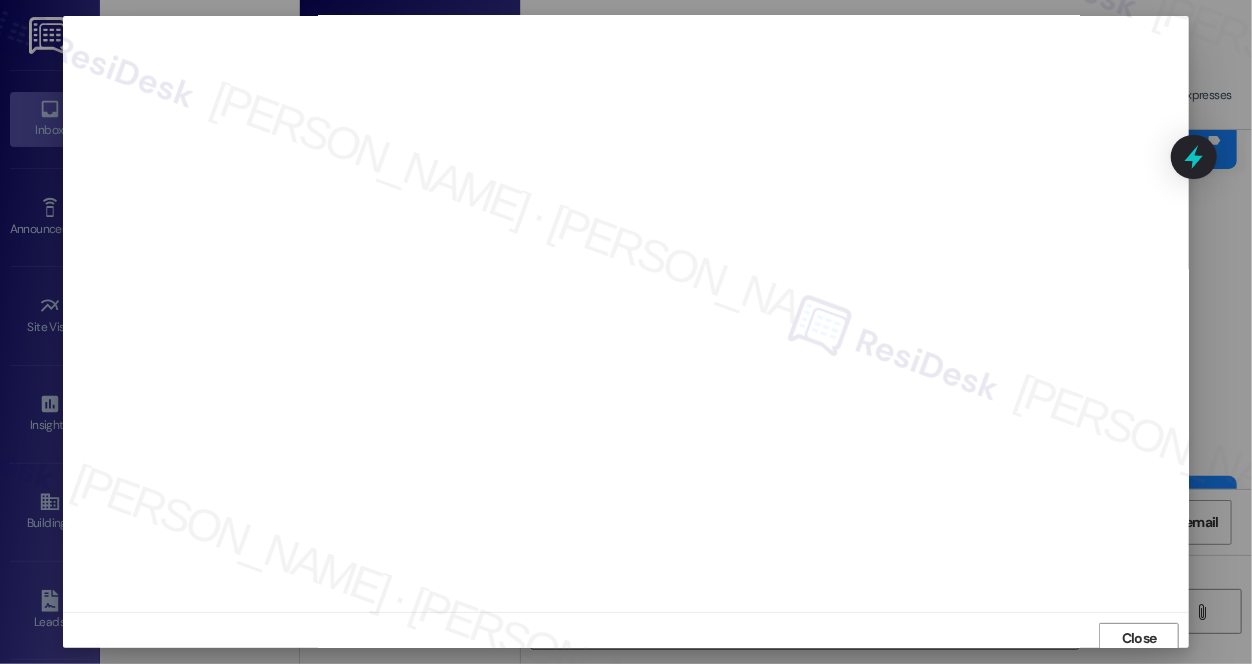 scroll, scrollTop: 0, scrollLeft: 0, axis: both 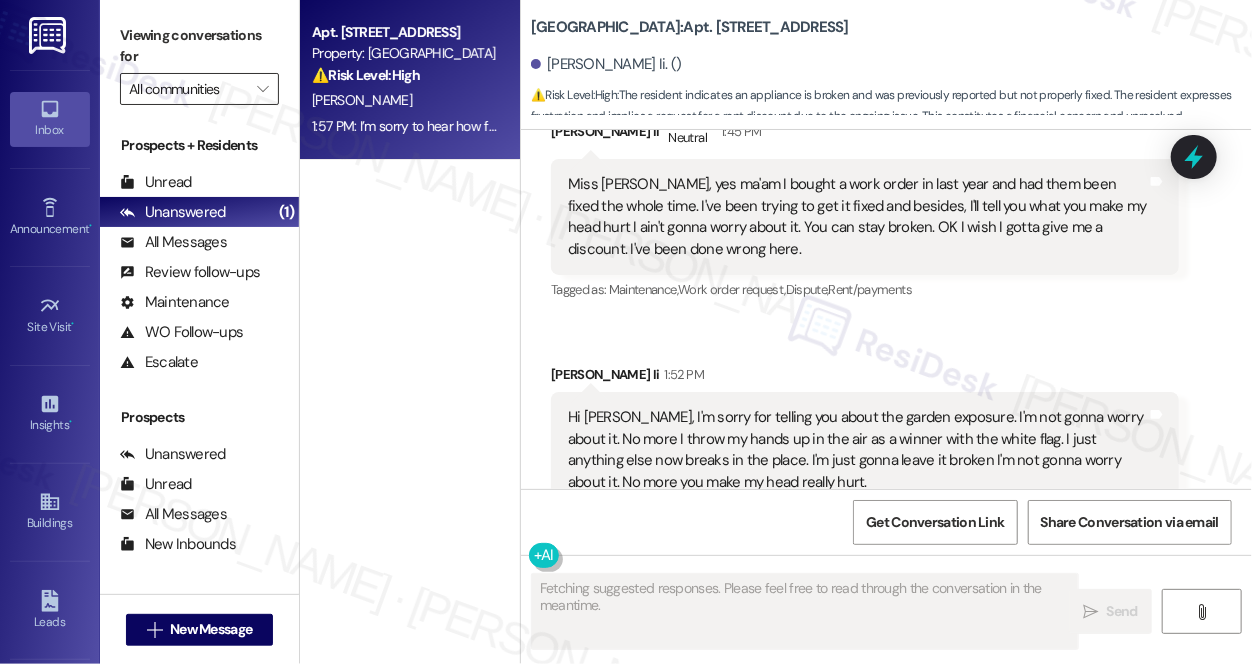 click on "All communities" at bounding box center [188, 89] 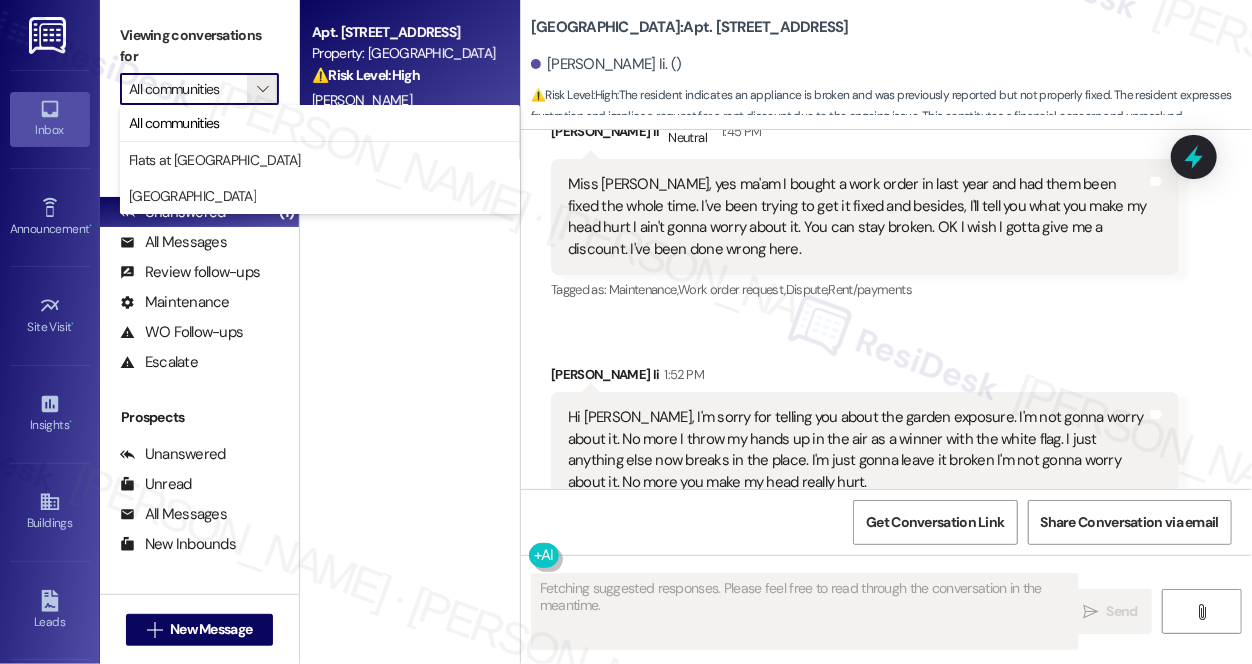 click on "Work order request ," at bounding box center [732, 289] 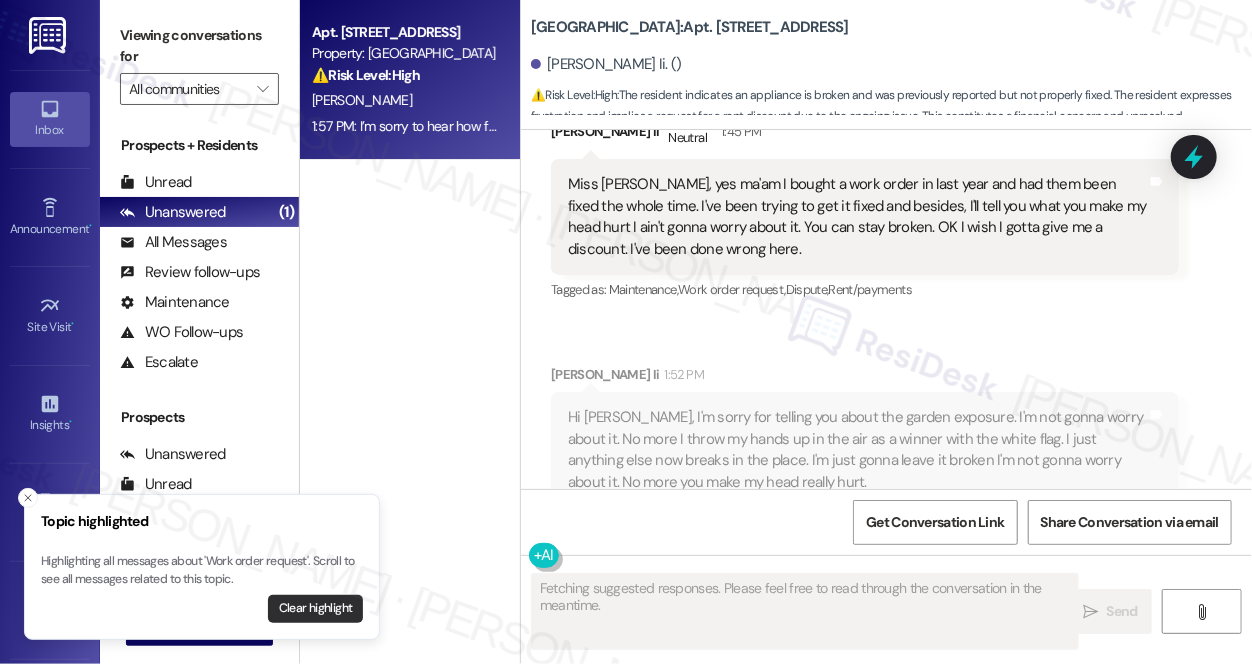 click on "Clear highlight" at bounding box center (315, 609) 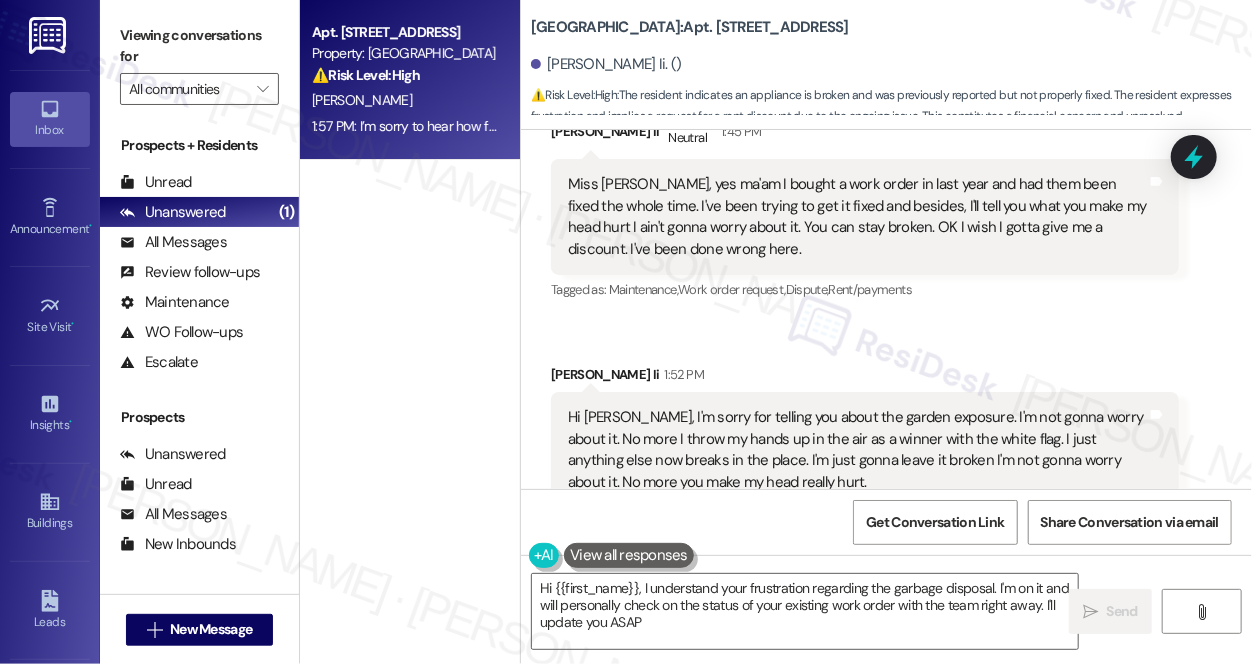 type on "Hi {{first_name}}, I understand your frustration regarding the garbage disposal. I'm on it and will personally check on the status of your existing work order with the team right away. I'll update you ASAP!" 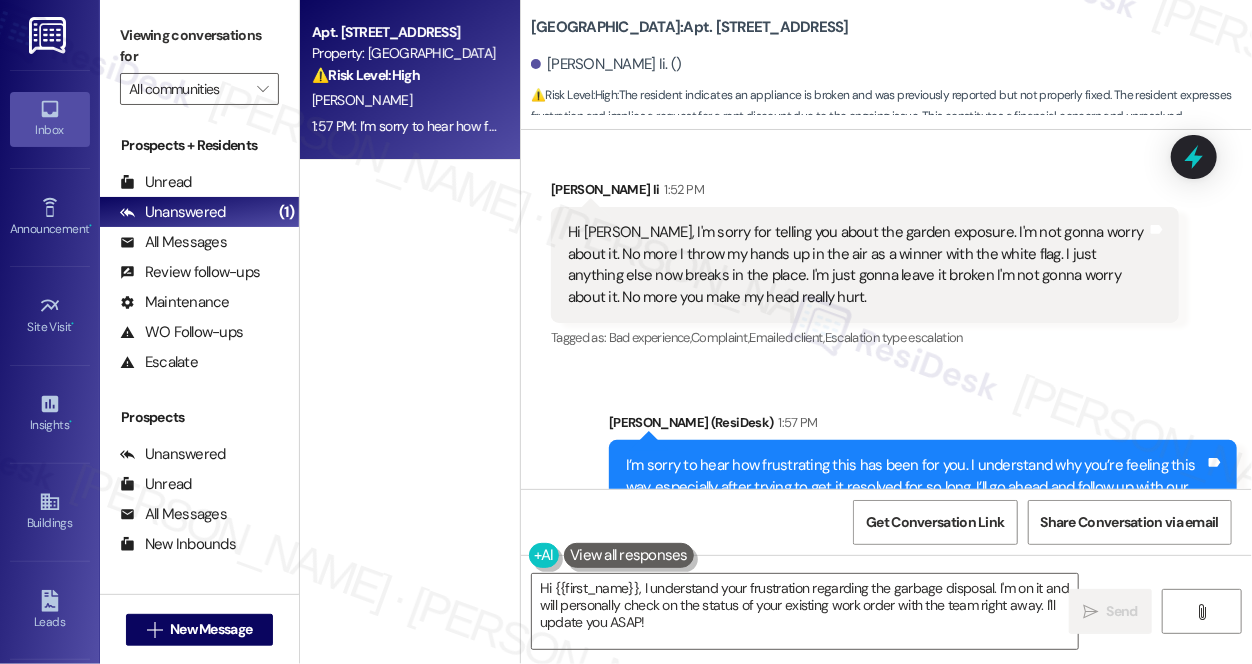 scroll, scrollTop: 18820, scrollLeft: 0, axis: vertical 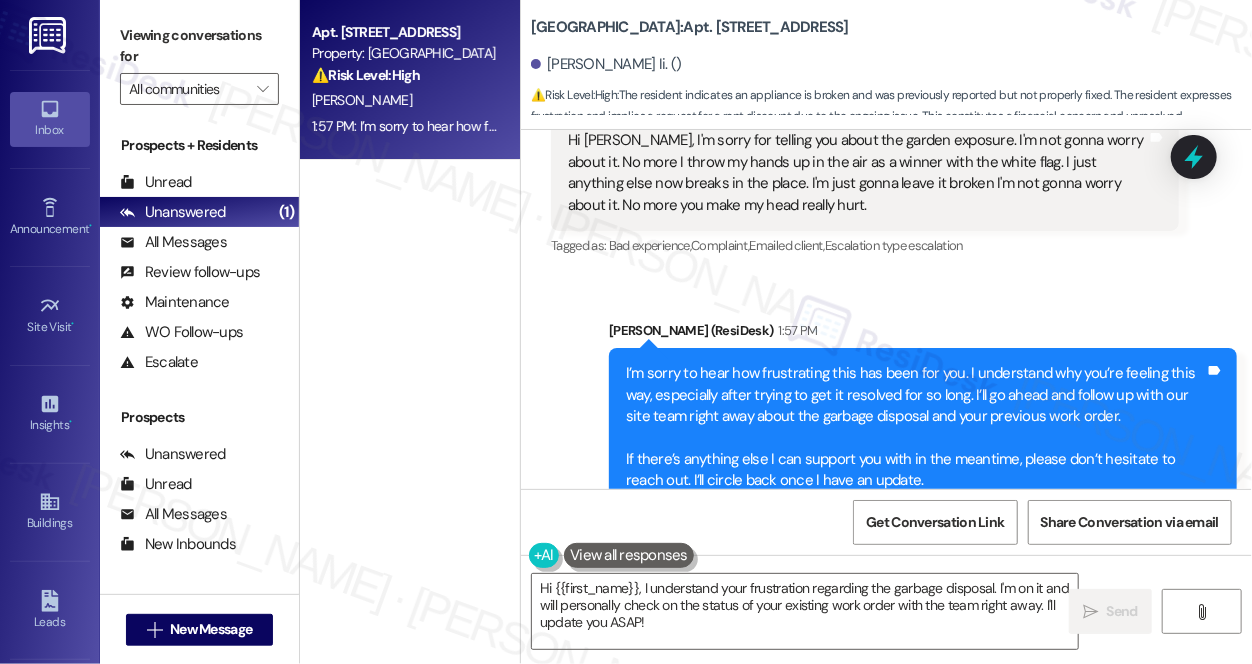 click on "I’m sorry to hear how frustrating this has been for you. I understand why you’re feeling this way, especially after trying to get it resolved for so long. I’ll go ahead and follow up with our site team right away about the garbage disposal and your previous work order.
If there’s anything else I can support you with in the meantime, please don’t hesitate to reach out. I’ll circle back once I have an update." at bounding box center (915, 427) 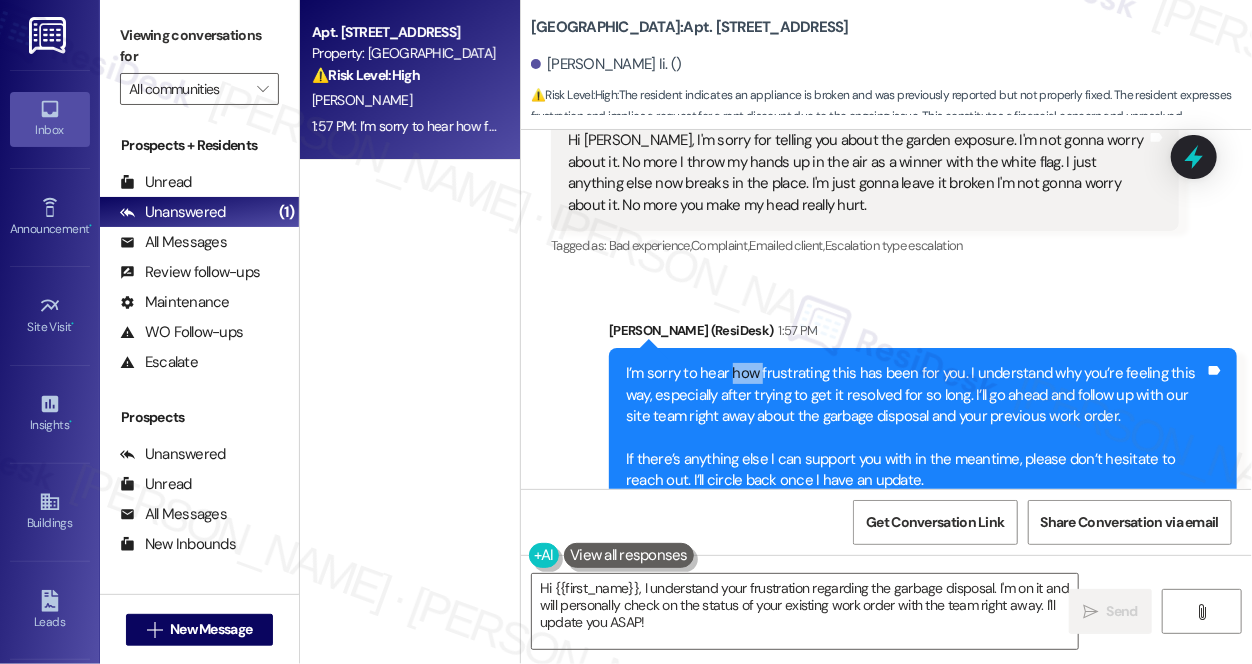 click on "I’m sorry to hear how frustrating this has been for you. I understand why you’re feeling this way, especially after trying to get it resolved for so long. I’ll go ahead and follow up with our site team right away about the garbage disposal and your previous work order.
If there’s anything else I can support you with in the meantime, please don’t hesitate to reach out. I’ll circle back once I have an update." at bounding box center (915, 427) 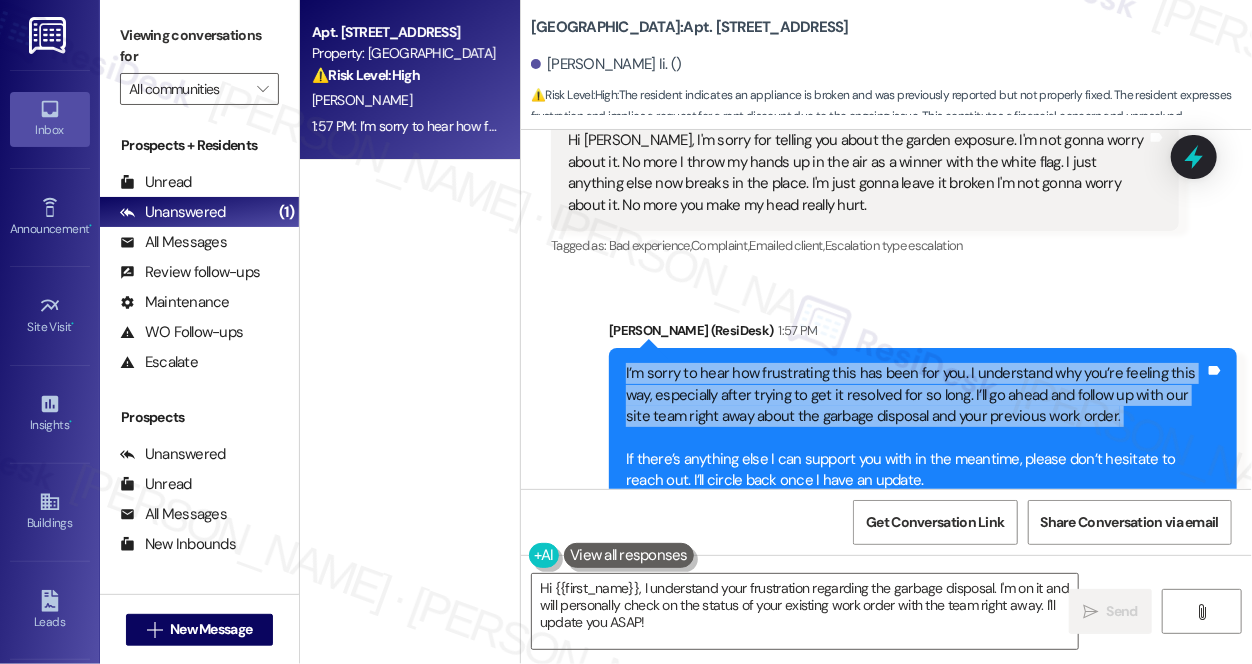 click on "I’m sorry to hear how frustrating this has been for you. I understand why you’re feeling this way, especially after trying to get it resolved for so long. I’ll go ahead and follow up with our site team right away about the garbage disposal and your previous work order.
If there’s anything else I can support you with in the meantime, please don’t hesitate to reach out. I’ll circle back once I have an update." at bounding box center (915, 427) 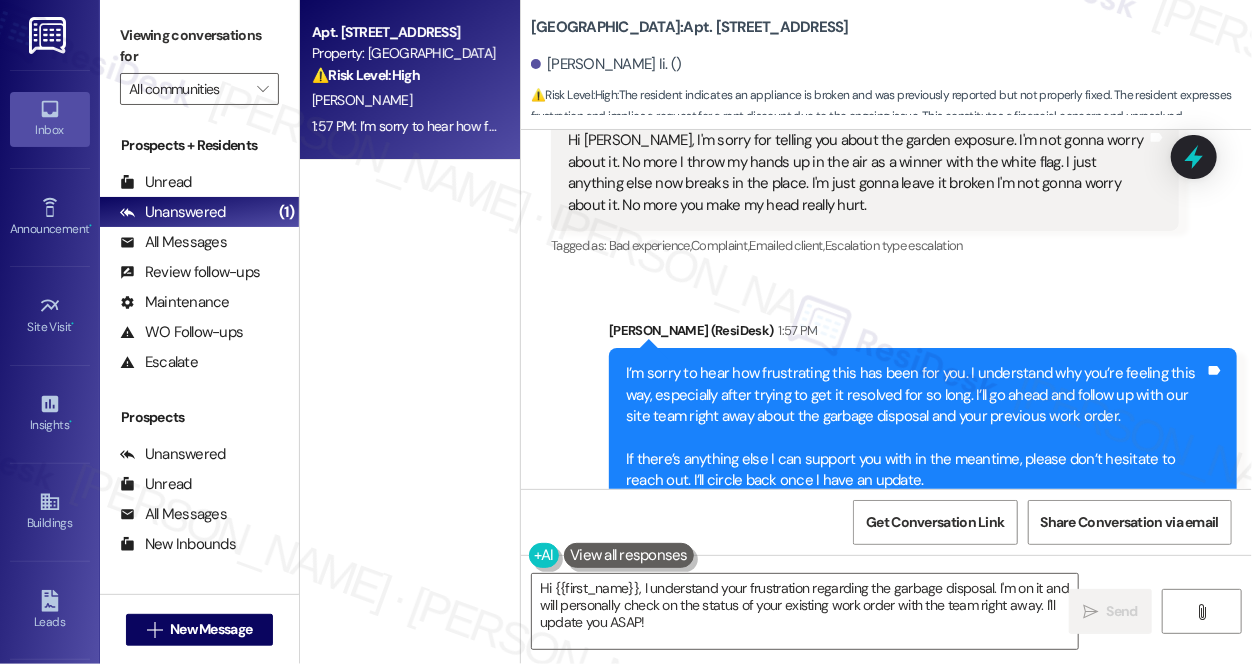 click on "Sent via SMS [PERSON_NAME]   (ResiDesk) 1:57 PM I’m sorry to hear how frustrating this has been for you. I understand why you’re feeling this way, especially after trying to get it resolved for so long. I’ll go ahead and follow up with our site team right away about the garbage disposal and your previous work order.
If there’s anything else I can support you with in the meantime, please don’t hesitate to reach out. I’ll circle back once I have an update. Tags and notes Tagged as:   Trash ,  Click to highlight conversations about Trash Maintenance ,  Click to highlight conversations about Maintenance Work order request ,  Click to highlight conversations about Work order request [PERSON_NAME] disposal ,  Click to highlight conversations about [PERSON_NAME] disposal Praise Click to highlight conversations about Praise" at bounding box center (886, 413) 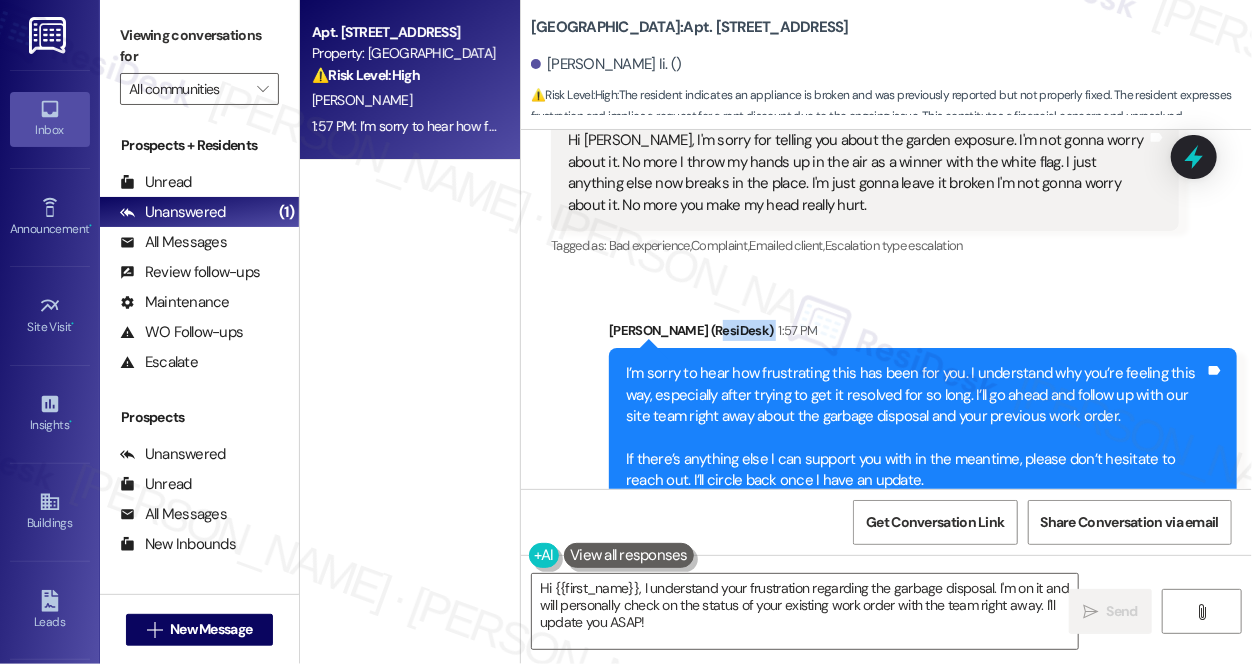 click on "Sent via SMS [PERSON_NAME]   (ResiDesk) 1:57 PM I’m sorry to hear how frustrating this has been for you. I understand why you’re feeling this way, especially after trying to get it resolved for so long. I’ll go ahead and follow up with our site team right away about the garbage disposal and your previous work order.
If there’s anything else I can support you with in the meantime, please don’t hesitate to reach out. I’ll circle back once I have an update. Tags and notes Tagged as:   Trash ,  Click to highlight conversations about Trash Maintenance ,  Click to highlight conversations about Maintenance Work order request ,  Click to highlight conversations about Work order request [PERSON_NAME] disposal ,  Click to highlight conversations about [PERSON_NAME] disposal Praise Click to highlight conversations about Praise" at bounding box center [886, 413] 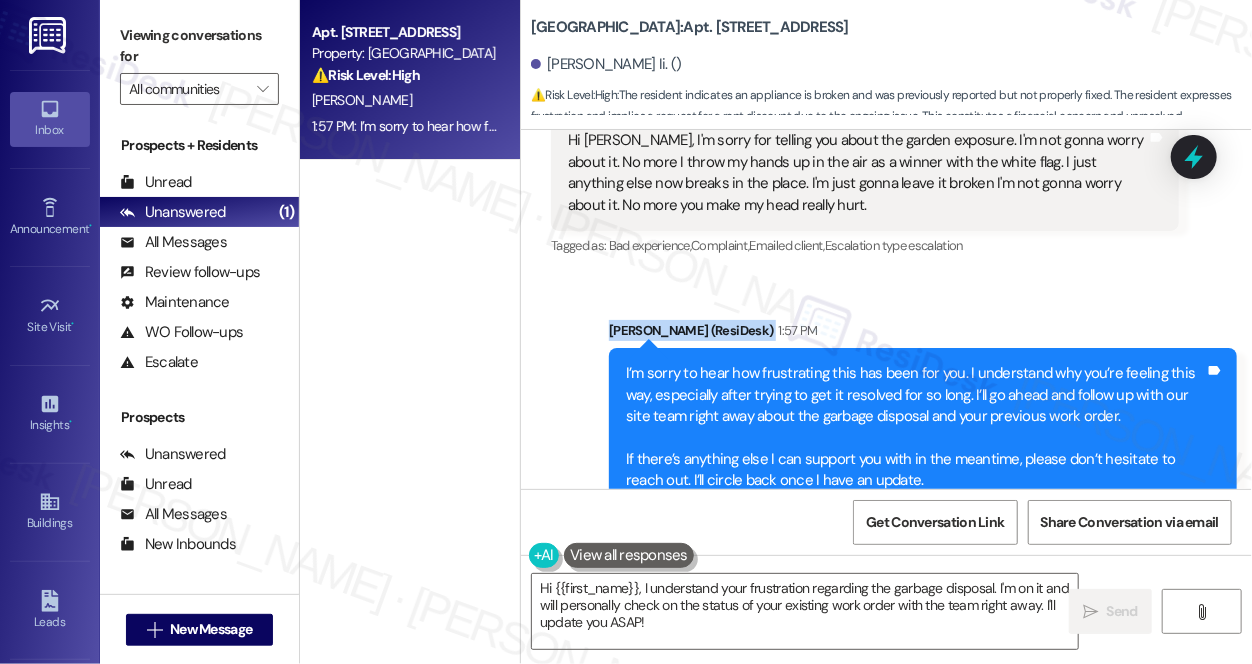 click on "Sent via SMS [PERSON_NAME]   (ResiDesk) 1:57 PM I’m sorry to hear how frustrating this has been for you. I understand why you’re feeling this way, especially after trying to get it resolved for so long. I’ll go ahead and follow up with our site team right away about the garbage disposal and your previous work order.
If there’s anything else I can support you with in the meantime, please don’t hesitate to reach out. I’ll circle back once I have an update. Tags and notes Tagged as:   Trash ,  Click to highlight conversations about Trash Maintenance ,  Click to highlight conversations about Maintenance Work order request ,  Click to highlight conversations about Work order request [PERSON_NAME] disposal ,  Click to highlight conversations about [PERSON_NAME] disposal Praise Click to highlight conversations about Praise" at bounding box center [886, 413] 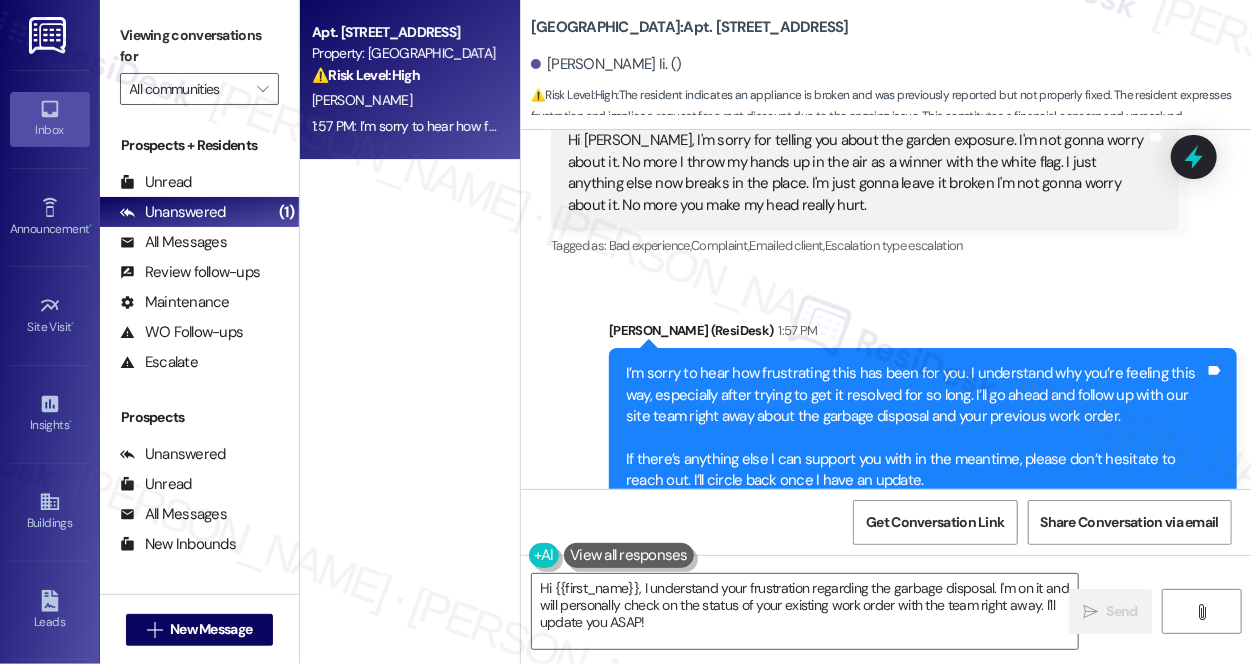 click on "I’m sorry to hear how frustrating this has been for you. I understand why you’re feeling this way, especially after trying to get it resolved for so long. I’ll go ahead and follow up with our site team right away about the garbage disposal and your previous work order.
If there’s anything else I can support you with in the meantime, please don’t hesitate to reach out. I’ll circle back once I have an update." at bounding box center [915, 427] 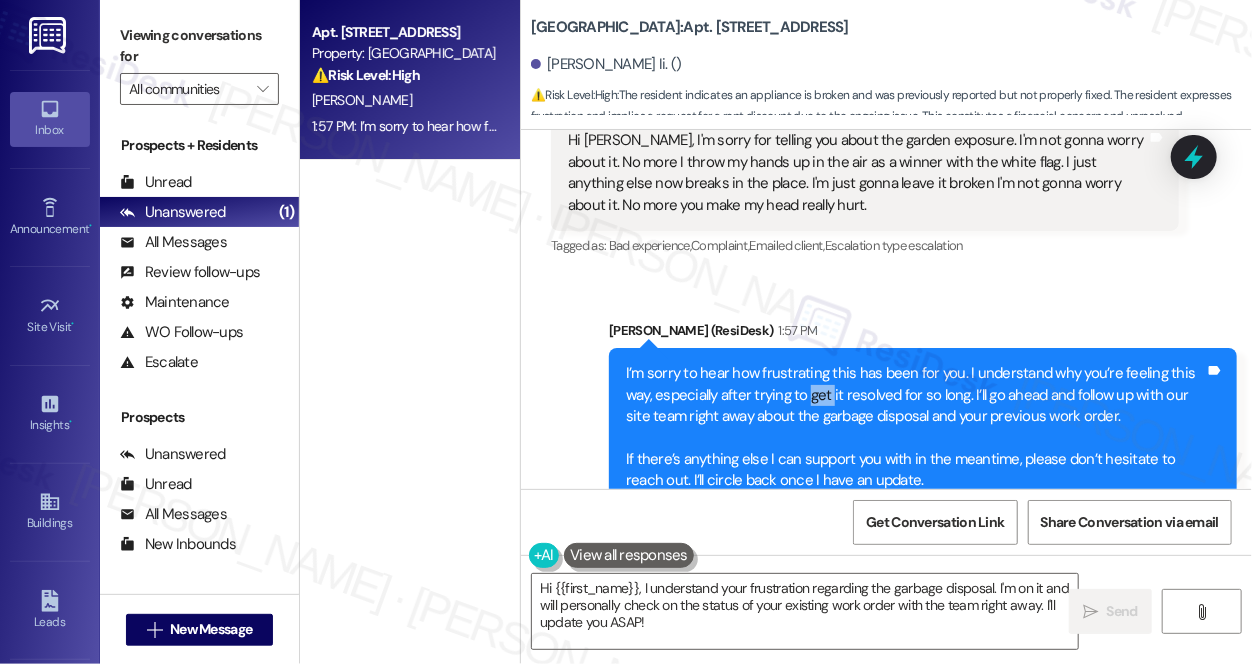 click on "I’m sorry to hear how frustrating this has been for you. I understand why you’re feeling this way, especially after trying to get it resolved for so long. I’ll go ahead and follow up with our site team right away about the garbage disposal and your previous work order.
If there’s anything else I can support you with in the meantime, please don’t hesitate to reach out. I’ll circle back once I have an update." at bounding box center (915, 427) 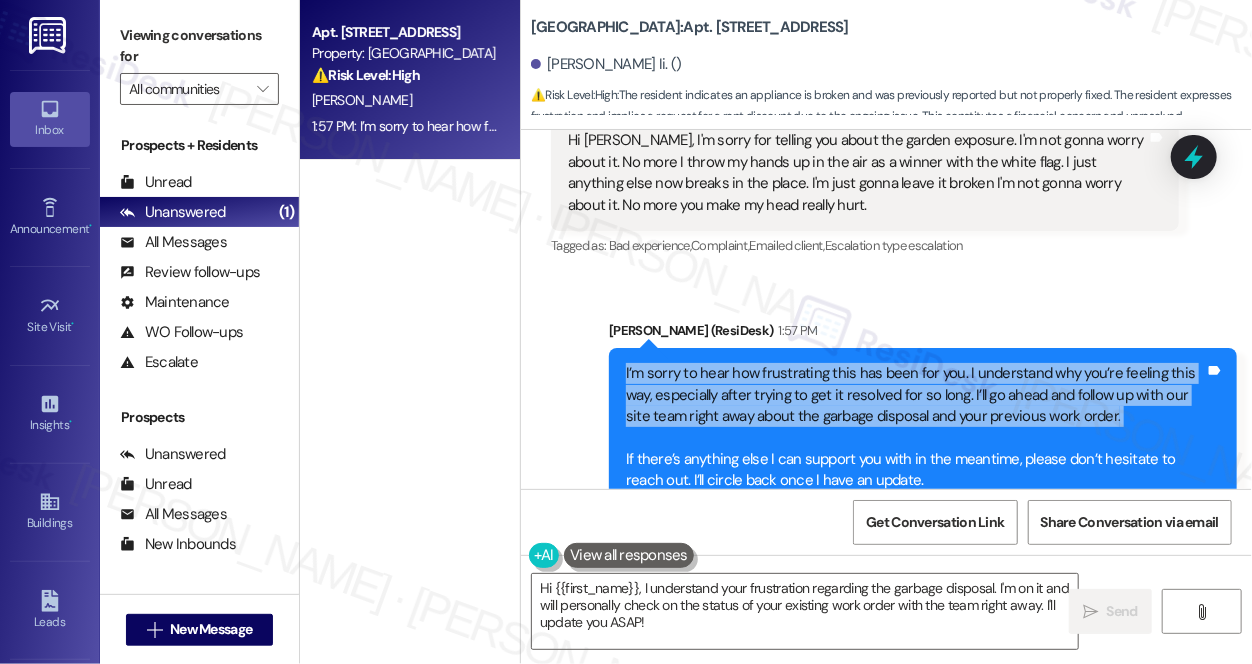 click on "I’m sorry to hear how frustrating this has been for you. I understand why you’re feeling this way, especially after trying to get it resolved for so long. I’ll go ahead and follow up with our site team right away about the garbage disposal and your previous work order.
If there’s anything else I can support you with in the meantime, please don’t hesitate to reach out. I’ll circle back once I have an update." at bounding box center [915, 427] 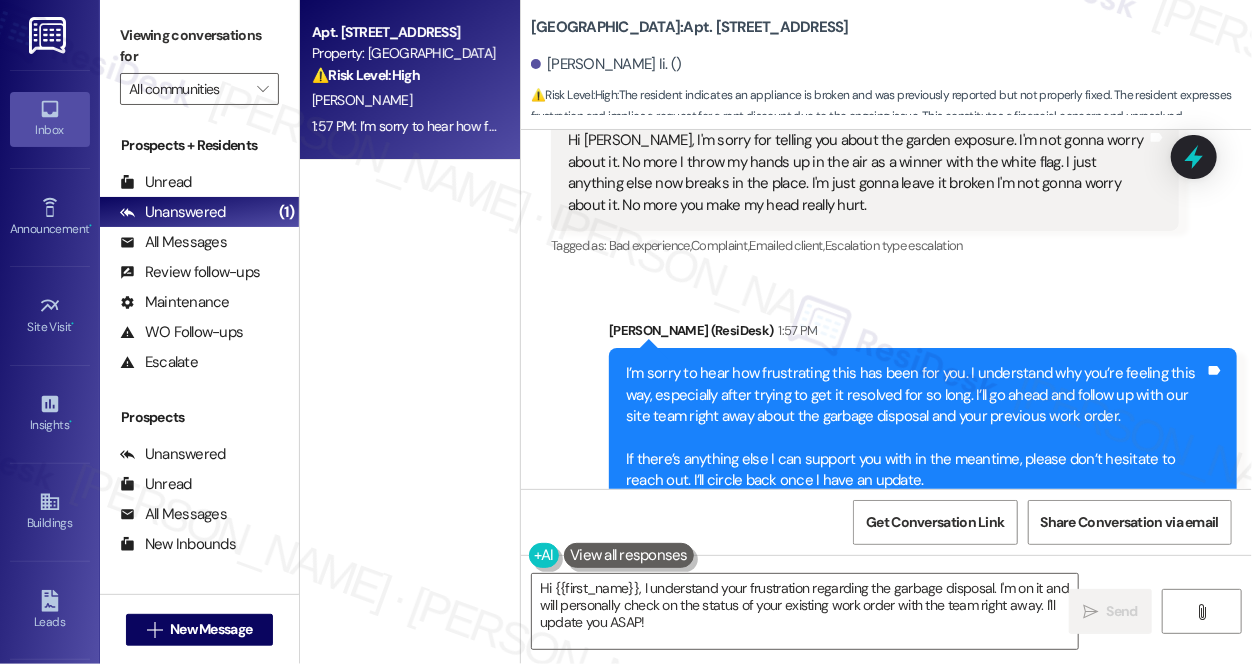 click on "[PERSON_NAME]   (ResiDesk) 1:57 PM" at bounding box center [923, 334] 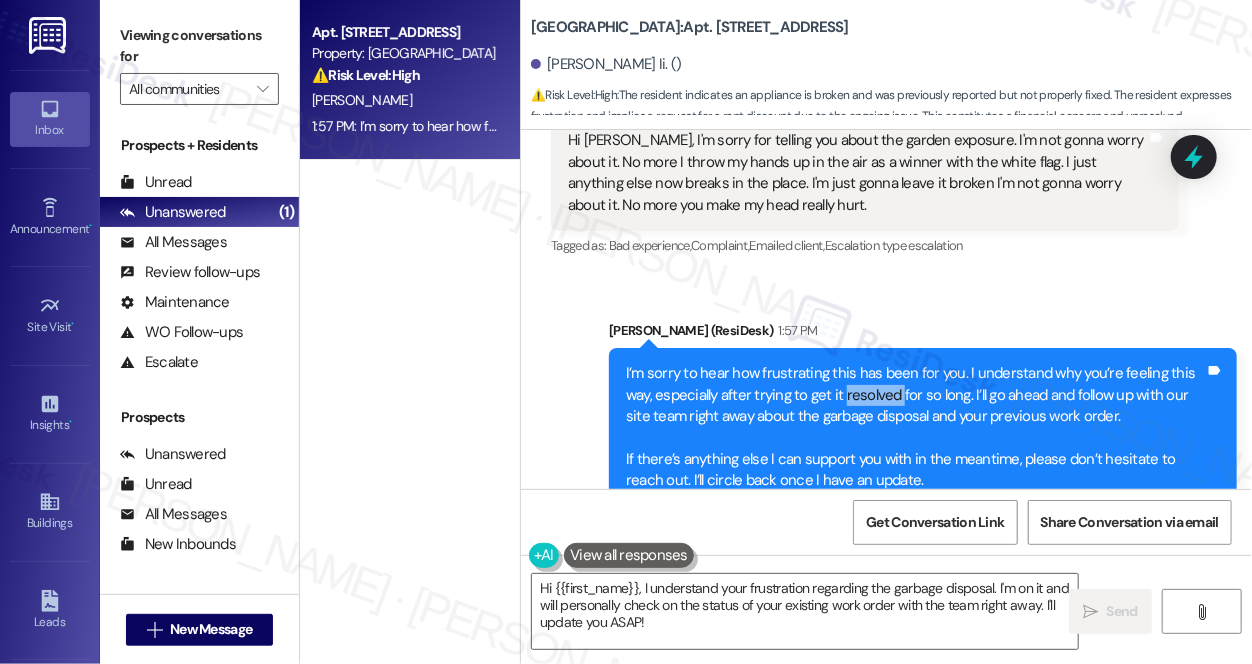 click on "I’m sorry to hear how frustrating this has been for you. I understand why you’re feeling this way, especially after trying to get it resolved for so long. I’ll go ahead and follow up with our site team right away about the garbage disposal and your previous work order.
If there’s anything else I can support you with in the meantime, please don’t hesitate to reach out. I’ll circle back once I have an update." at bounding box center [915, 427] 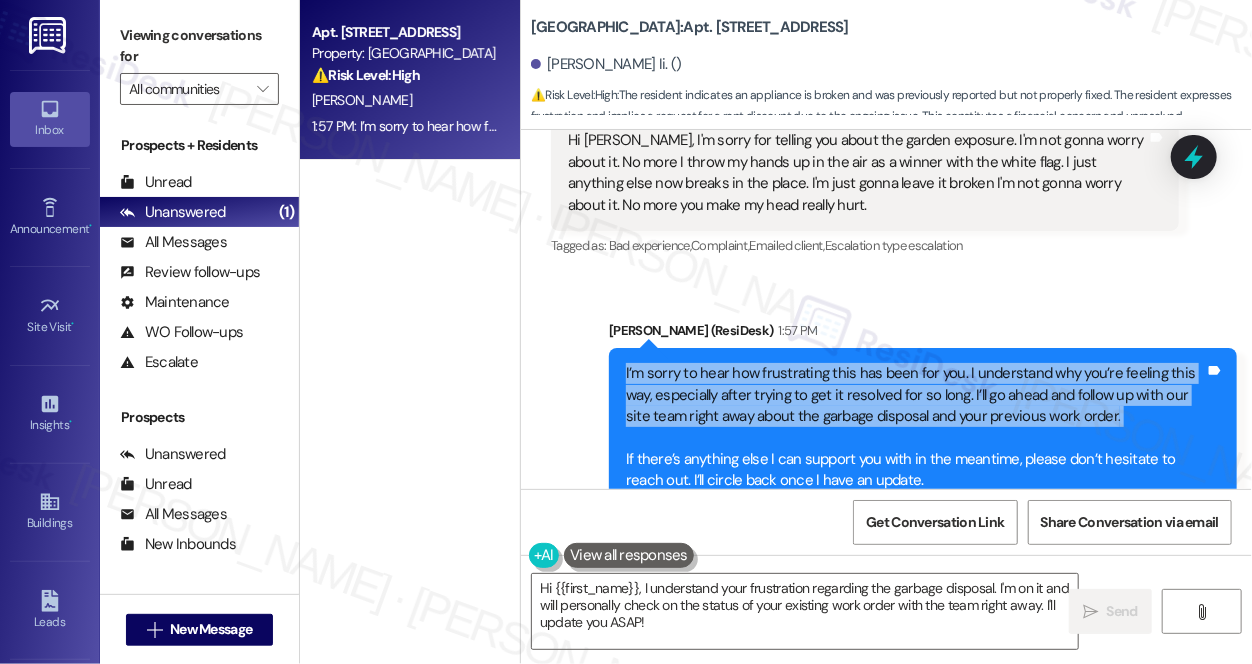 click on "I’m sorry to hear how frustrating this has been for you. I understand why you’re feeling this way, especially after trying to get it resolved for so long. I’ll go ahead and follow up with our site team right away about the garbage disposal and your previous work order.
If there’s anything else I can support you with in the meantime, please don’t hesitate to reach out. I’ll circle back once I have an update." at bounding box center [915, 427] 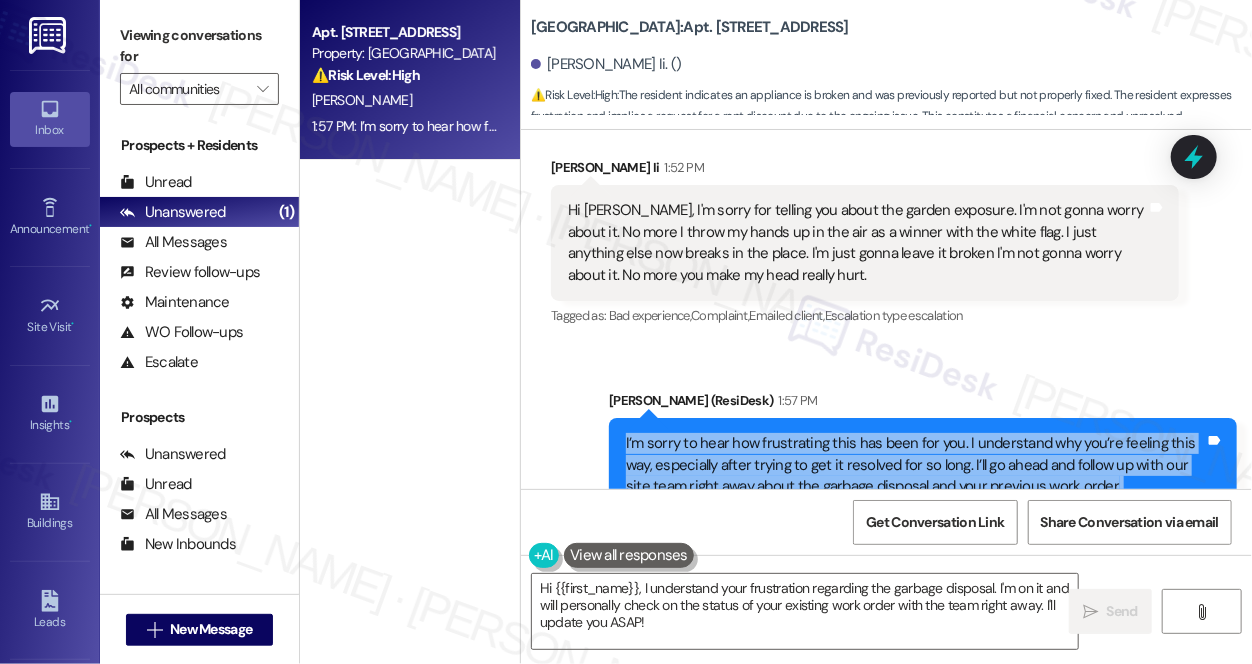 scroll, scrollTop: 18820, scrollLeft: 0, axis: vertical 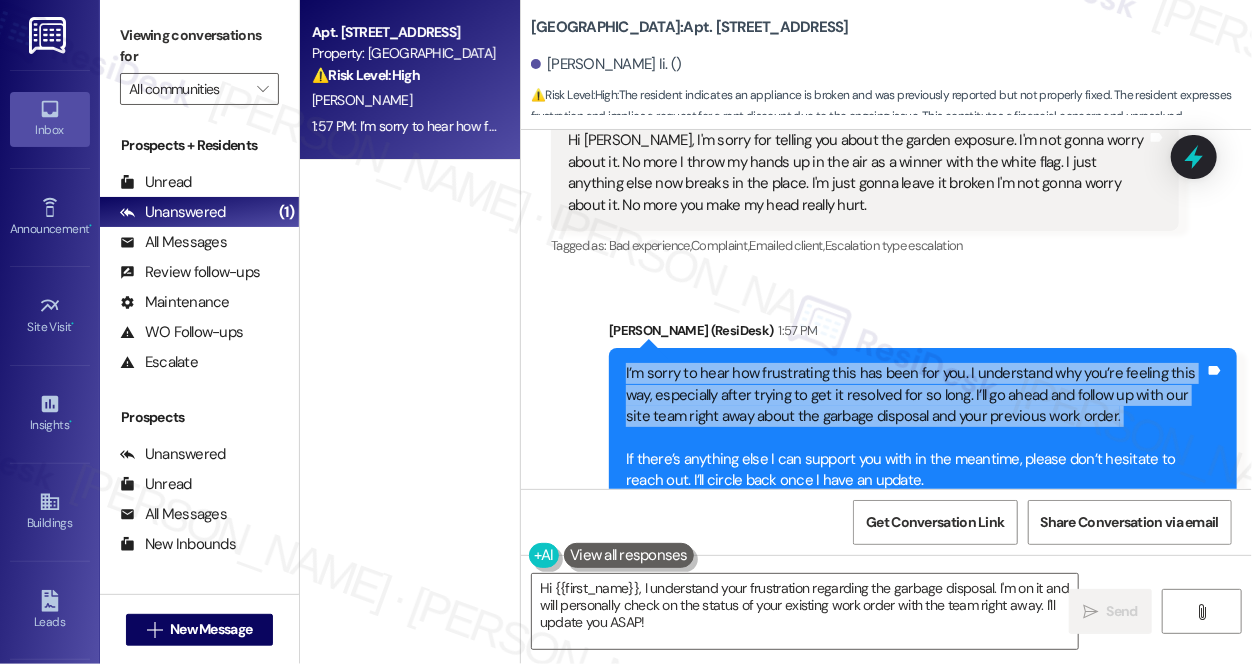 click on "I’m sorry to hear how frustrating this has been for you. I understand why you’re feeling this way, especially after trying to get it resolved for so long. I’ll go ahead and follow up with our site team right away about the garbage disposal and your previous work order.
If there’s anything else I can support you with in the meantime, please don’t hesitate to reach out. I’ll circle back once I have an update." at bounding box center [915, 427] 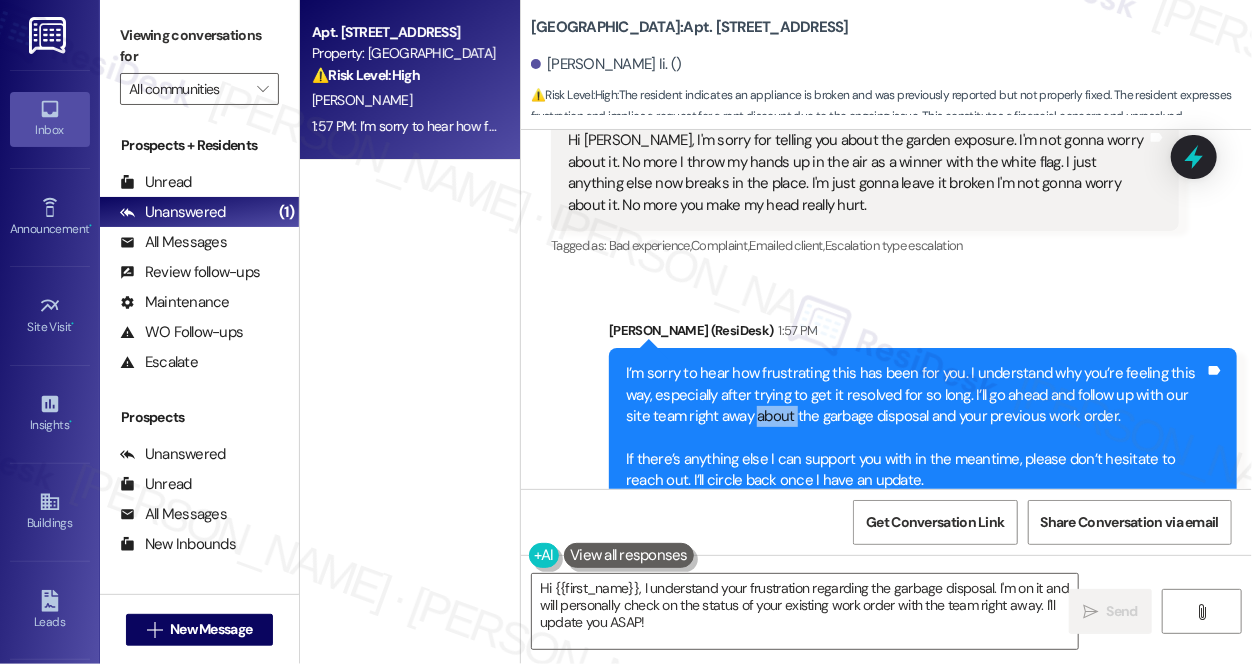 click on "I’m sorry to hear how frustrating this has been for you. I understand why you’re feeling this way, especially after trying to get it resolved for so long. I’ll go ahead and follow up with our site team right away about the garbage disposal and your previous work order.
If there’s anything else I can support you with in the meantime, please don’t hesitate to reach out. I’ll circle back once I have an update." at bounding box center [915, 427] 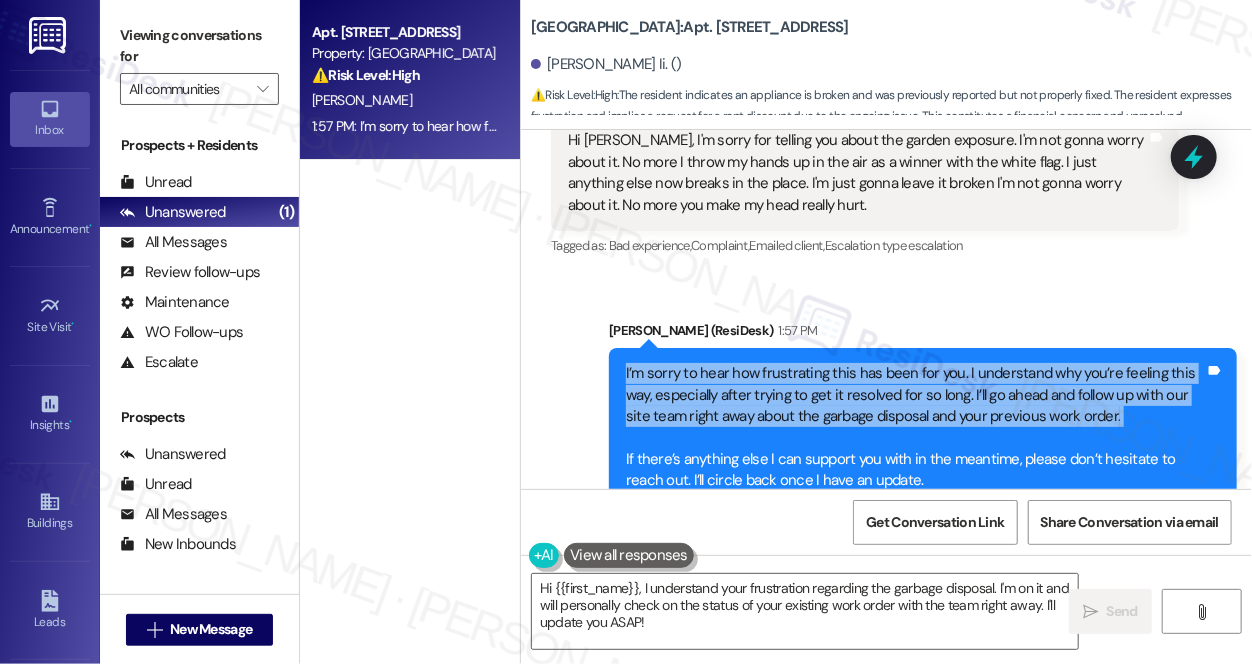 click on "I’m sorry to hear how frustrating this has been for you. I understand why you’re feeling this way, especially after trying to get it resolved for so long. I’ll go ahead and follow up with our site team right away about the garbage disposal and your previous work order.
If there’s anything else I can support you with in the meantime, please don’t hesitate to reach out. I’ll circle back once I have an update." at bounding box center [915, 427] 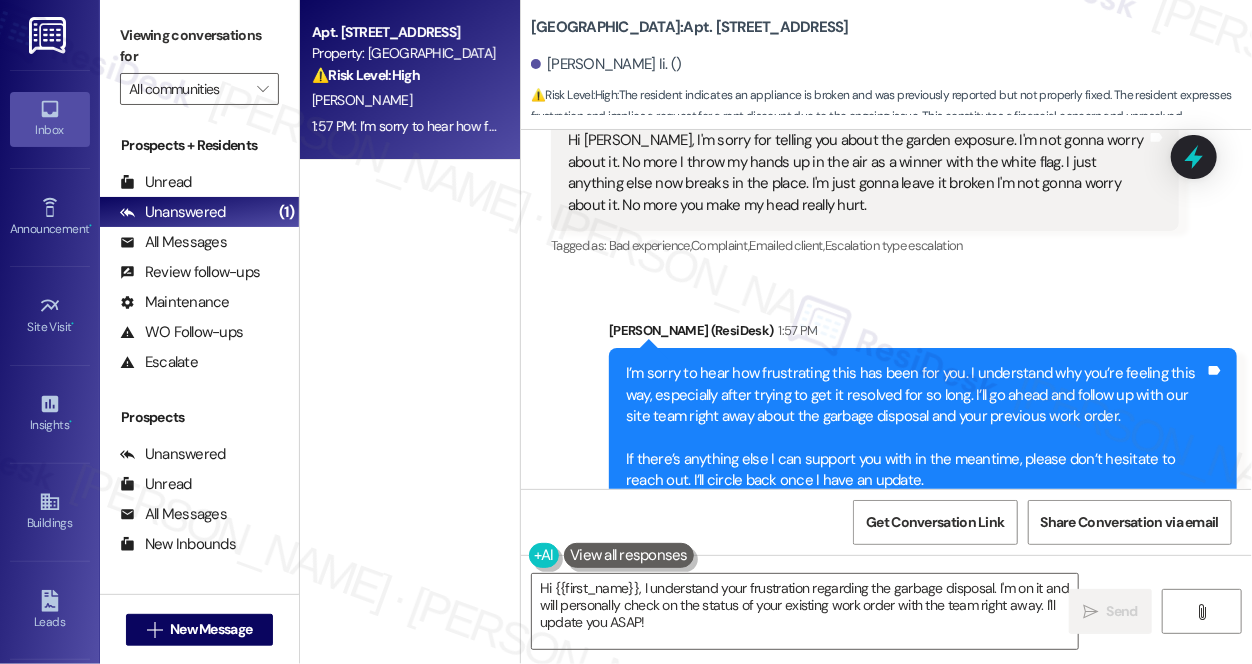 click on "I’m sorry to hear how frustrating this has been for you. I understand why you’re feeling this way, especially after trying to get it resolved for so long. I’ll go ahead and follow up with our site team right away about the garbage disposal and your previous work order.
If there’s anything else I can support you with in the meantime, please don’t hesitate to reach out. I’ll circle back once I have an update." at bounding box center (915, 427) 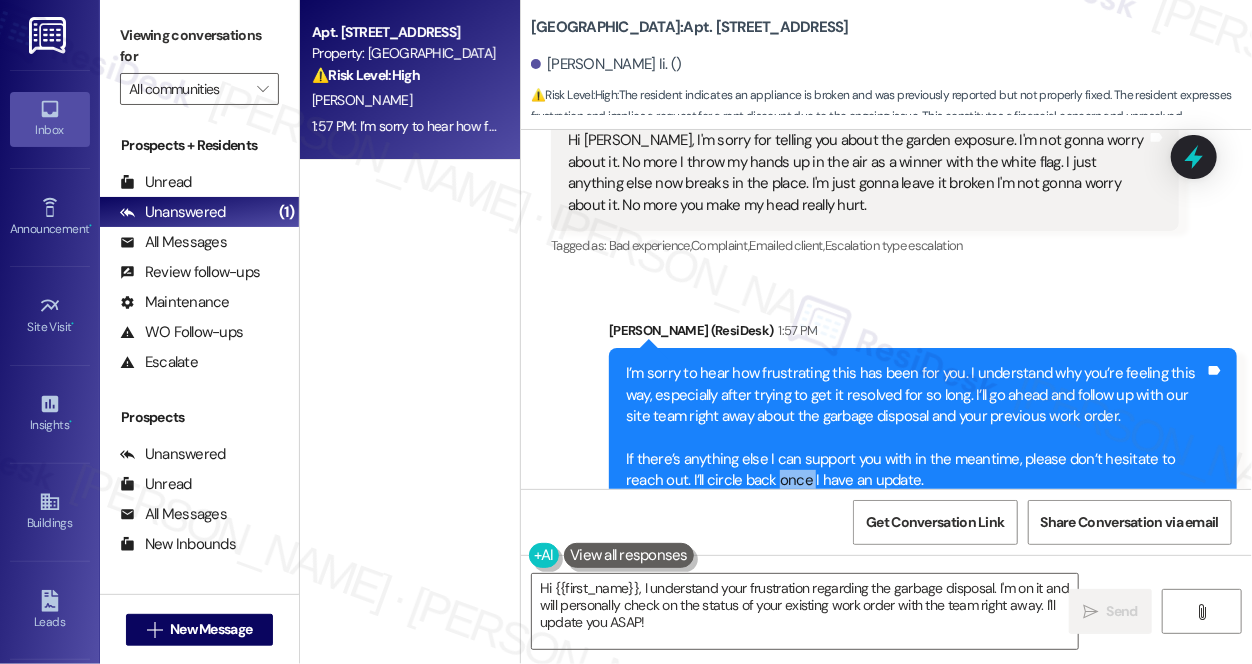 click on "I’m sorry to hear how frustrating this has been for you. I understand why you’re feeling this way, especially after trying to get it resolved for so long. I’ll go ahead and follow up with our site team right away about the garbage disposal and your previous work order.
If there’s anything else I can support you with in the meantime, please don’t hesitate to reach out. I’ll circle back once I have an update." at bounding box center [915, 427] 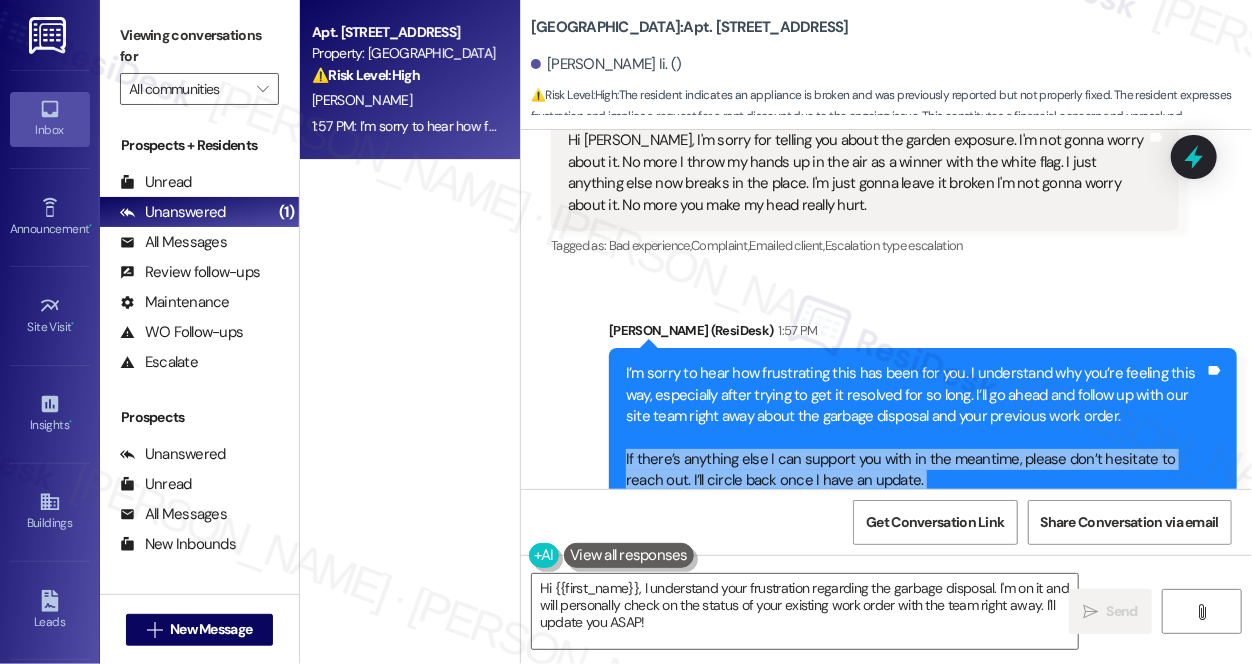 click on "I’m sorry to hear how frustrating this has been for you. I understand why you’re feeling this way, especially after trying to get it resolved for so long. I’ll go ahead and follow up with our site team right away about the garbage disposal and your previous work order.
If there’s anything else I can support you with in the meantime, please don’t hesitate to reach out. I’ll circle back once I have an update." at bounding box center [915, 427] 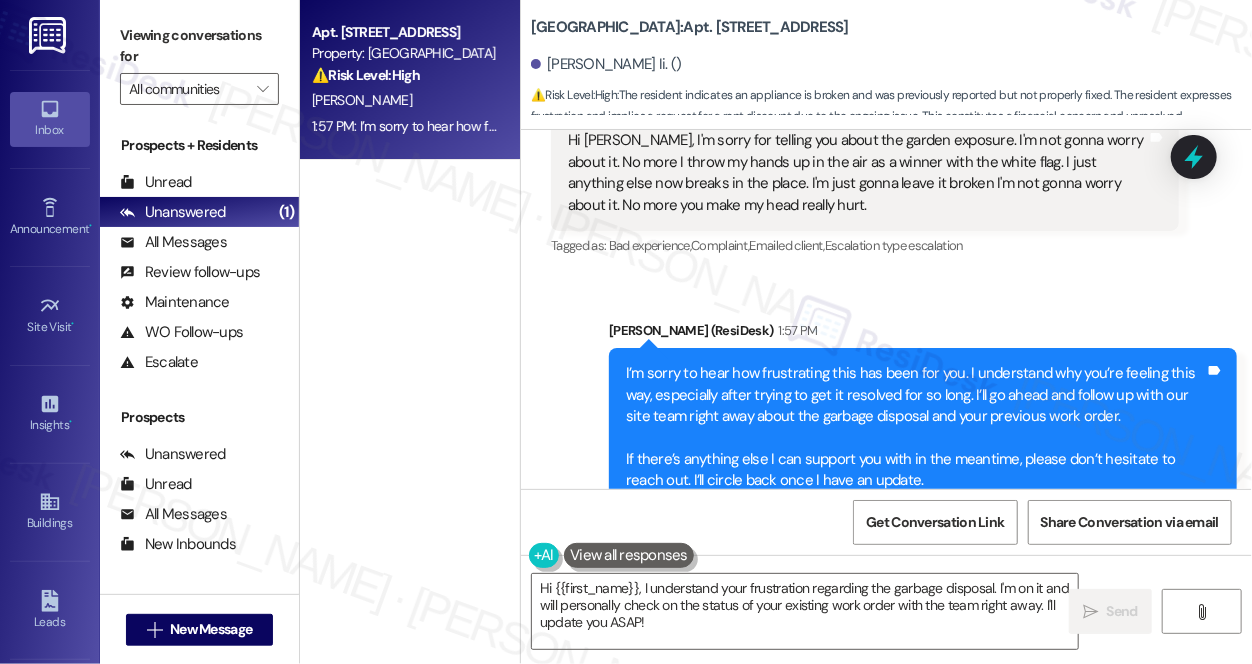click on "I’m sorry to hear how frustrating this has been for you. I understand why you’re feeling this way, especially after trying to get it resolved for so long. I’ll go ahead and follow up with our site team right away about the garbage disposal and your previous work order.
If there’s anything else I can support you with in the meantime, please don’t hesitate to reach out. I’ll circle back once I have an update. Tags and notes" at bounding box center [923, 427] 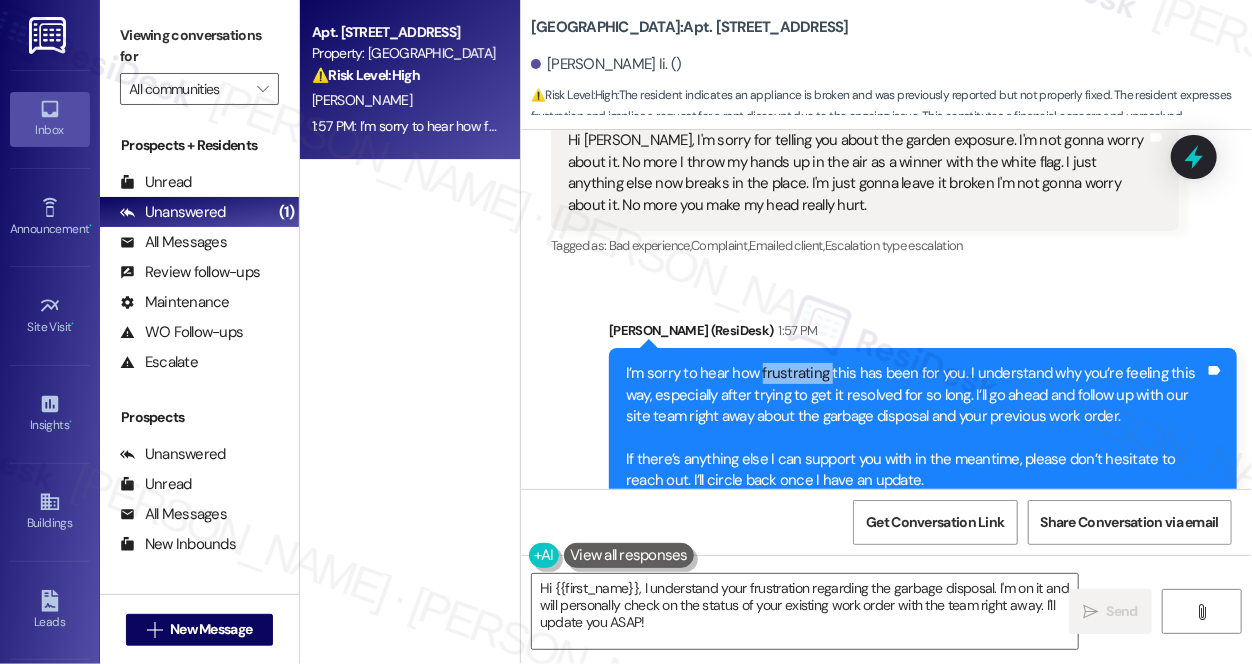 click on "I’m sorry to hear how frustrating this has been for you. I understand why you’re feeling this way, especially after trying to get it resolved for so long. I’ll go ahead and follow up with our site team right away about the garbage disposal and your previous work order.
If there’s anything else I can support you with in the meantime, please don’t hesitate to reach out. I’ll circle back once I have an update. Tags and notes" at bounding box center [923, 427] 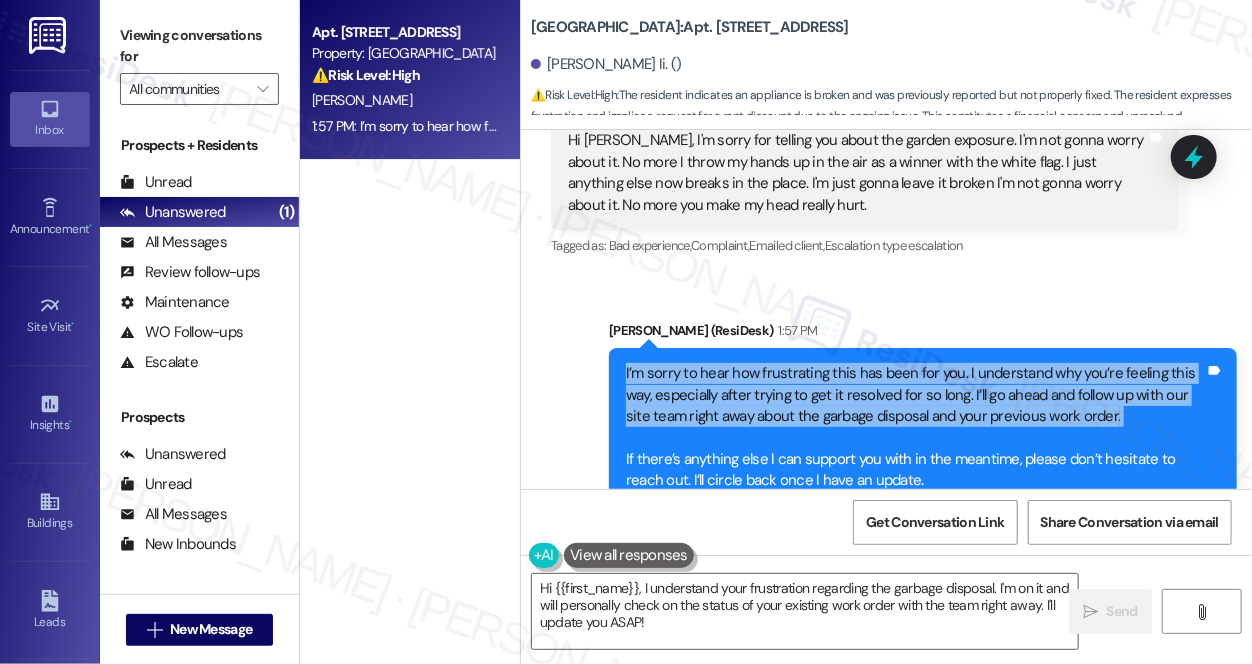 click on "I’m sorry to hear how frustrating this has been for you. I understand why you’re feeling this way, especially after trying to get it resolved for so long. I’ll go ahead and follow up with our site team right away about the garbage disposal and your previous work order.
If there’s anything else I can support you with in the meantime, please don’t hesitate to reach out. I’ll circle back once I have an update. Tags and notes" at bounding box center (923, 427) 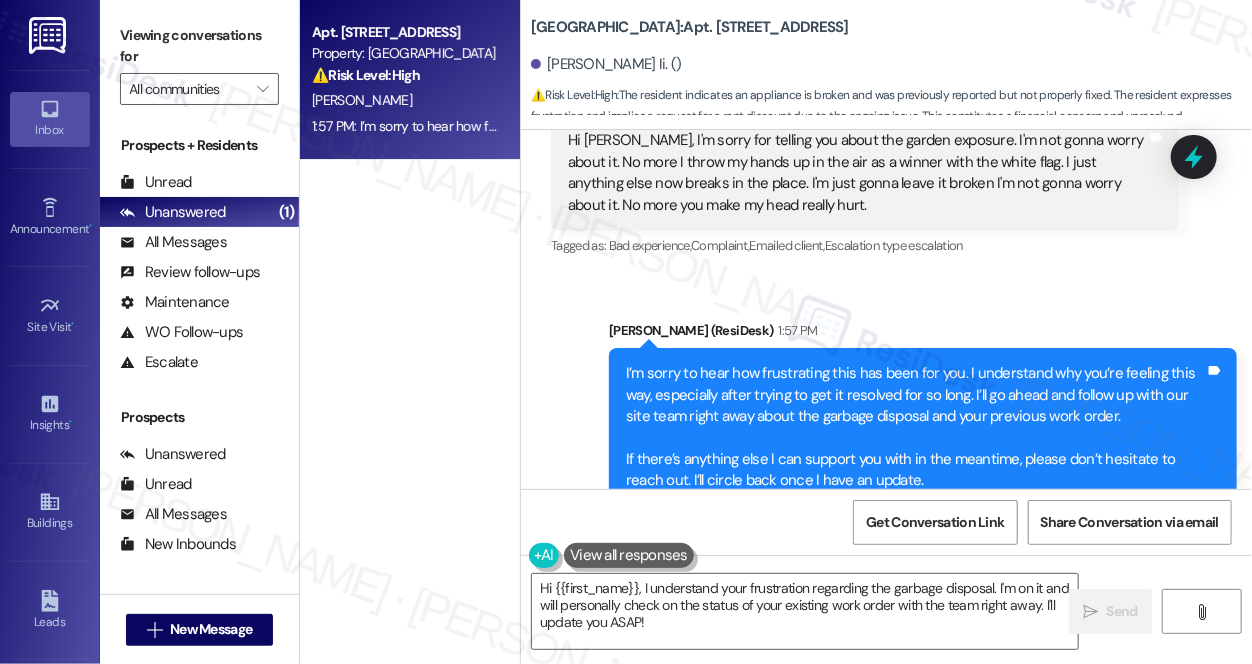 click on "I’m sorry to hear how frustrating this has been for you. I understand why you’re feeling this way, especially after trying to get it resolved for so long. I’ll go ahead and follow up with our site team right away about the garbage disposal and your previous work order.
If there’s anything else I can support you with in the meantime, please don’t hesitate to reach out. I’ll circle back once I have an update." at bounding box center (915, 427) 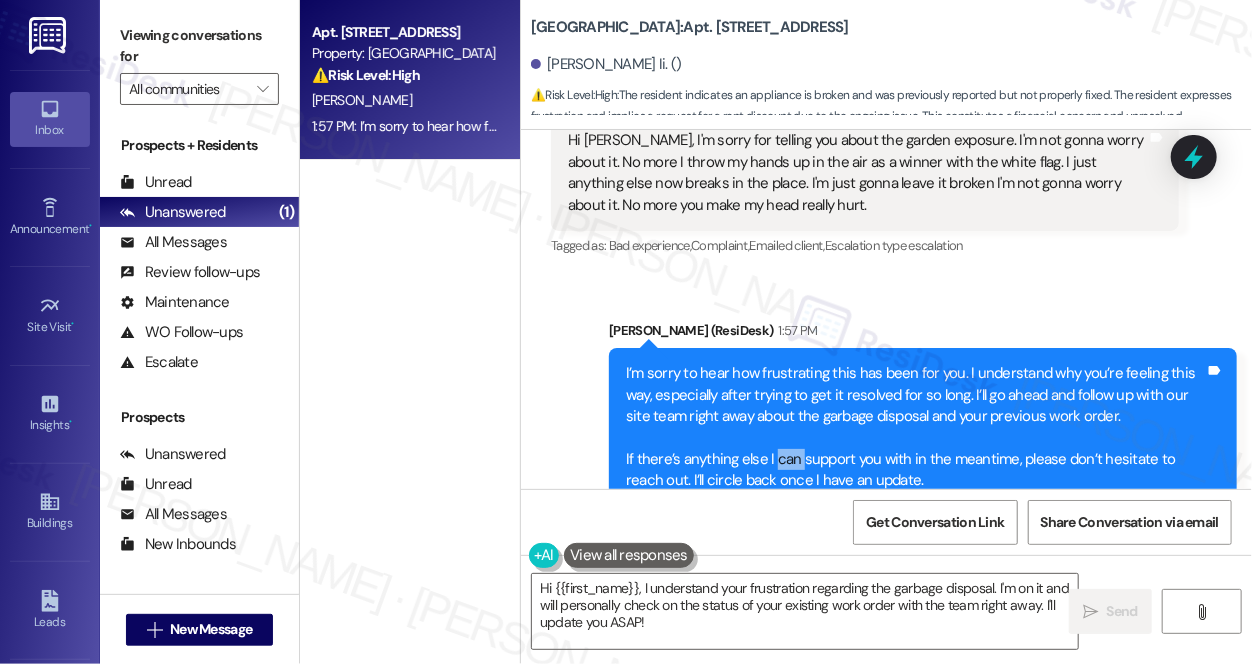 click on "I’m sorry to hear how frustrating this has been for you. I understand why you’re feeling this way, especially after trying to get it resolved for so long. I’ll go ahead and follow up with our site team right away about the garbage disposal and your previous work order.
If there’s anything else I can support you with in the meantime, please don’t hesitate to reach out. I’ll circle back once I have an update." at bounding box center [915, 427] 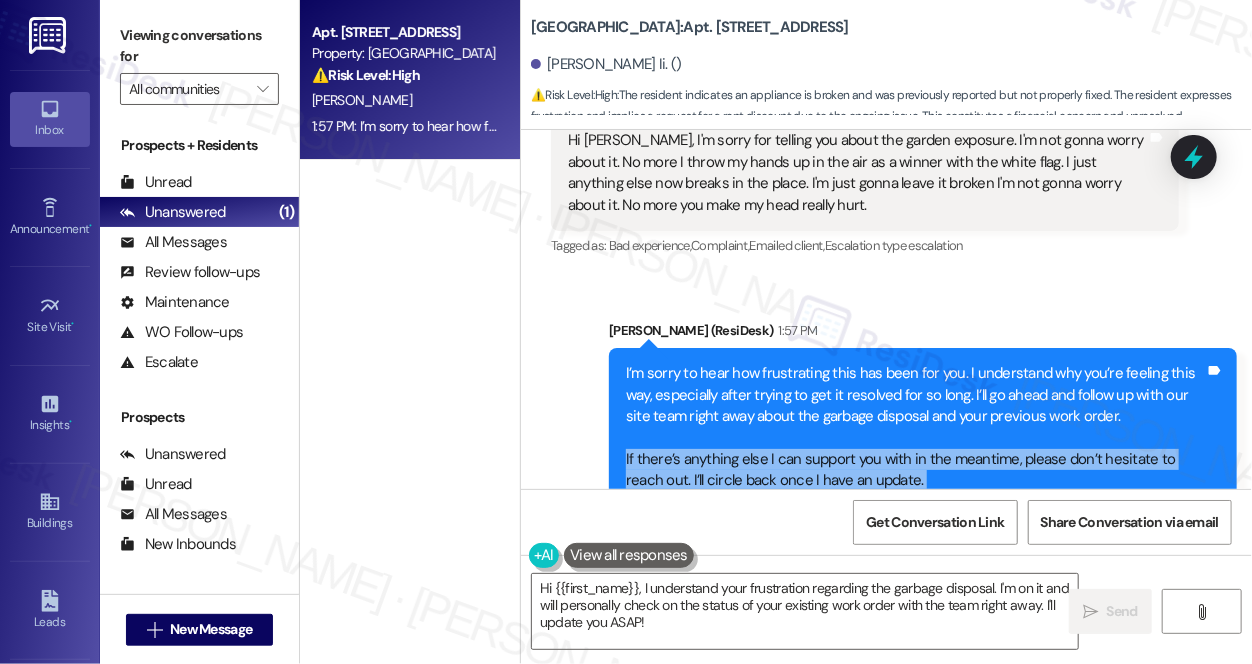 click on "I’m sorry to hear how frustrating this has been for you. I understand why you’re feeling this way, especially after trying to get it resolved for so long. I’ll go ahead and follow up with our site team right away about the garbage disposal and your previous work order.
If there’s anything else I can support you with in the meantime, please don’t hesitate to reach out. I’ll circle back once I have an update." at bounding box center (915, 427) 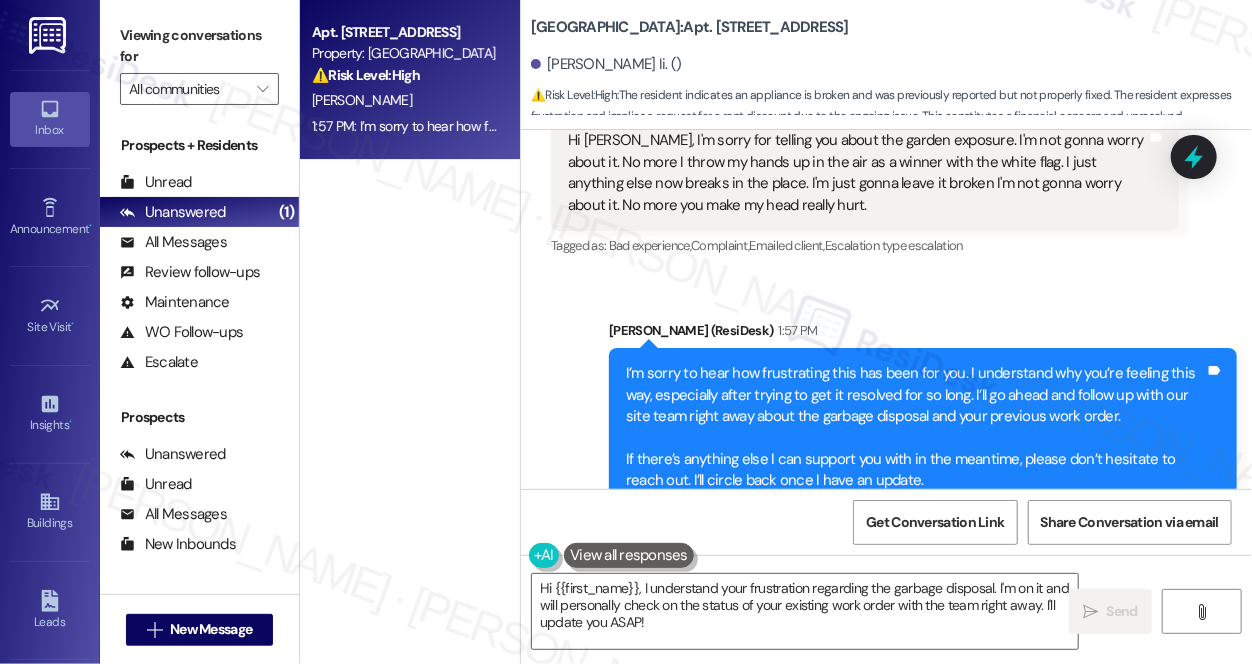 drag, startPoint x: 1072, startPoint y: 130, endPoint x: 825, endPoint y: 150, distance: 247.8084 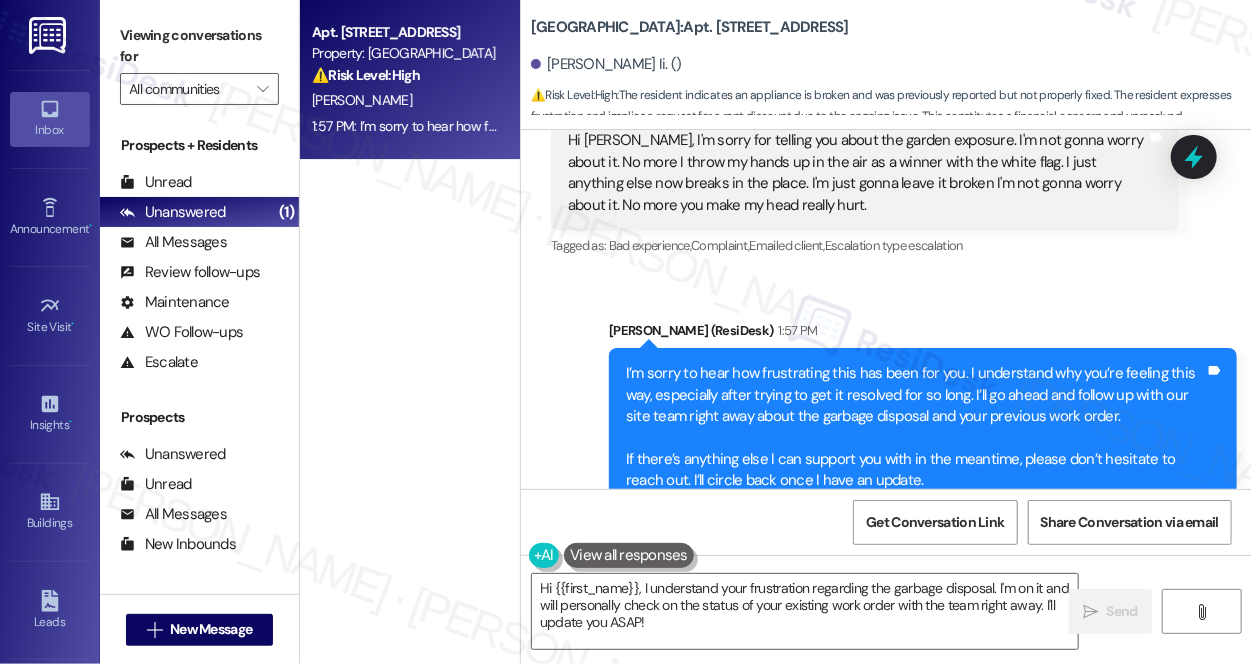 drag, startPoint x: 1165, startPoint y: 259, endPoint x: 1142, endPoint y: 260, distance: 23.021729 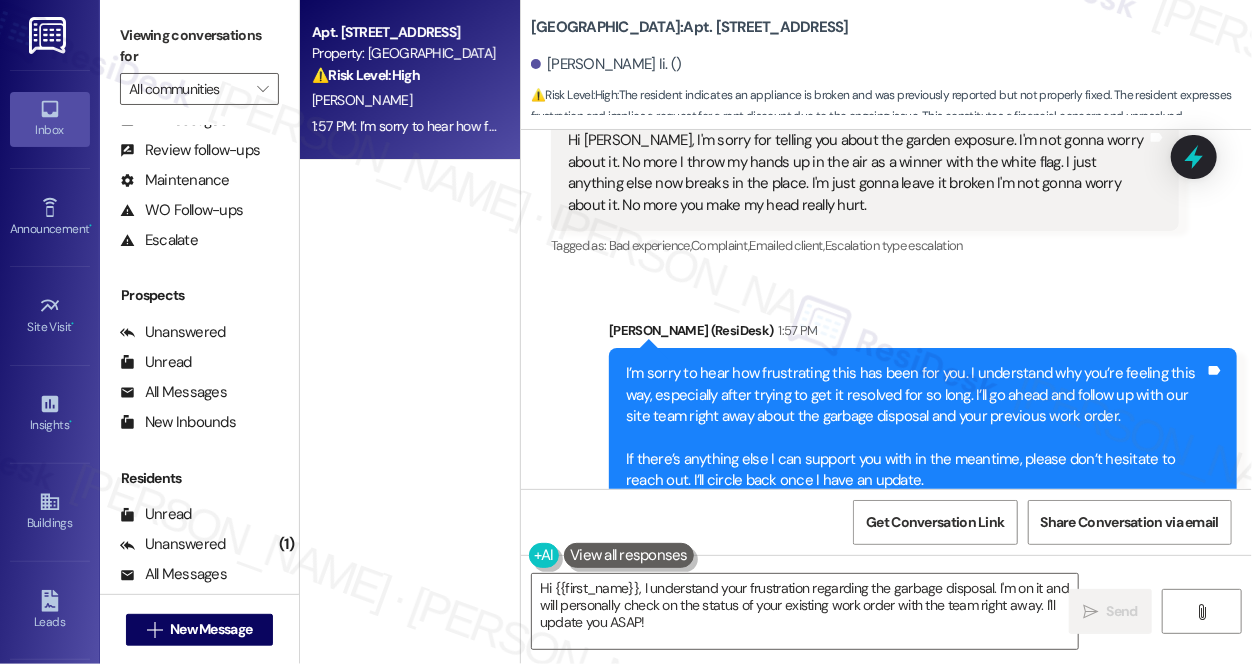 scroll, scrollTop: 238, scrollLeft: 0, axis: vertical 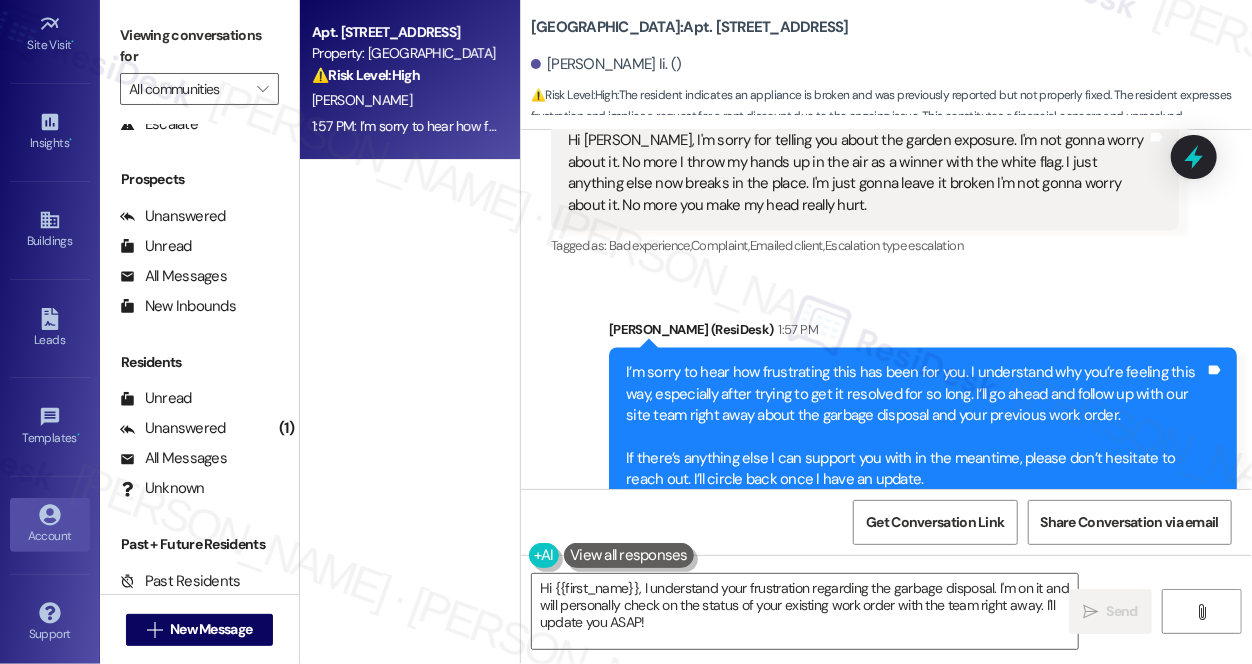 click 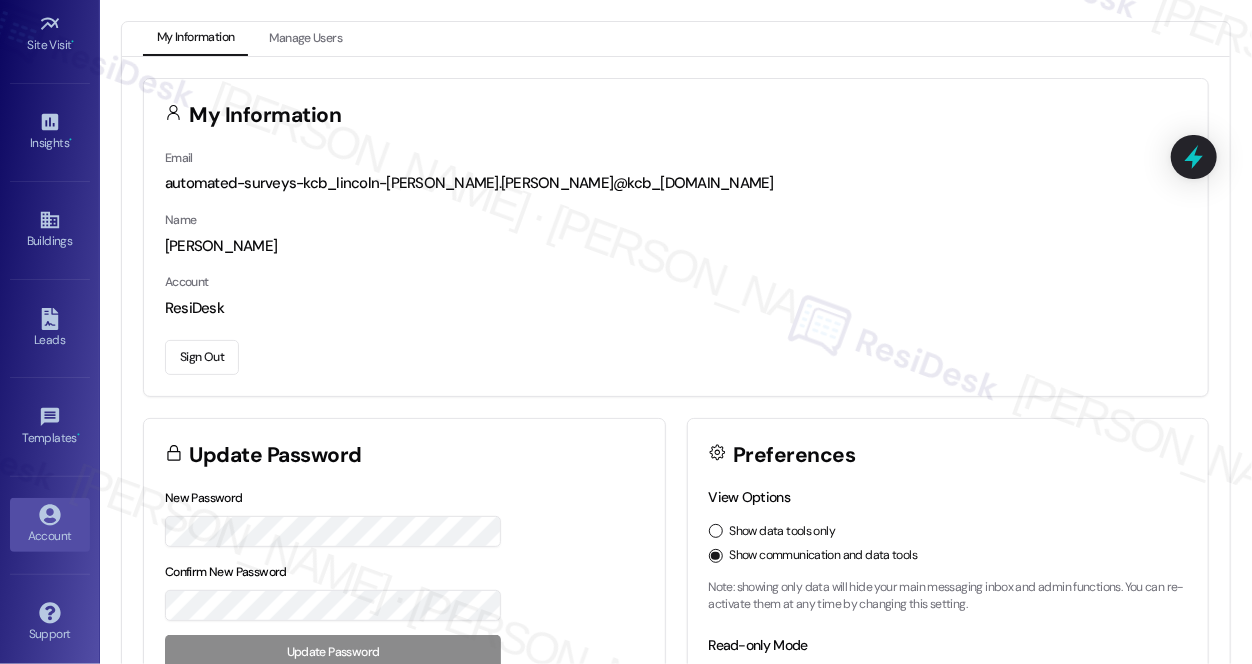 click on "Sign Out" at bounding box center (202, 357) 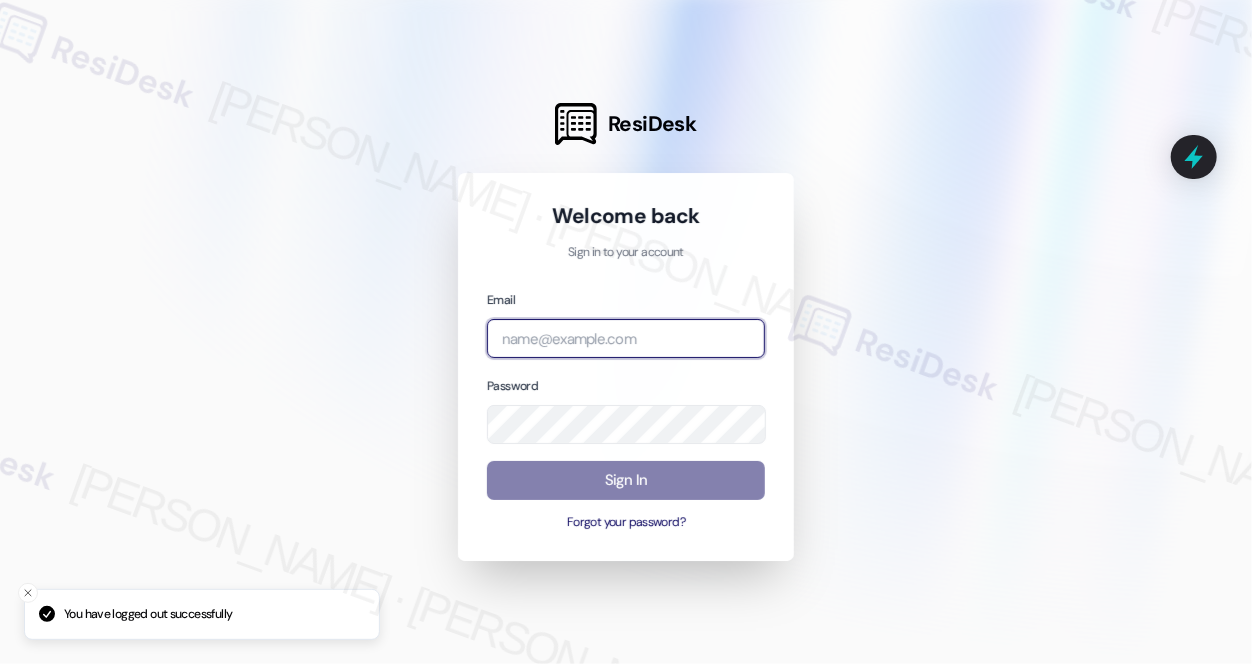 click at bounding box center (626, 338) 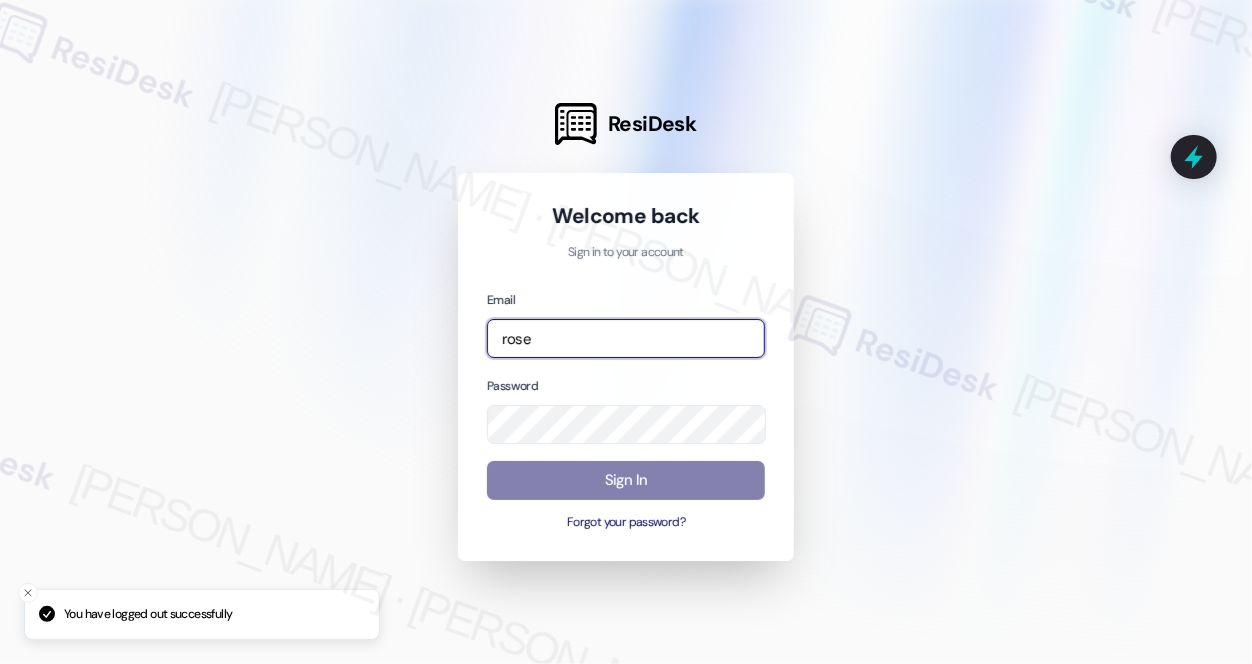 type on "automated-surveys-rose_life-[PERSON_NAME].[PERSON_NAME]@rose_[DOMAIN_NAME]" 